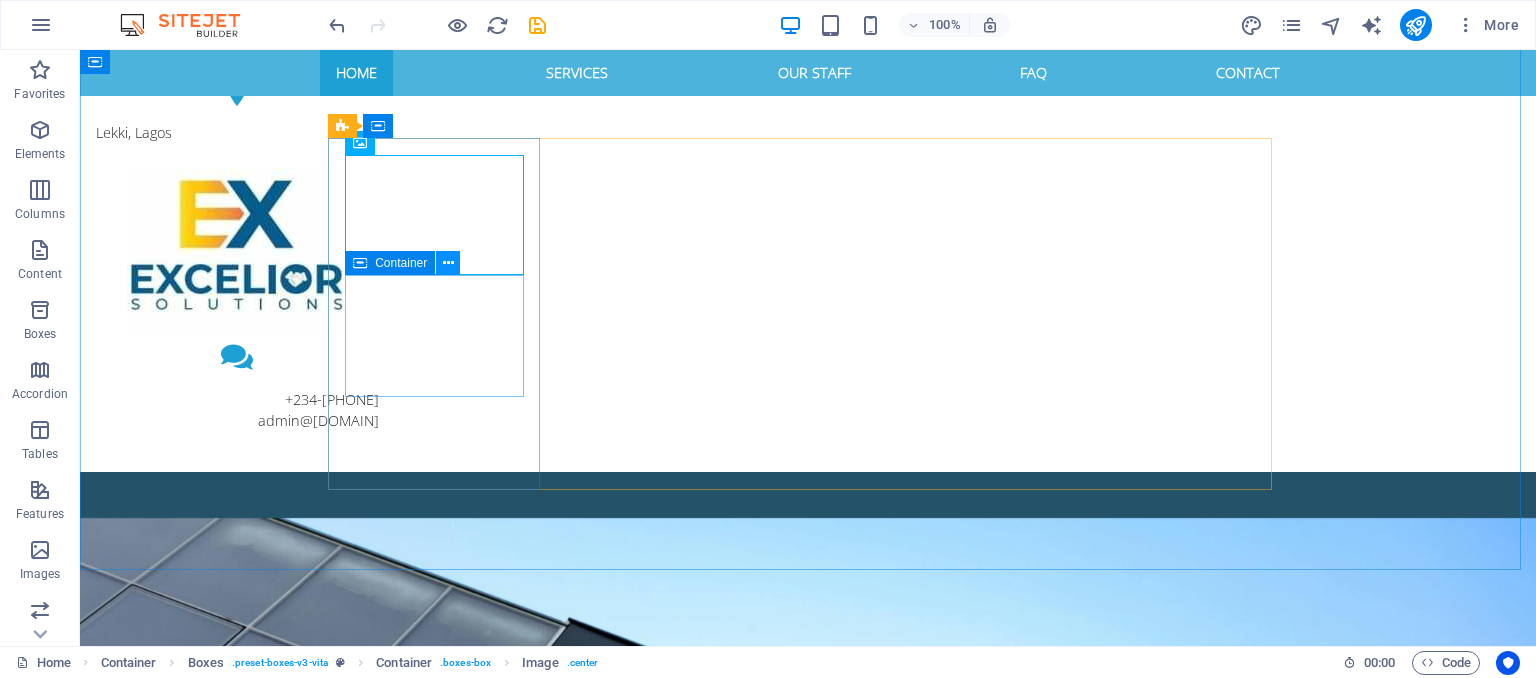 scroll, scrollTop: 1903, scrollLeft: 0, axis: vertical 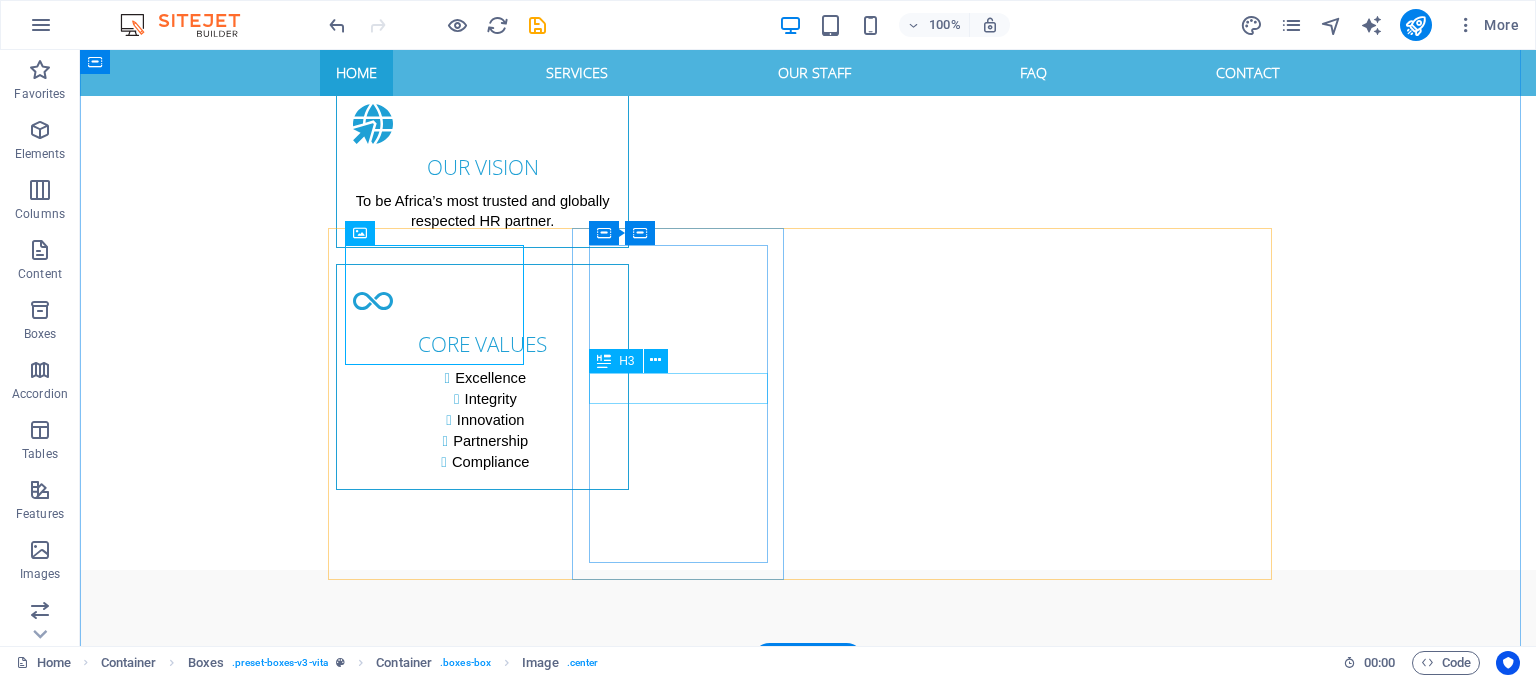 click on "[FIRST] [LAST]" at bounding box center [442, 2387] 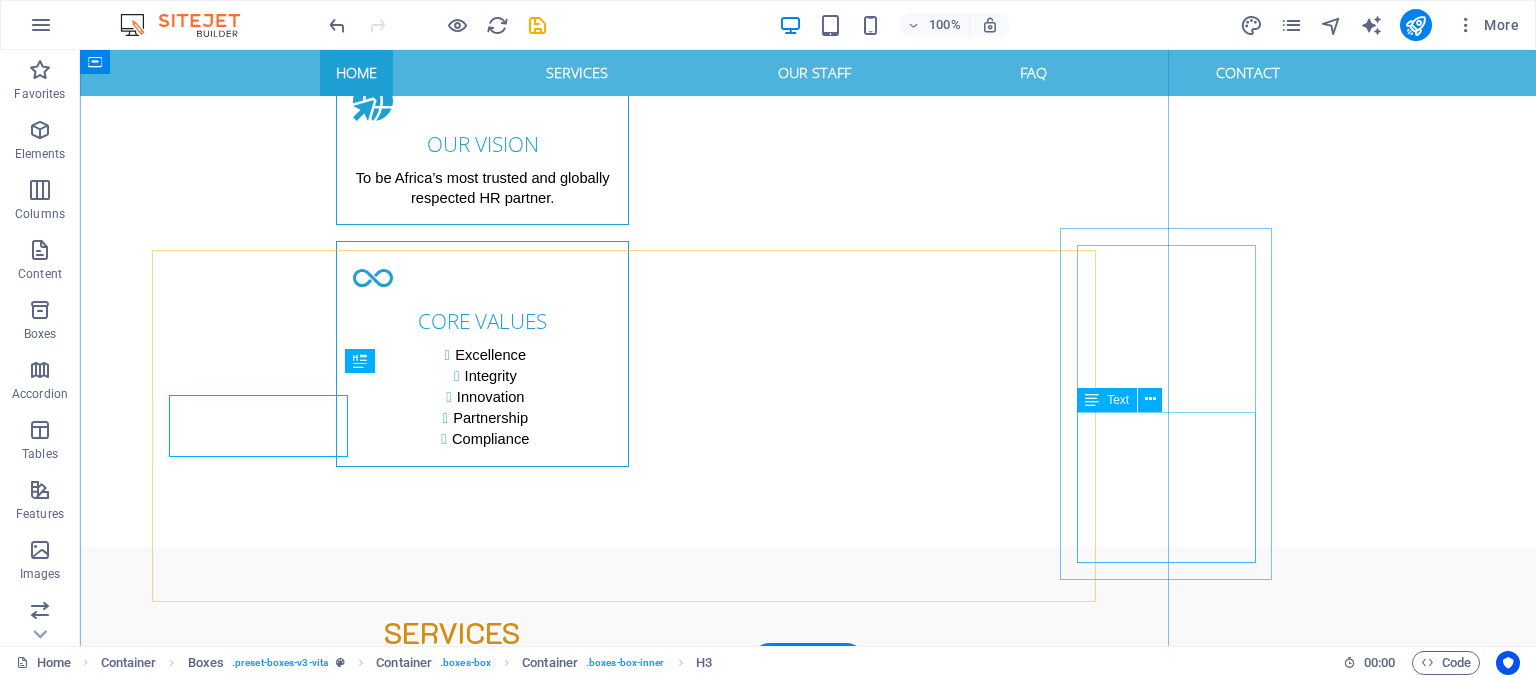 click on "Lorem ipsum dolor sit amet, consectetuer adipiscing elit. Aenean commodo ligula eget dolor. Lorem ipsum dolor sit amet, consectetuer adipiscing elit leget dolor." at bounding box center (442, 3222) 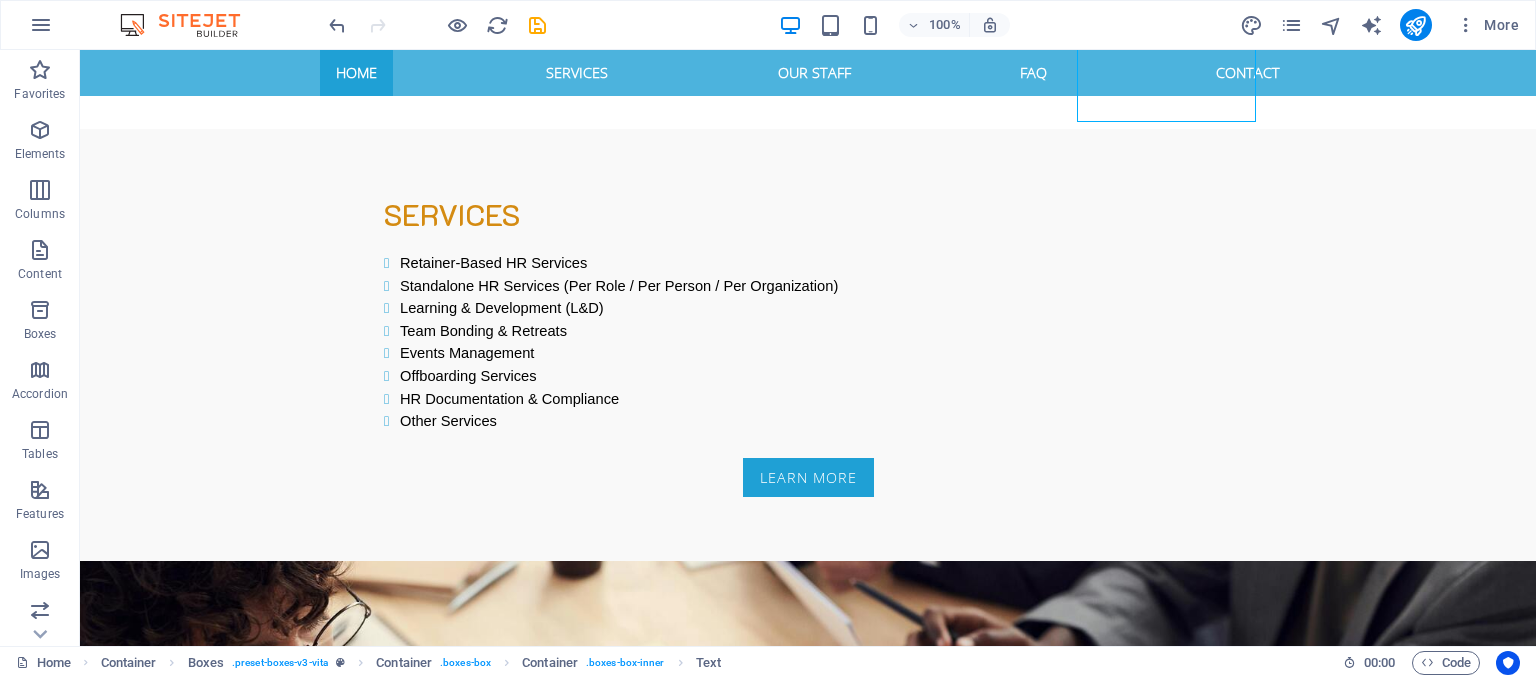 scroll, scrollTop: 2277, scrollLeft: 0, axis: vertical 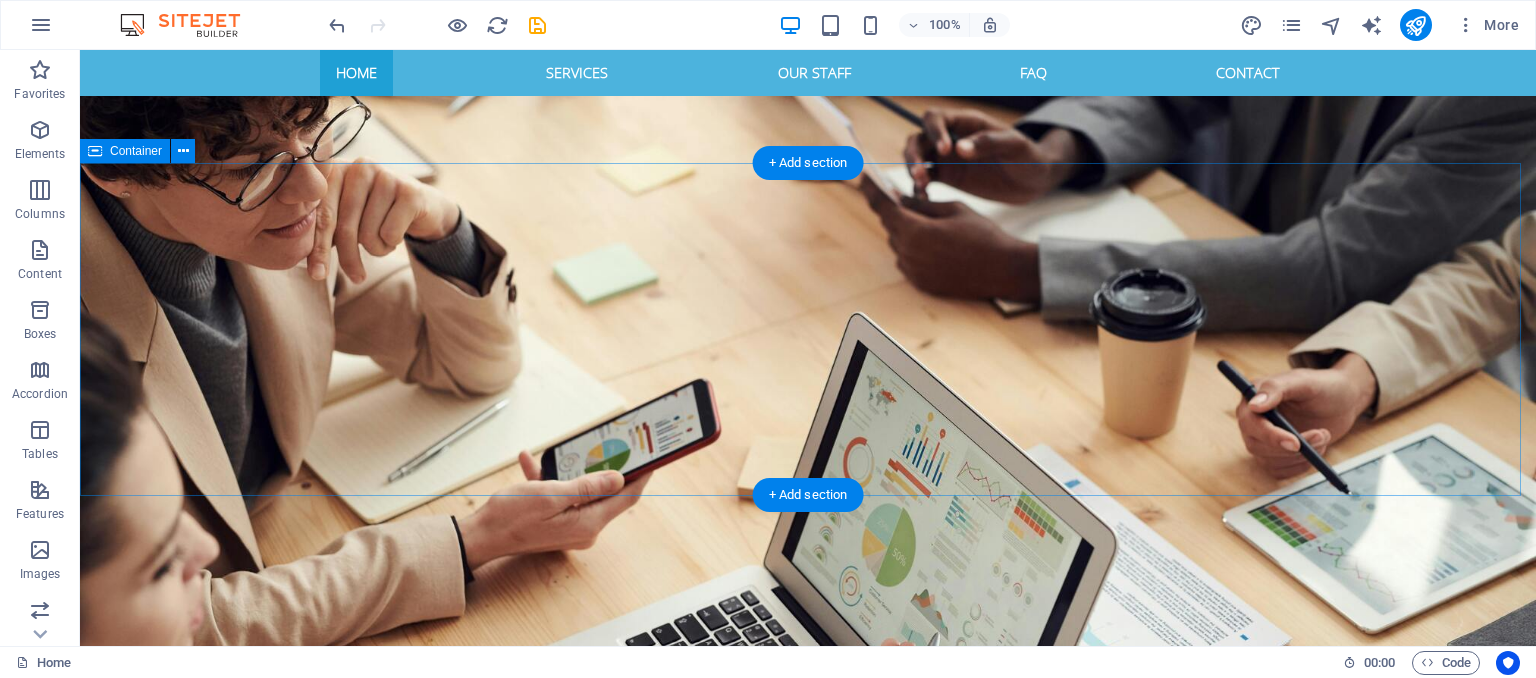 click on "Any Questions? Lorem ipsum dolor sit amet, consetetur sadipscing elitr, sed diam nonumy eirmod tempor invidunt ut labore et dolore magna aliquyam erat, sed diam voluptua. At vero eos et accusam et justo duo dolores et ea rebum. Stet clita kasd gubergren, no sea takimata sanctus est Lorem ipsum dolor sit amet. Lorem ipsum dolor sit amet, consetetur sadipscing elitr. Lorem ipsum dolor sit amet, consetetur sadipscing elitr, sed diam nonumy eirmod tempor invidunt. Look at Our Faqs" at bounding box center [808, 3604] 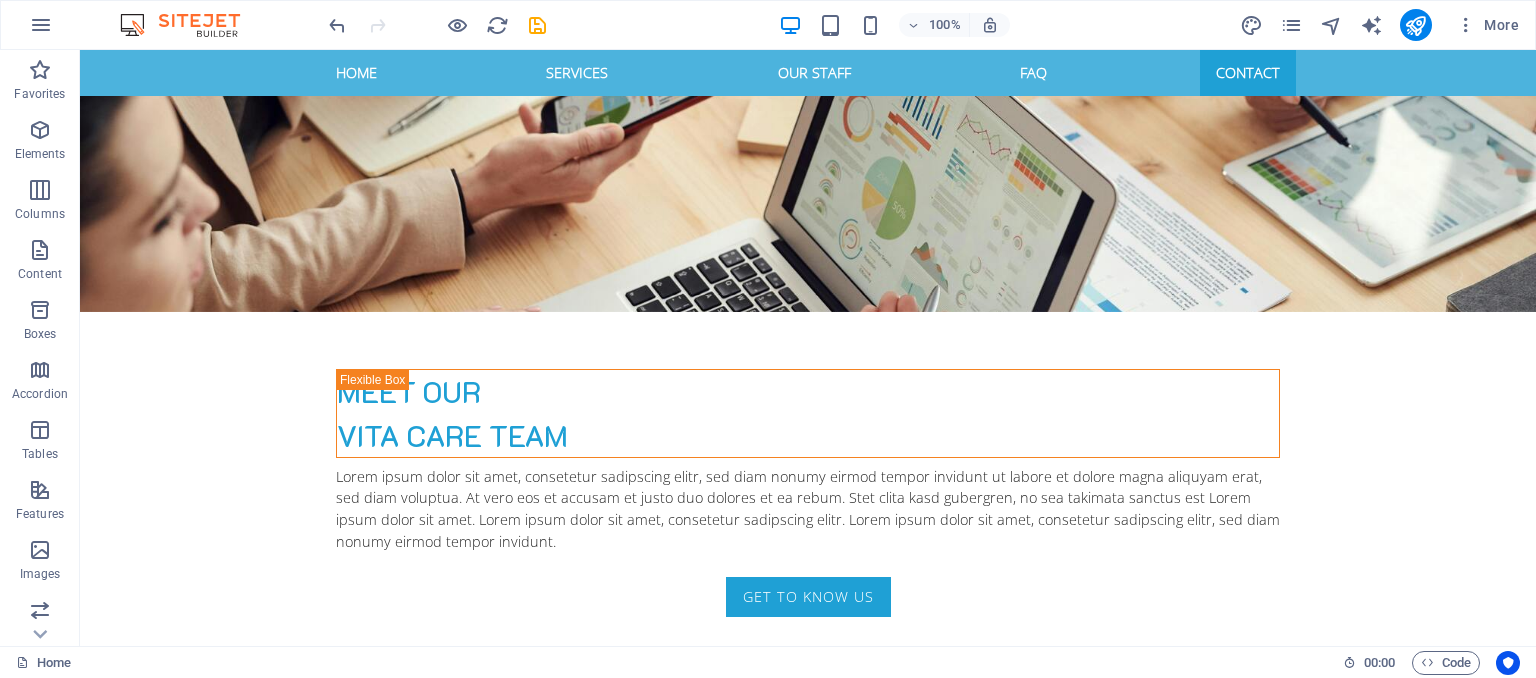 scroll, scrollTop: 3104, scrollLeft: 0, axis: vertical 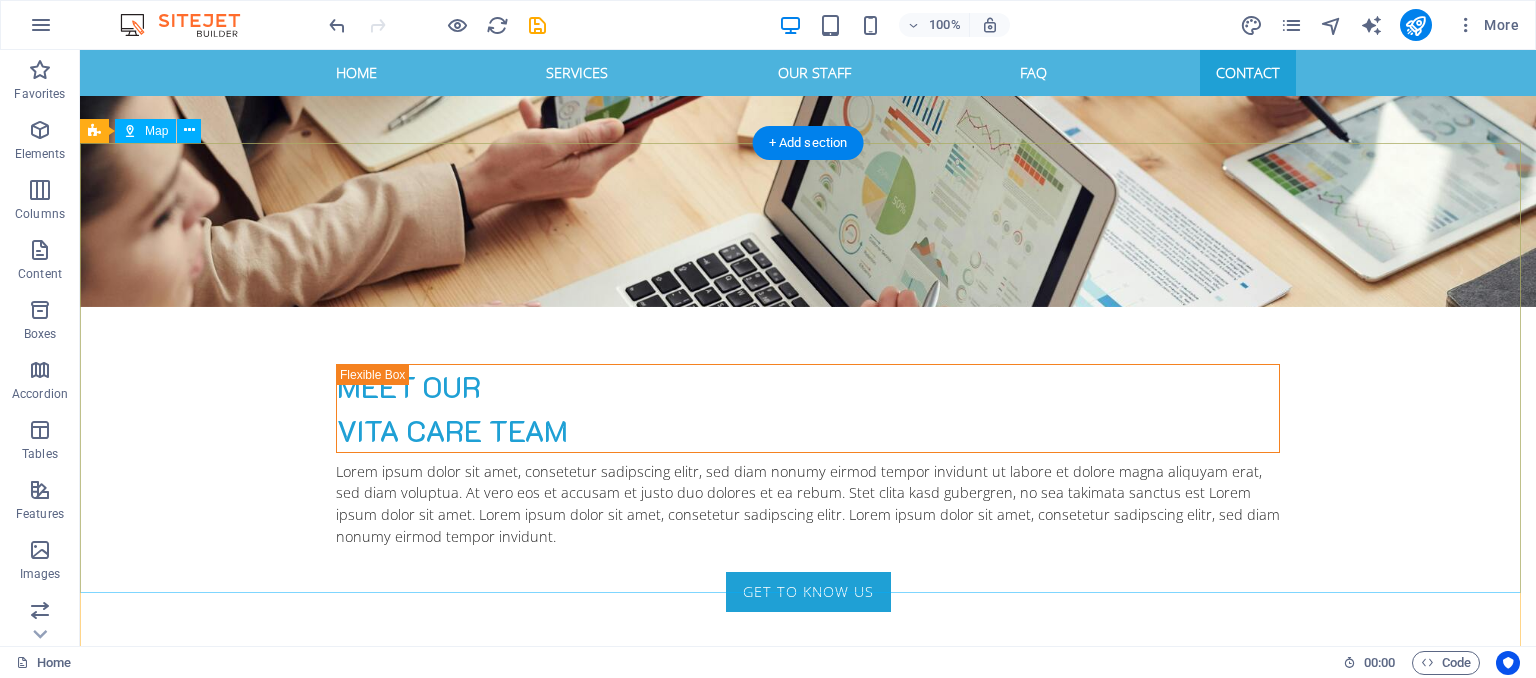 click on "← Move left → Move right ↑ Move up ↓ Move down + Zoom in - Zoom out Home Jump left by 75% End Jump right by 75% Page Up Jump up by 75% Page Down Jump down by 75% Map Terrain Satellite Labels Keyboard shortcuts Map Data Map data ©2025 Google Map data ©2025 Google 500 m Click to toggle between metric and imperial units Terms Report a map error" at bounding box center (808, 3659) 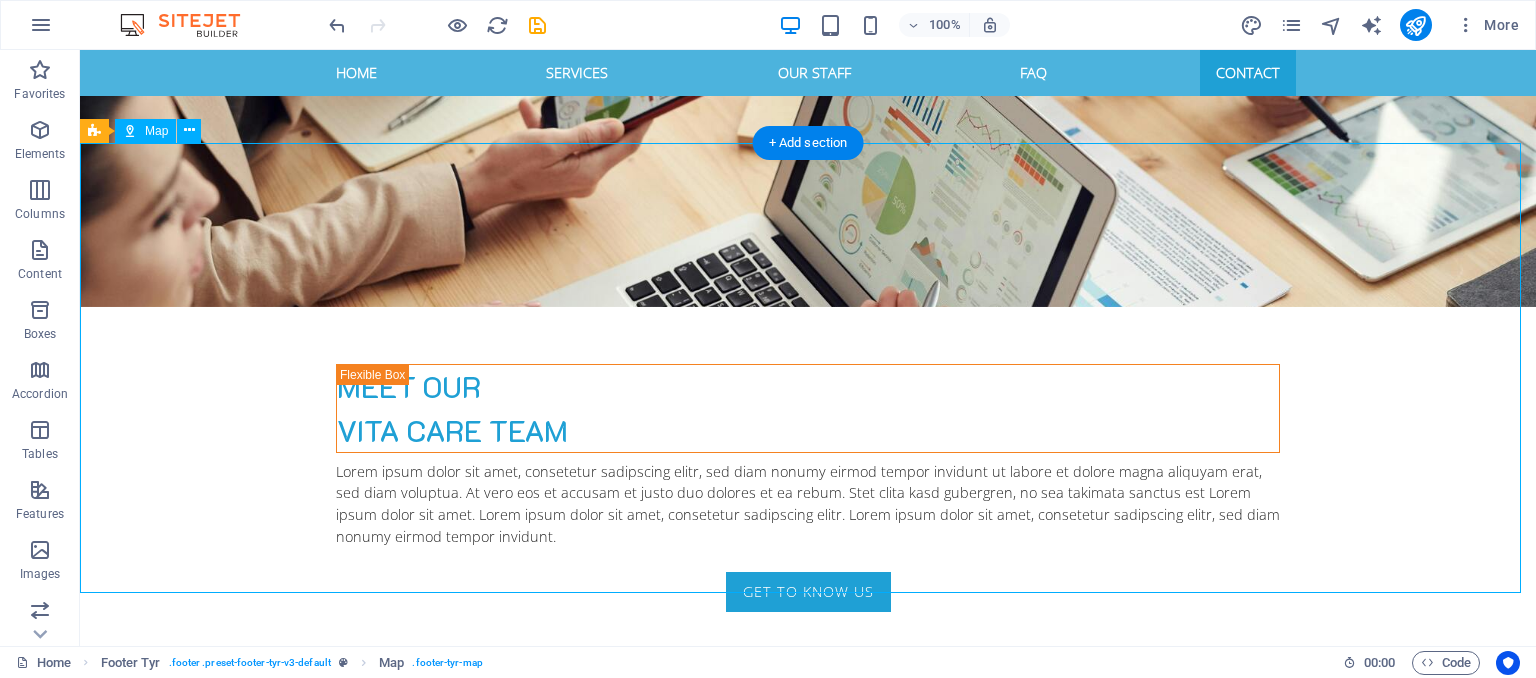 click on "← Move left → Move right ↑ Move up ↓ Move down + Zoom in - Zoom out Home Jump left by 75% End Jump right by 75% Page Up Jump up by 75% Page Down Jump down by 75% Map Terrain Satellite Labels Keyboard shortcuts Map Data Map data ©2025 Google Map data ©2025 Google 500 m Click to toggle between metric and imperial units Terms Report a map error" at bounding box center [808, 3659] 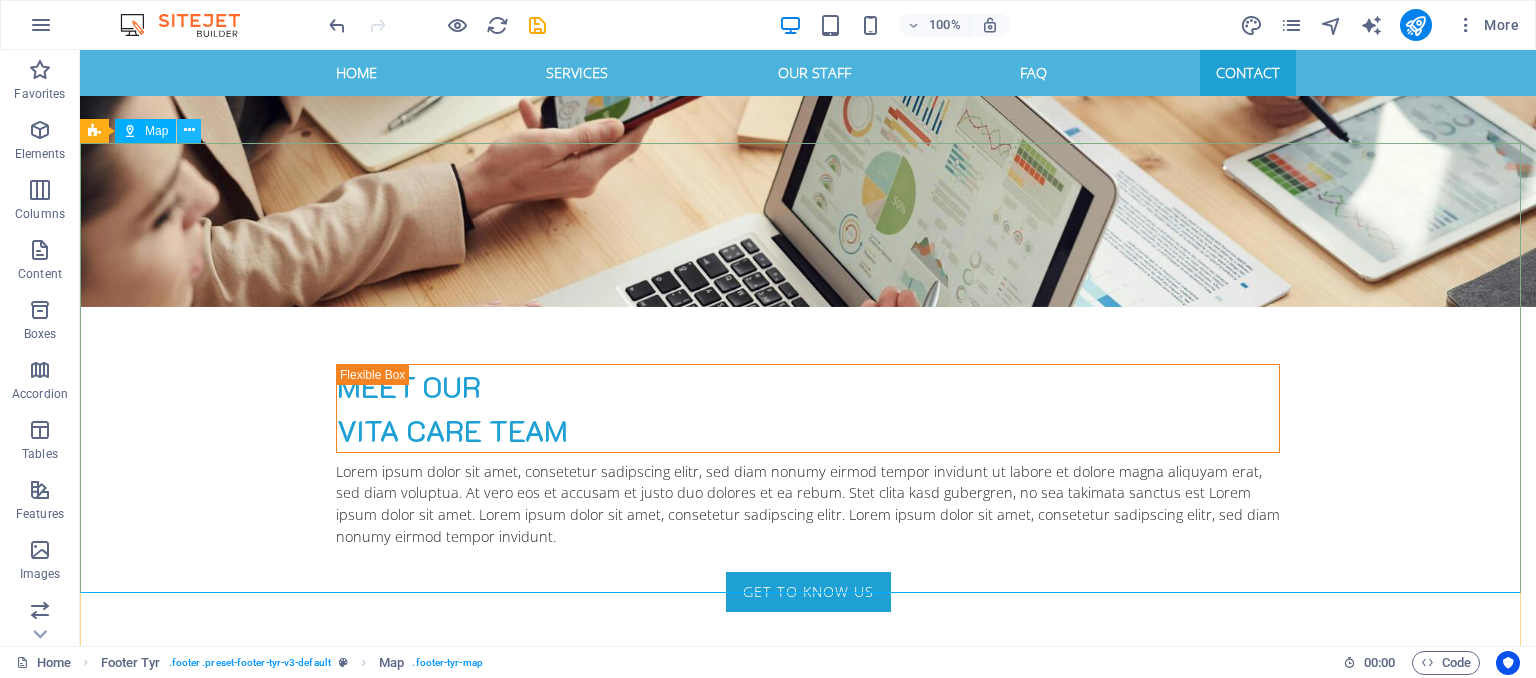 click at bounding box center [189, 130] 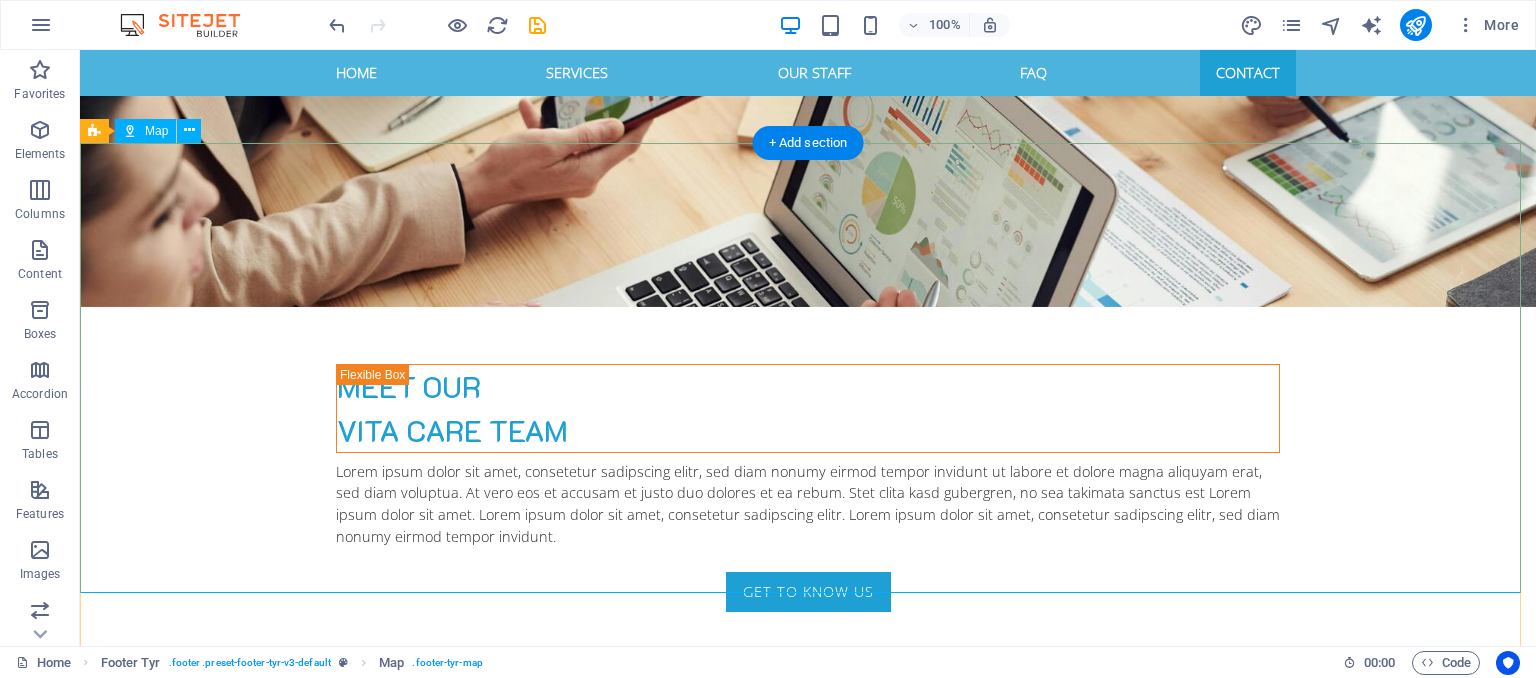 click on "← Move left → Move right ↑ Move up ↓ Move down + Zoom in - Zoom out Home Jump left by 75% End Jump right by 75% Page Up Jump up by 75% Page Down Jump down by 75% Map Terrain Satellite Labels Keyboard shortcuts Map Data Map data ©2025 Google Map data ©2025 Google 500 m Click to toggle between metric and imperial units Terms Report a map error" at bounding box center [808, 3659] 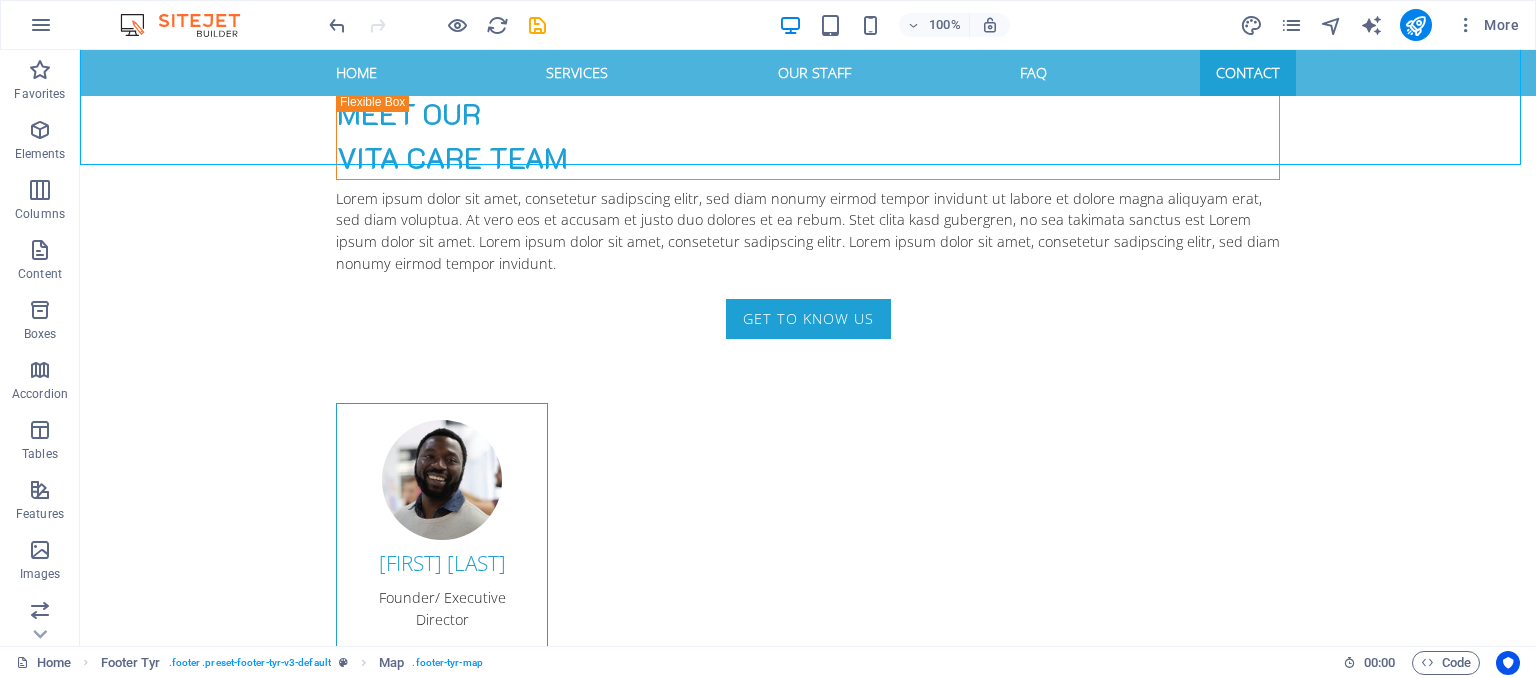 scroll, scrollTop: 3562, scrollLeft: 0, axis: vertical 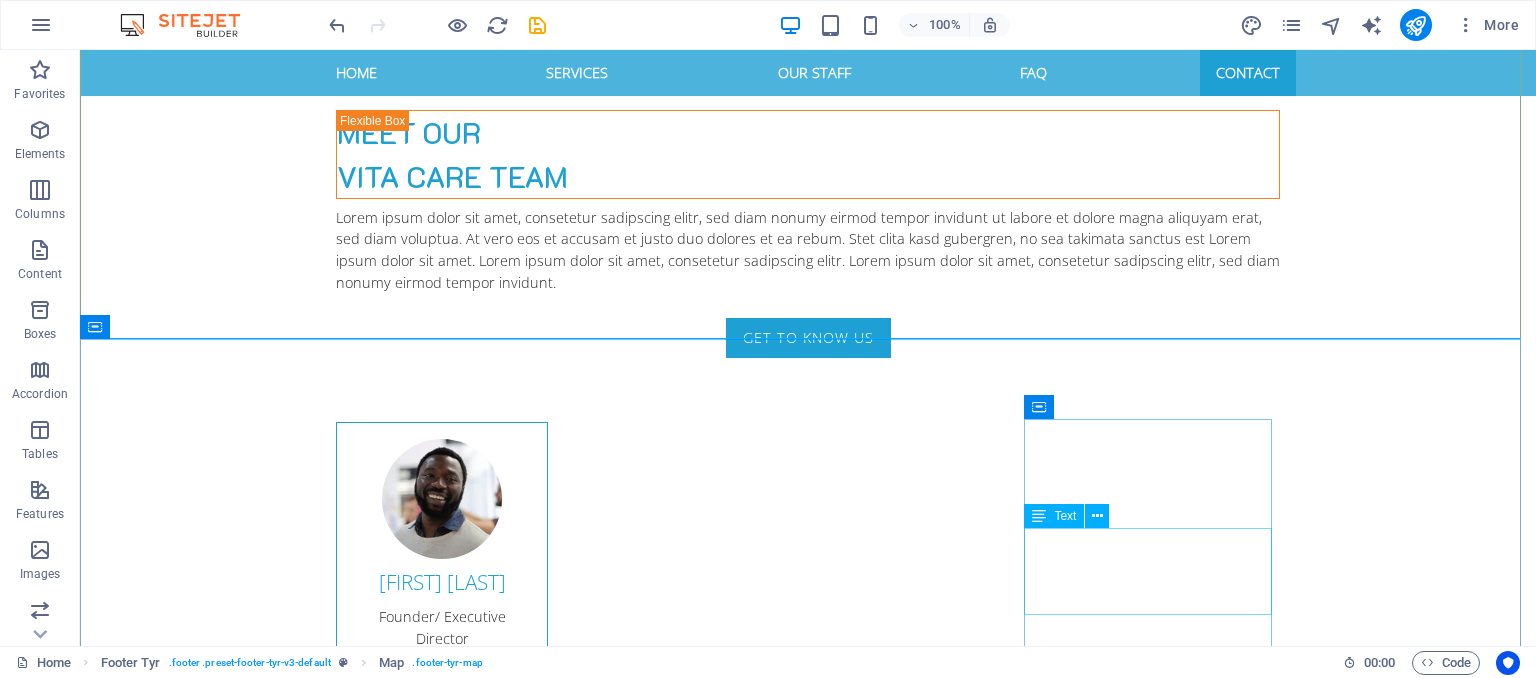 click on "Phone: +234-[PHONE] E-Mail: info@[DOMAIN] Legal Notice | Privacy" at bounding box center (568, 4405) 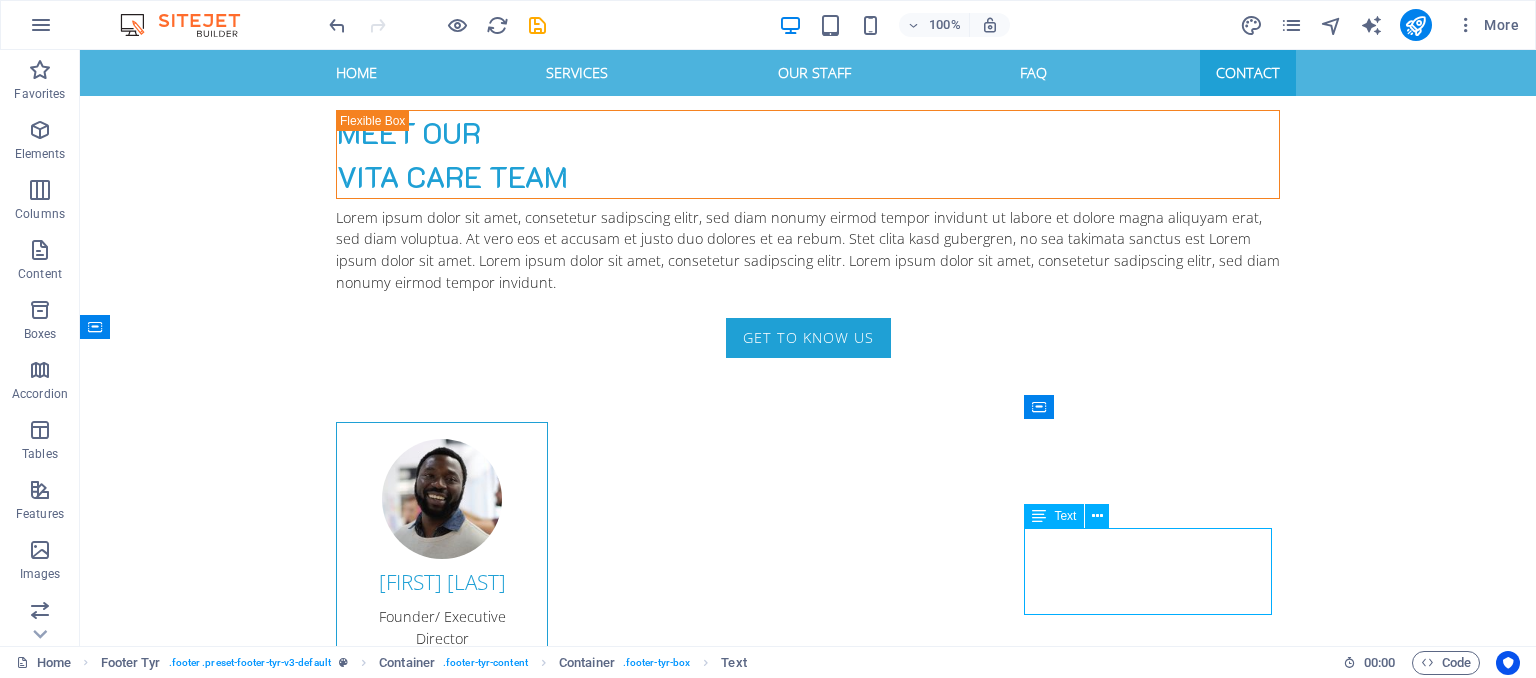 click on "Phone: +234-[PHONE] E-Mail: info@[DOMAIN] Legal Notice | Privacy" at bounding box center [568, 4405] 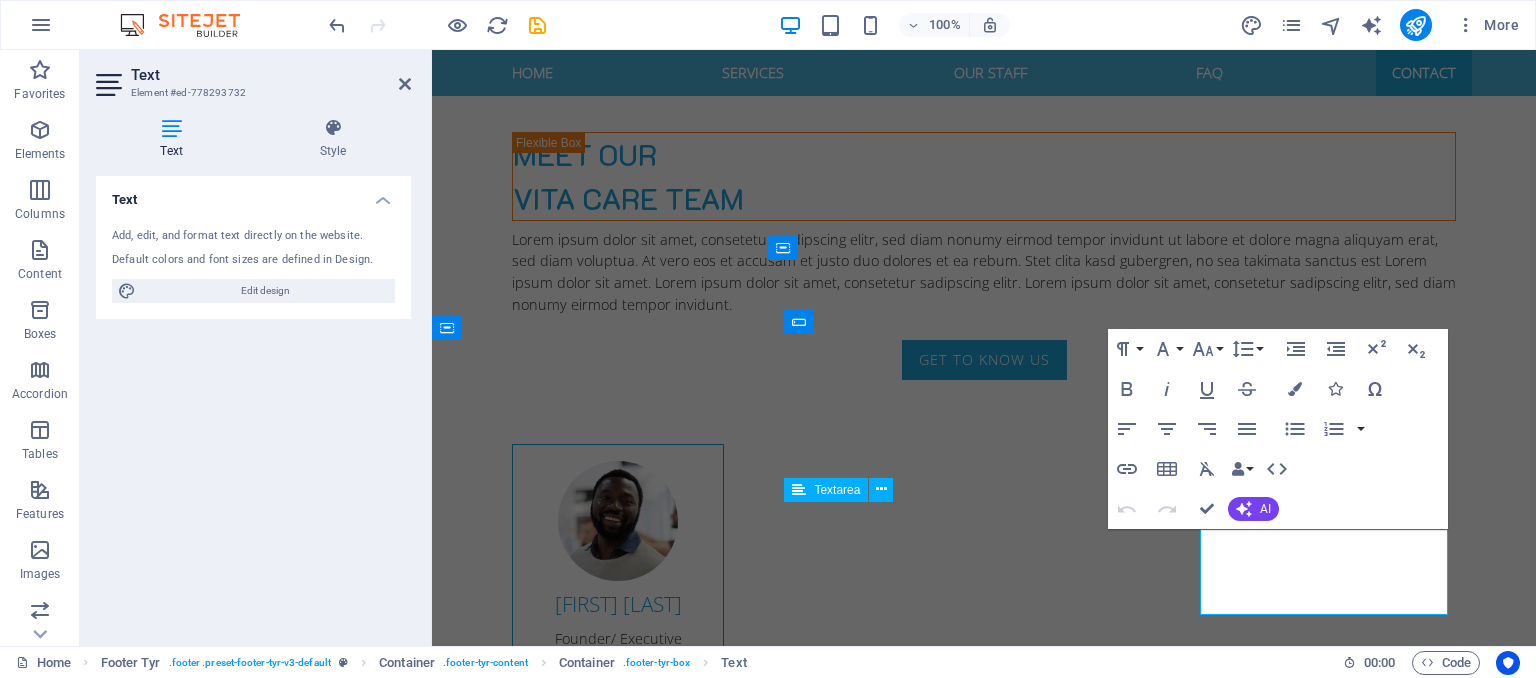 scroll, scrollTop: 3380, scrollLeft: 0, axis: vertical 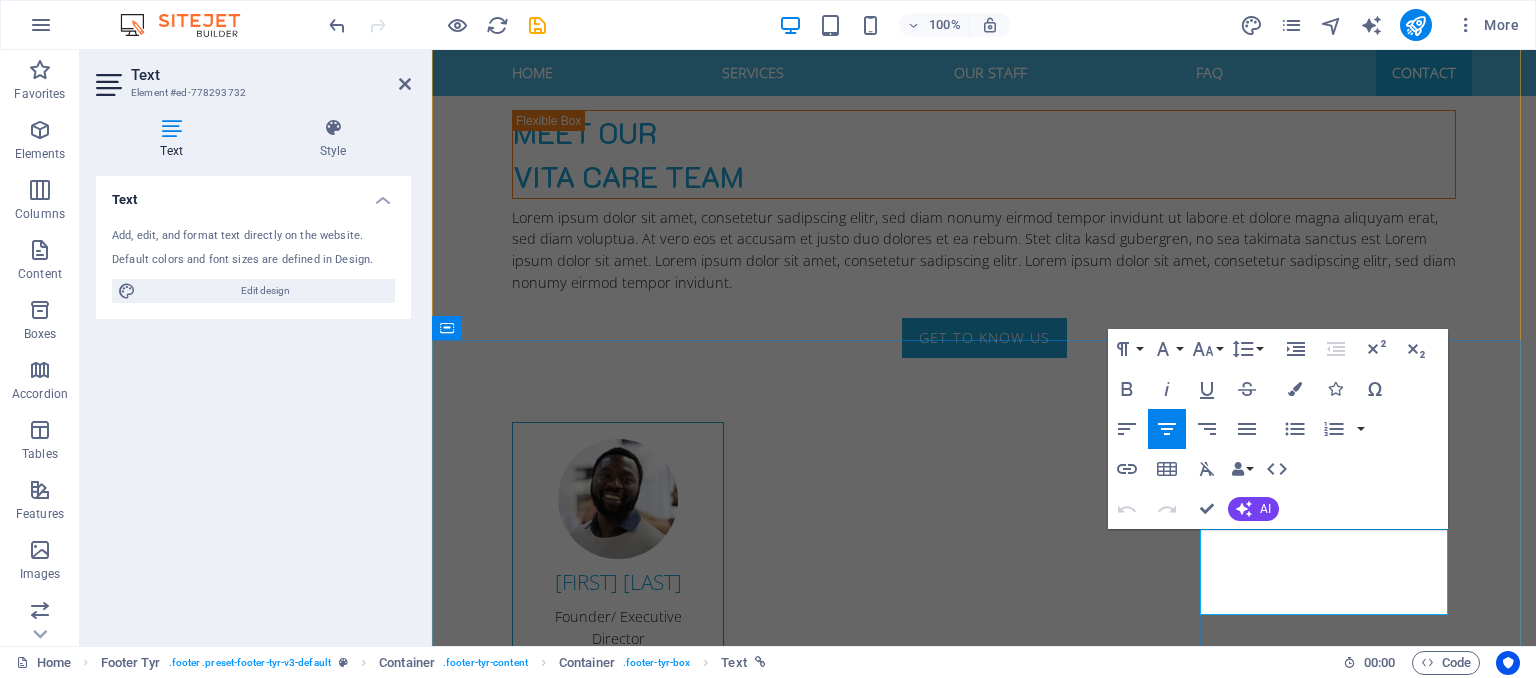 click on "[EMAIL]" at bounding box center (941, 4405) 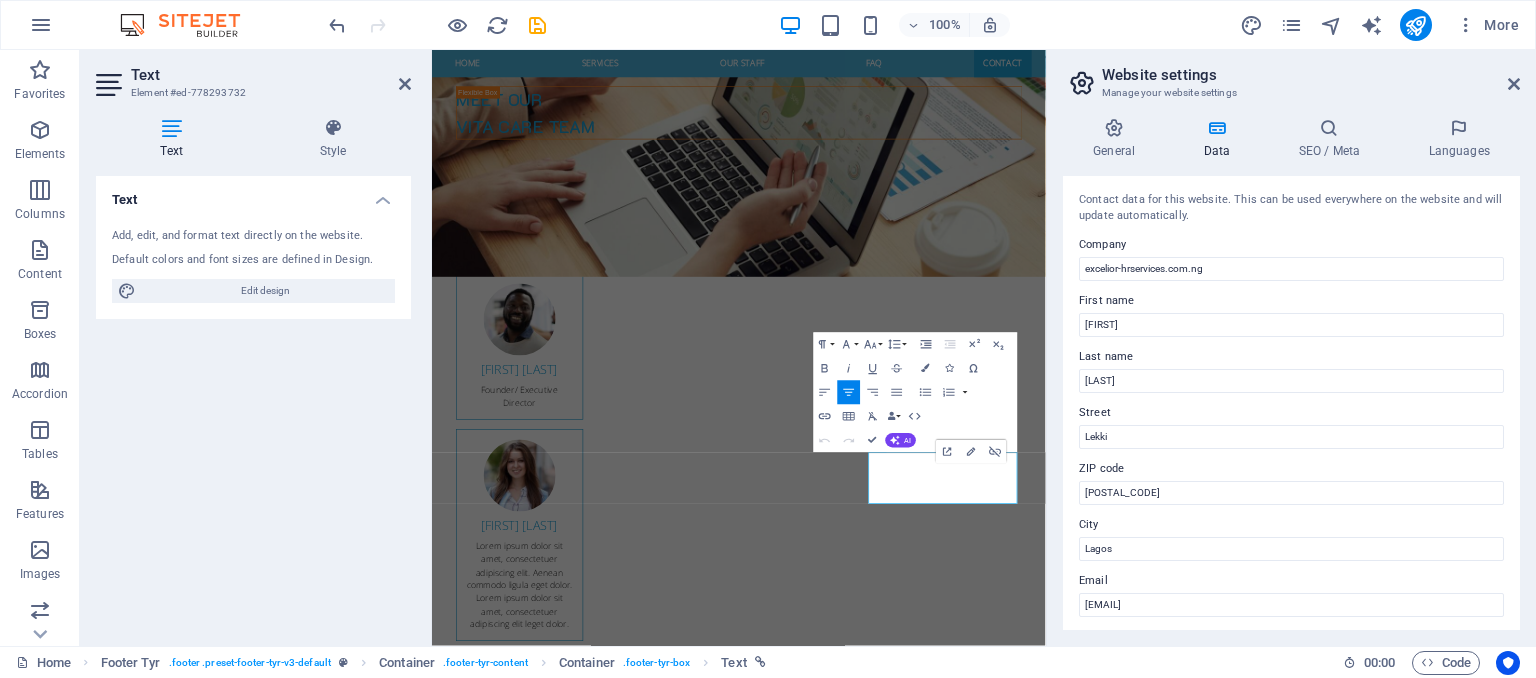 scroll, scrollTop: 3301, scrollLeft: 0, axis: vertical 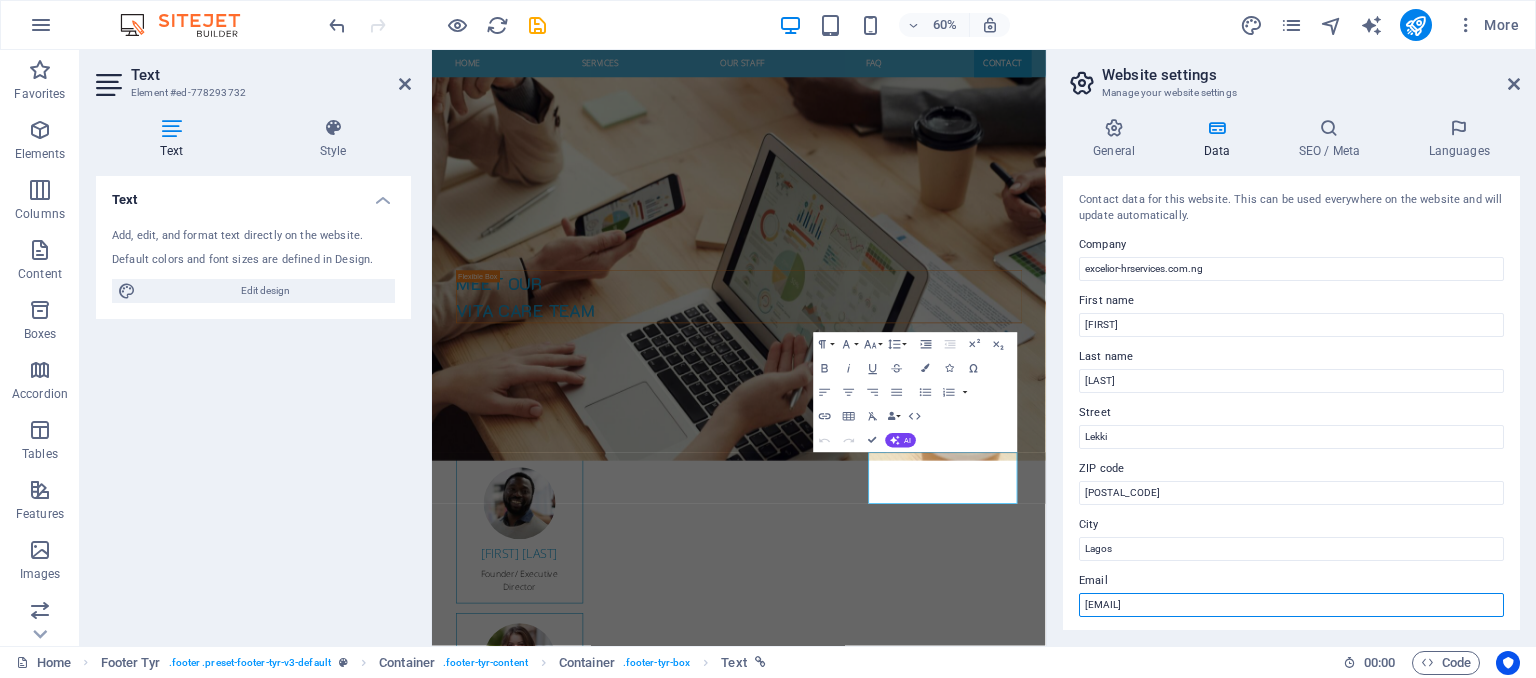 click on "[EMAIL]" at bounding box center (1291, 605) 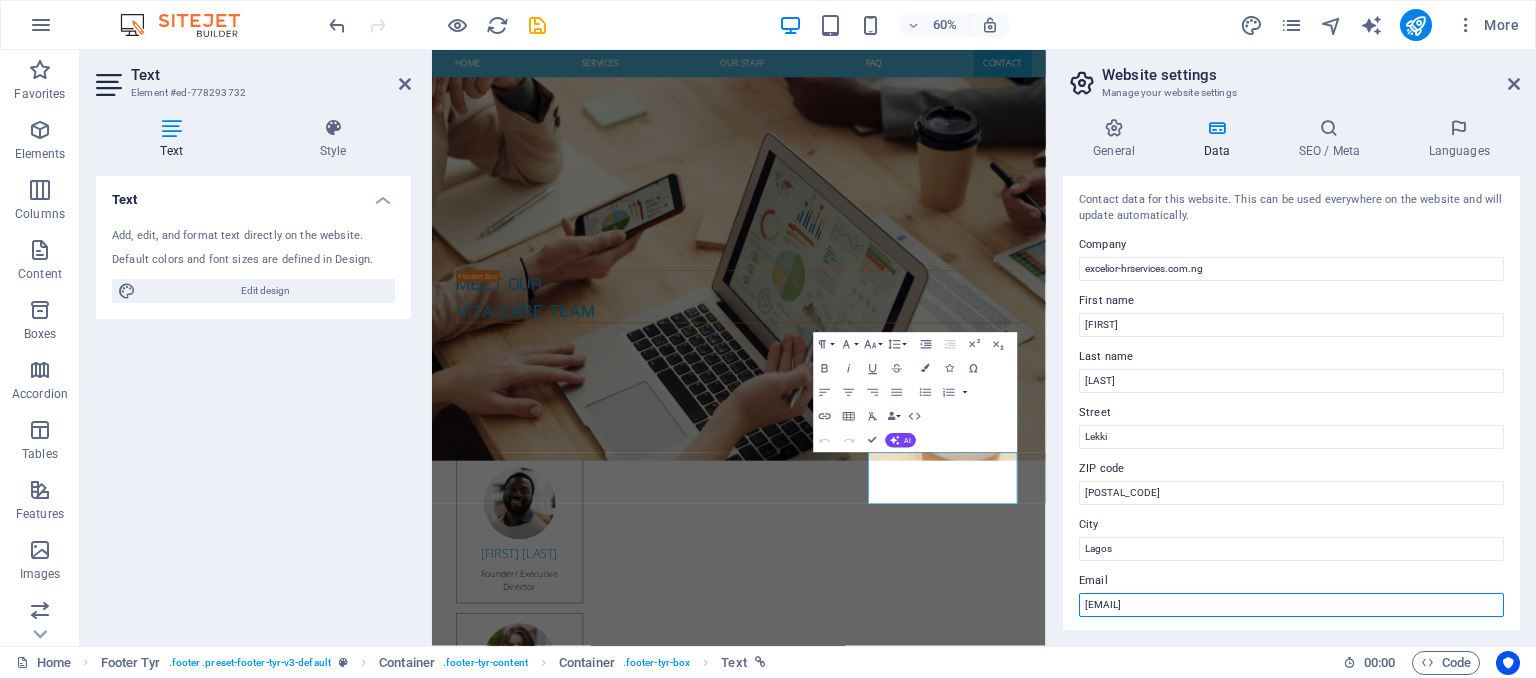 click on "[EMAIL]" at bounding box center [1291, 605] 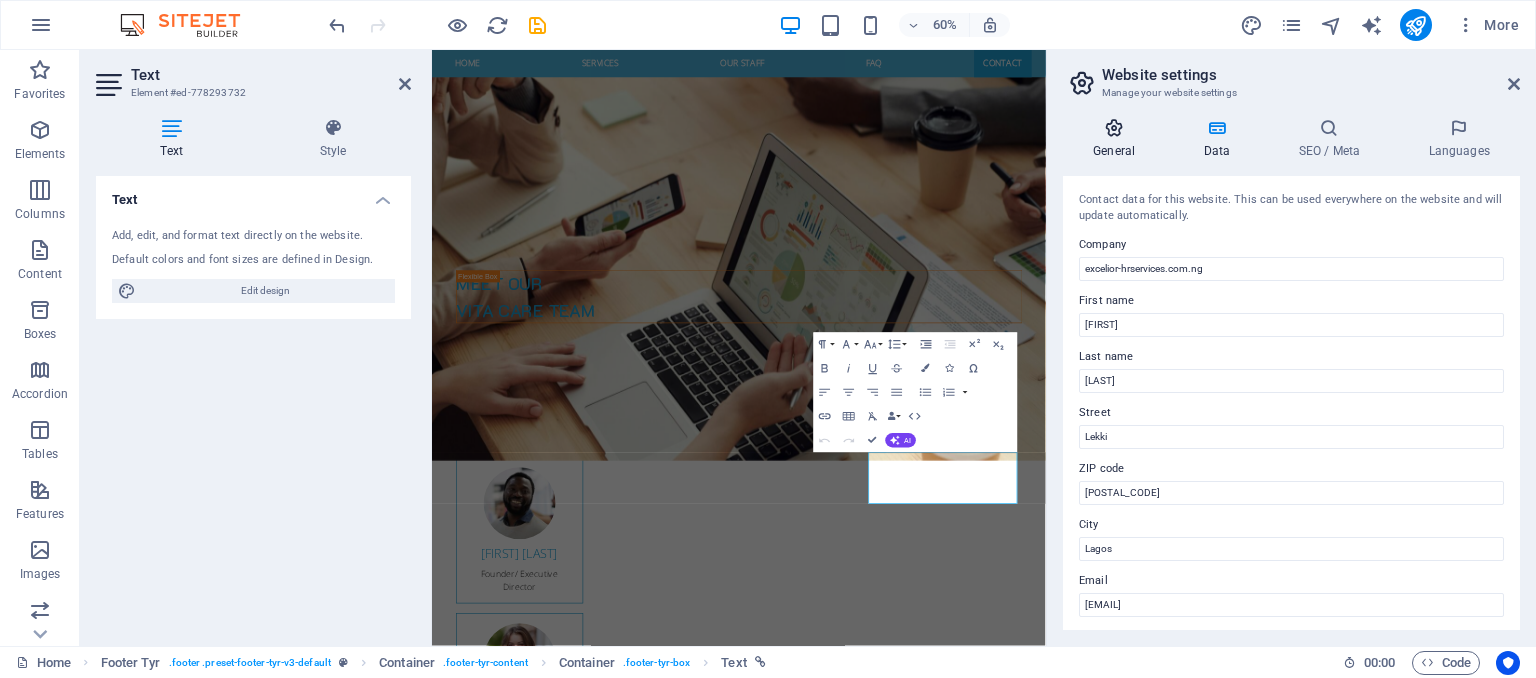 click on "General" at bounding box center [1118, 139] 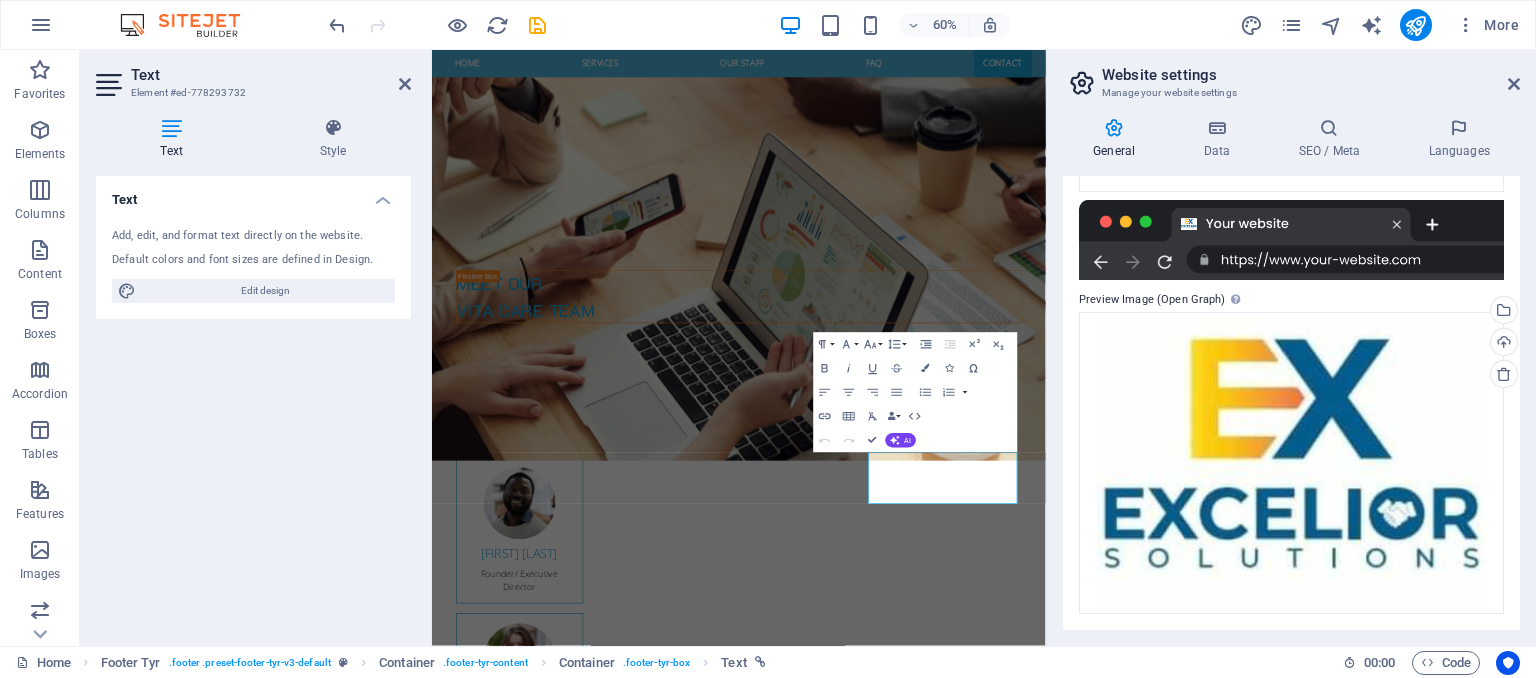 scroll, scrollTop: 0, scrollLeft: 0, axis: both 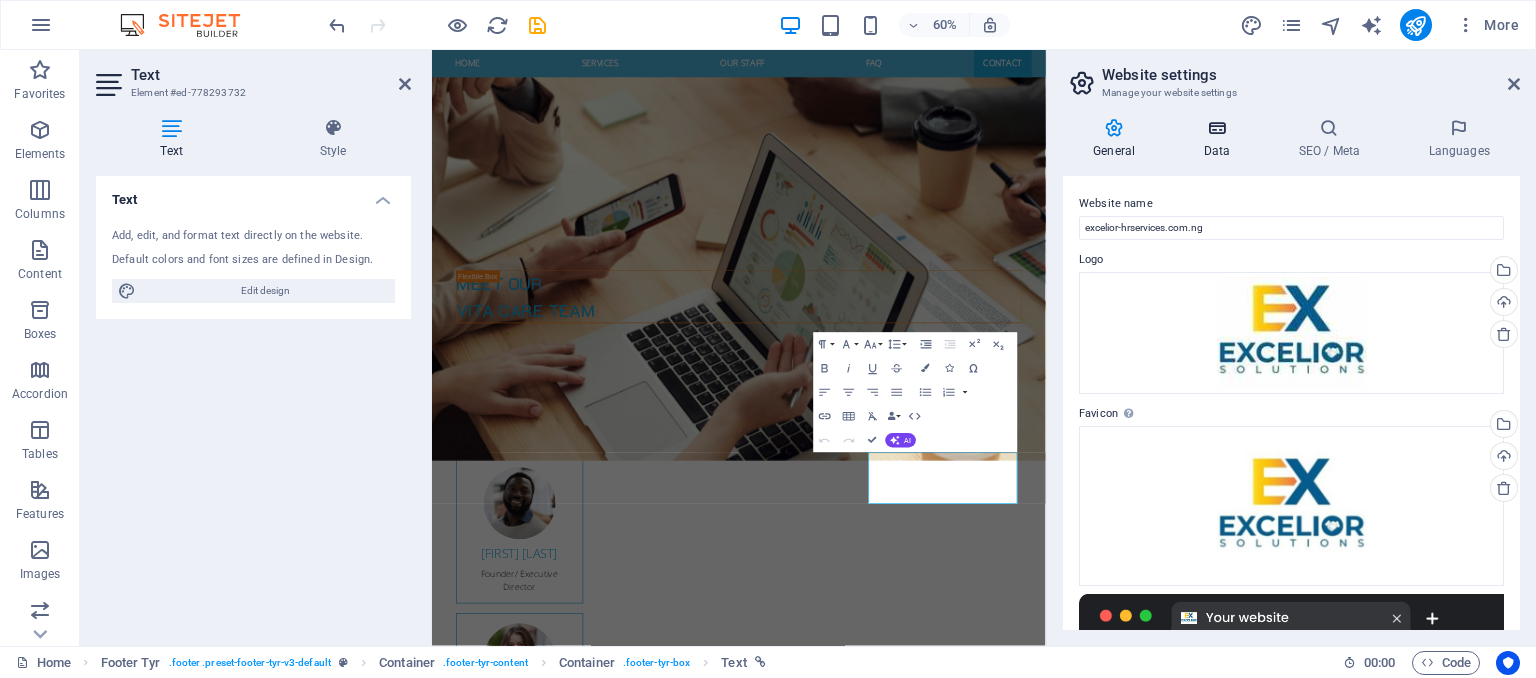 click on "Data" at bounding box center [1220, 139] 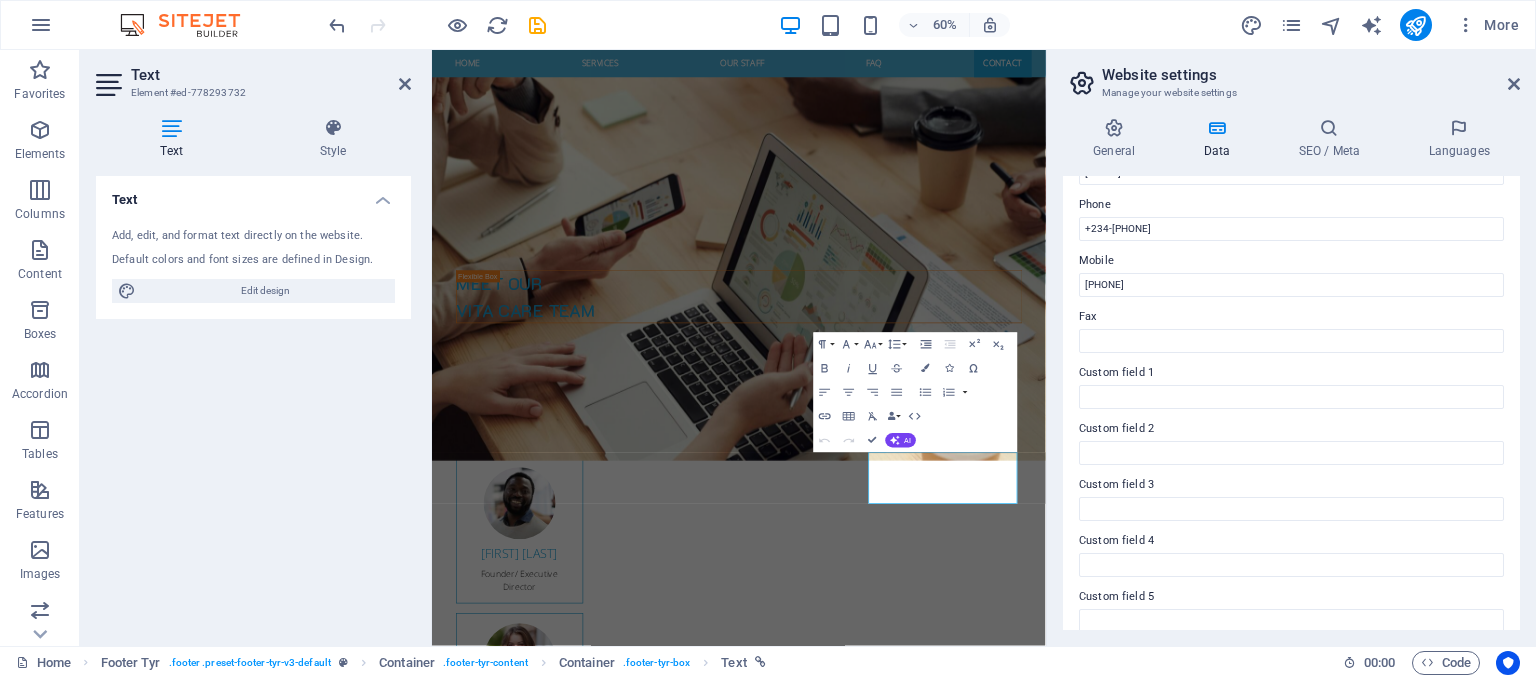 scroll, scrollTop: 506, scrollLeft: 0, axis: vertical 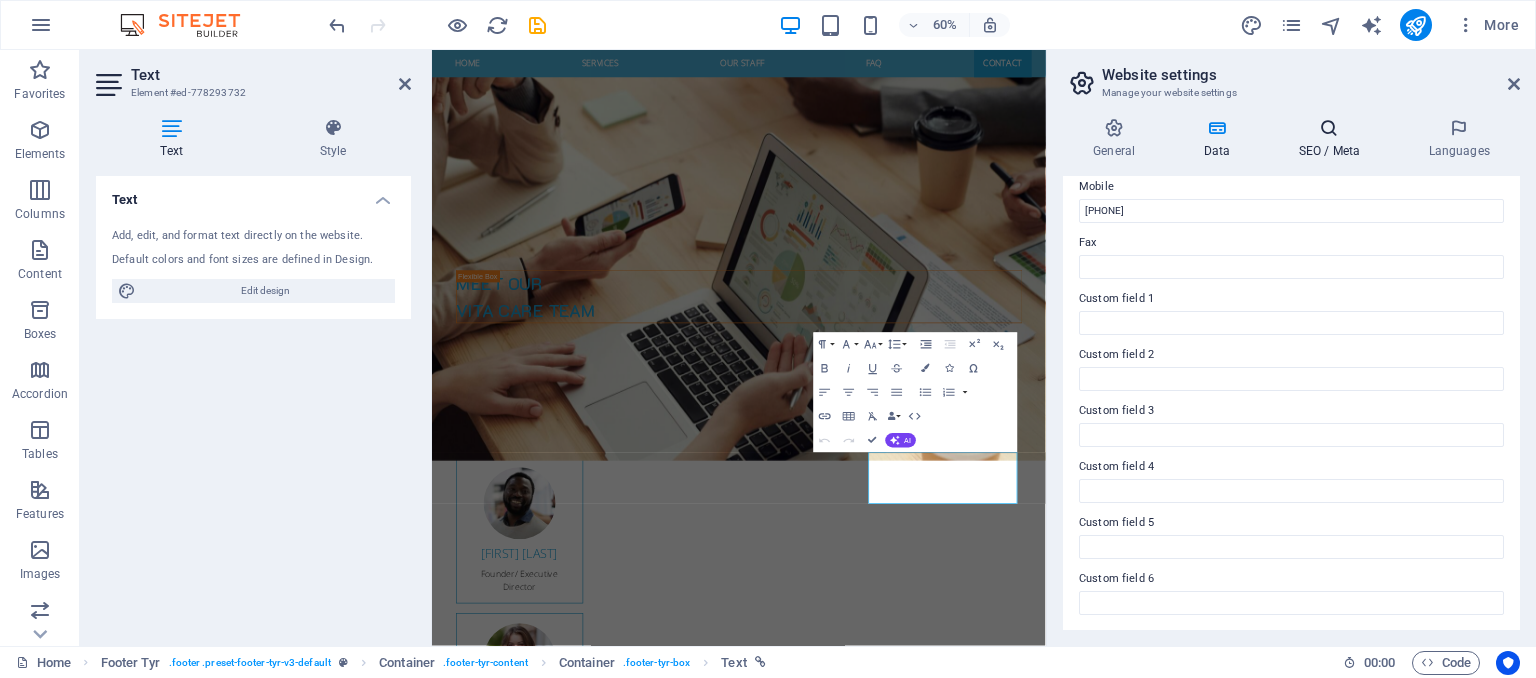 click at bounding box center (1329, 128) 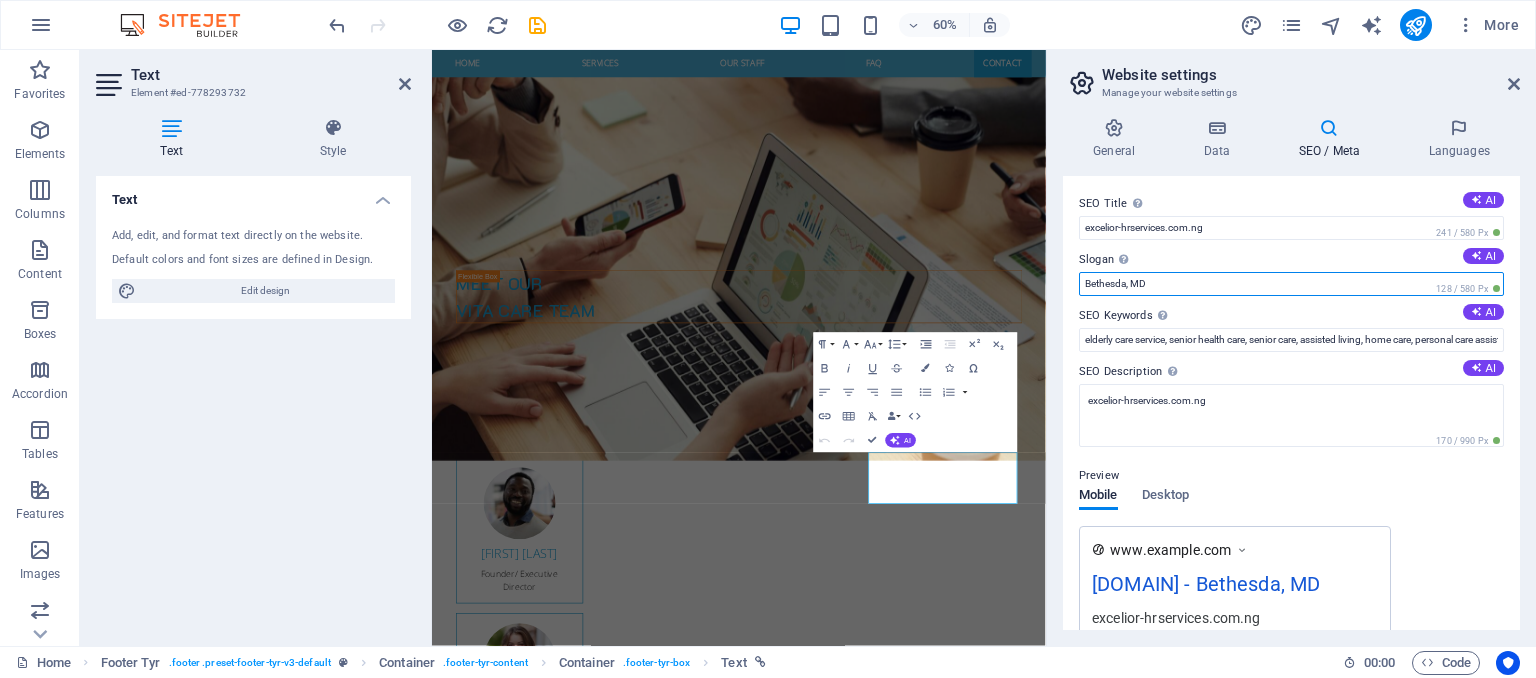 click on "Bethesda, MD" at bounding box center (1291, 284) 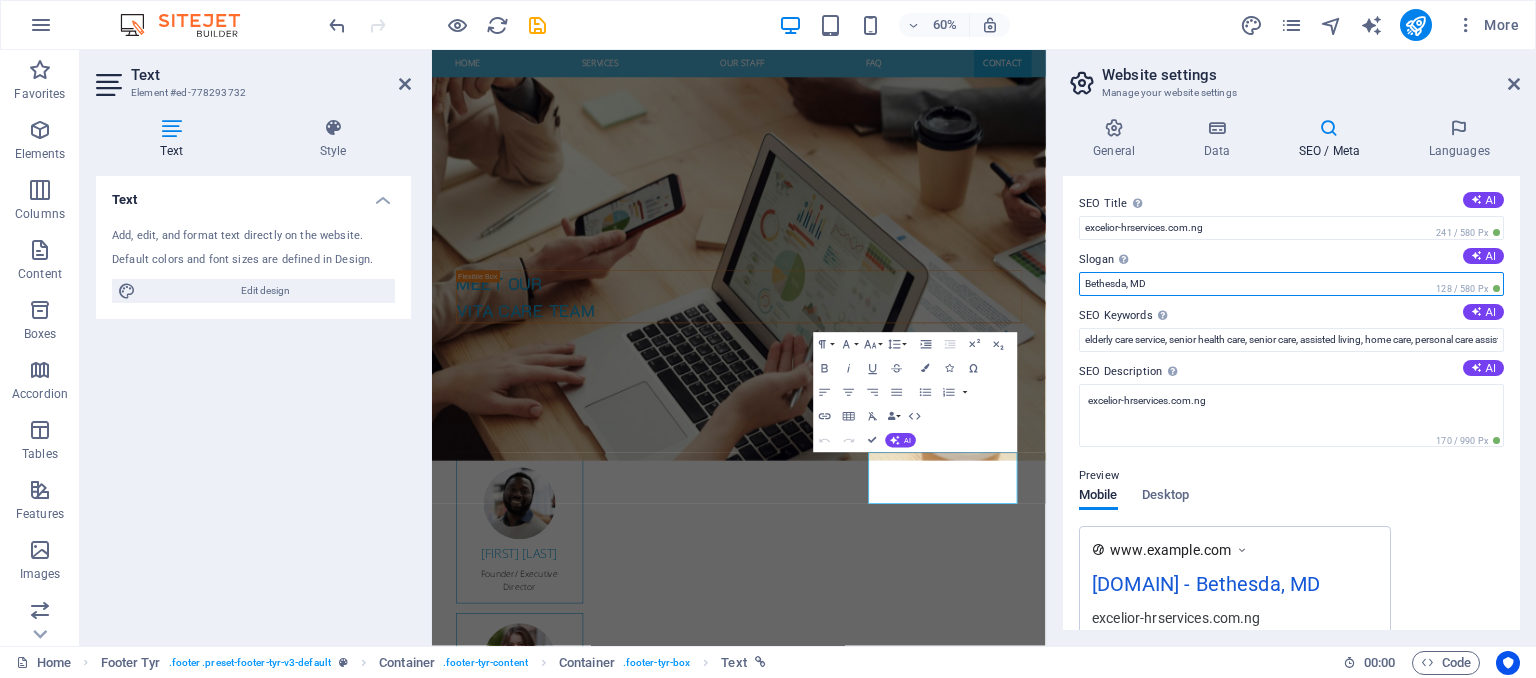 drag, startPoint x: 1250, startPoint y: 294, endPoint x: 1058, endPoint y: 303, distance: 192.21082 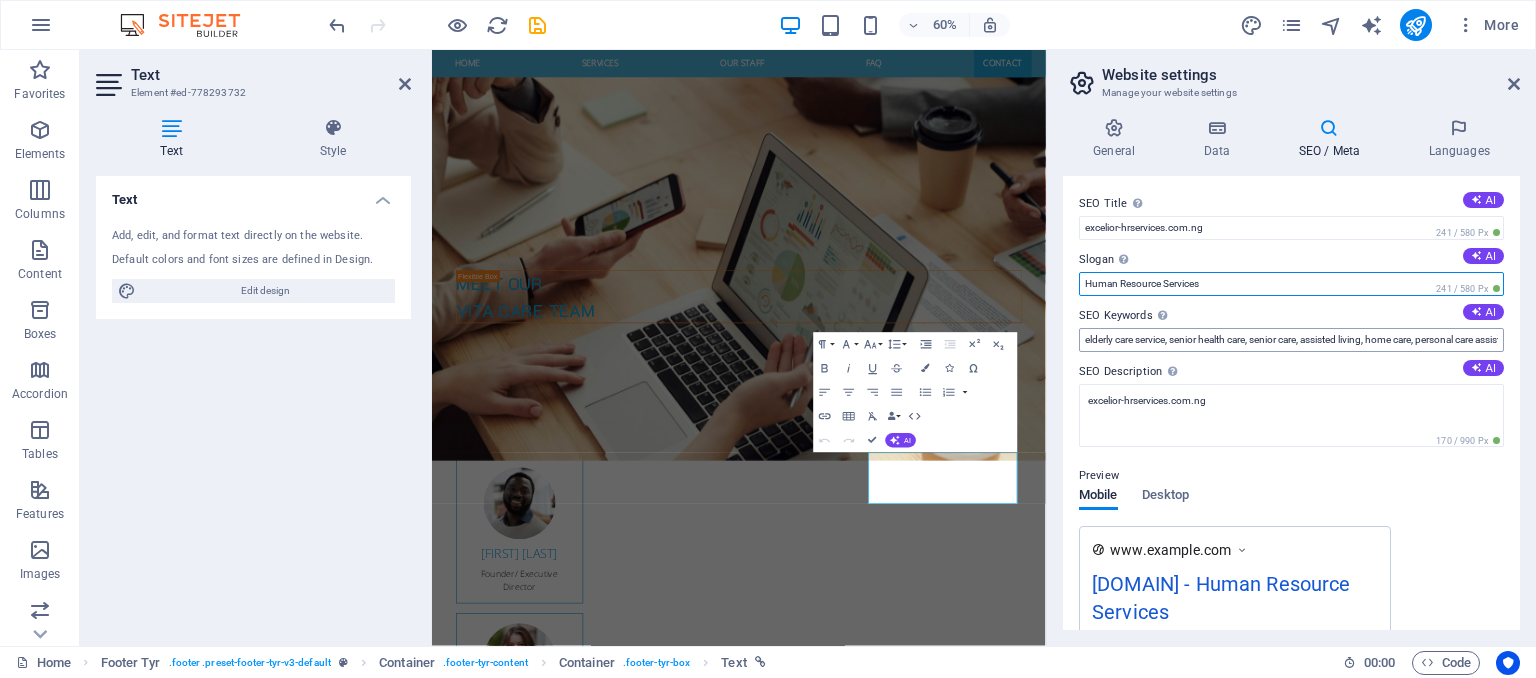 type on "Human Resource Services" 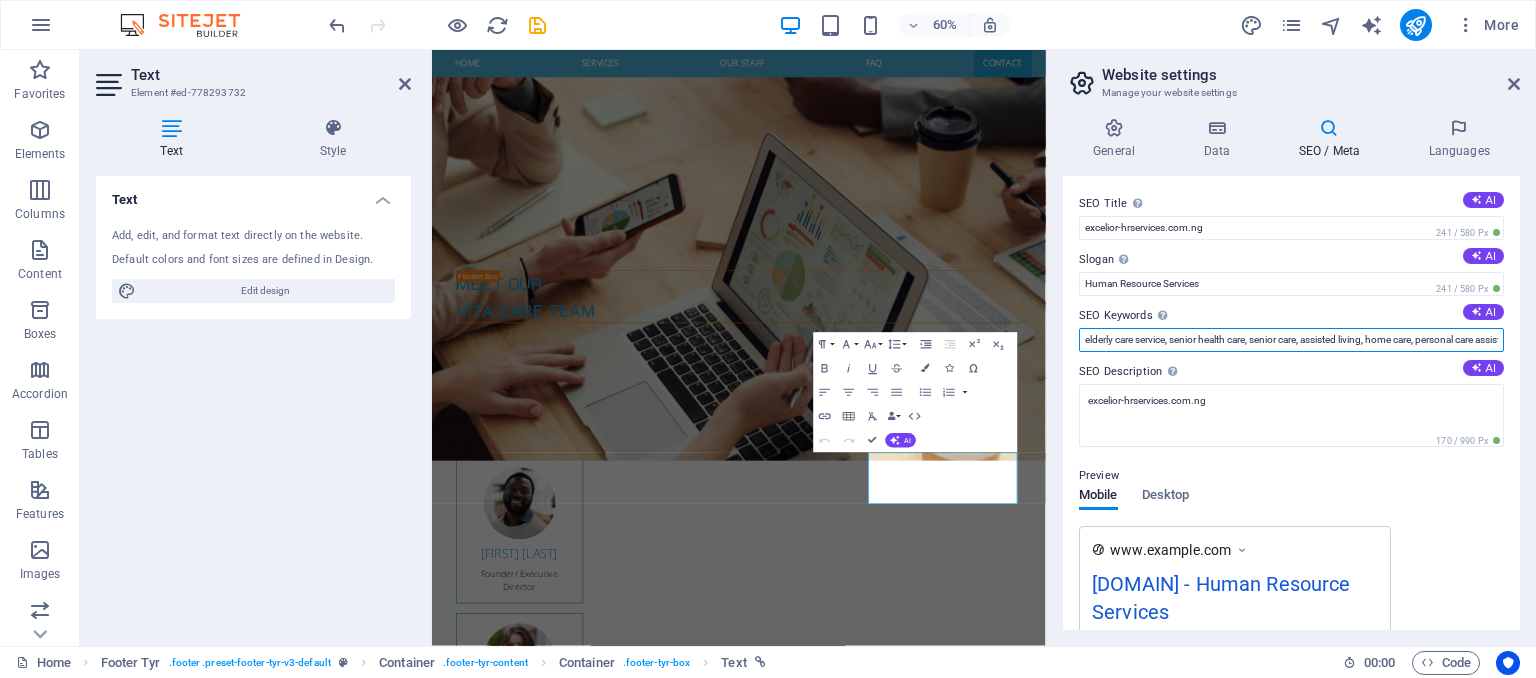 click on "elderly care service, senior health care, senior care, assisted living, home care, personal care assistance, hospice care, [DOMAIN], Bethesda, MD" at bounding box center [1291, 340] 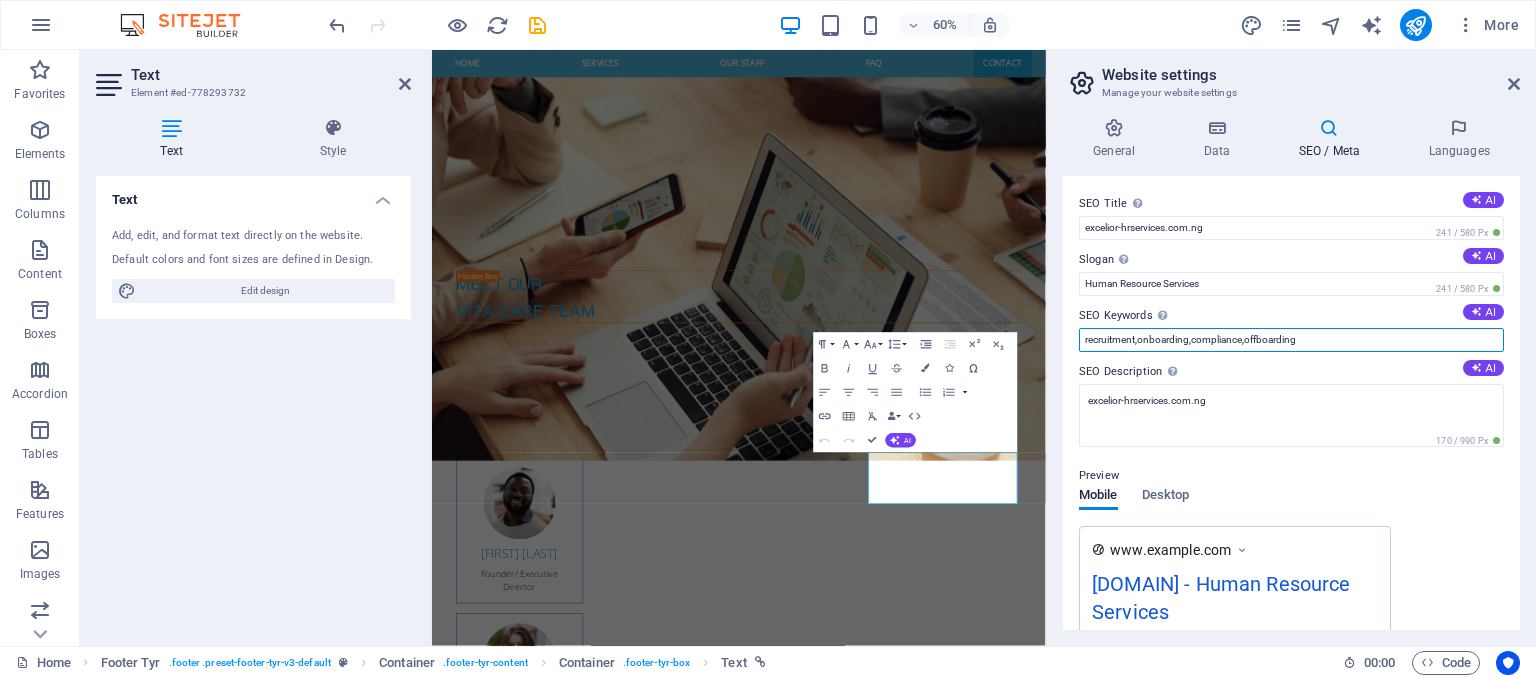 type on "recruitment,onboarding,compliance,offboarding" 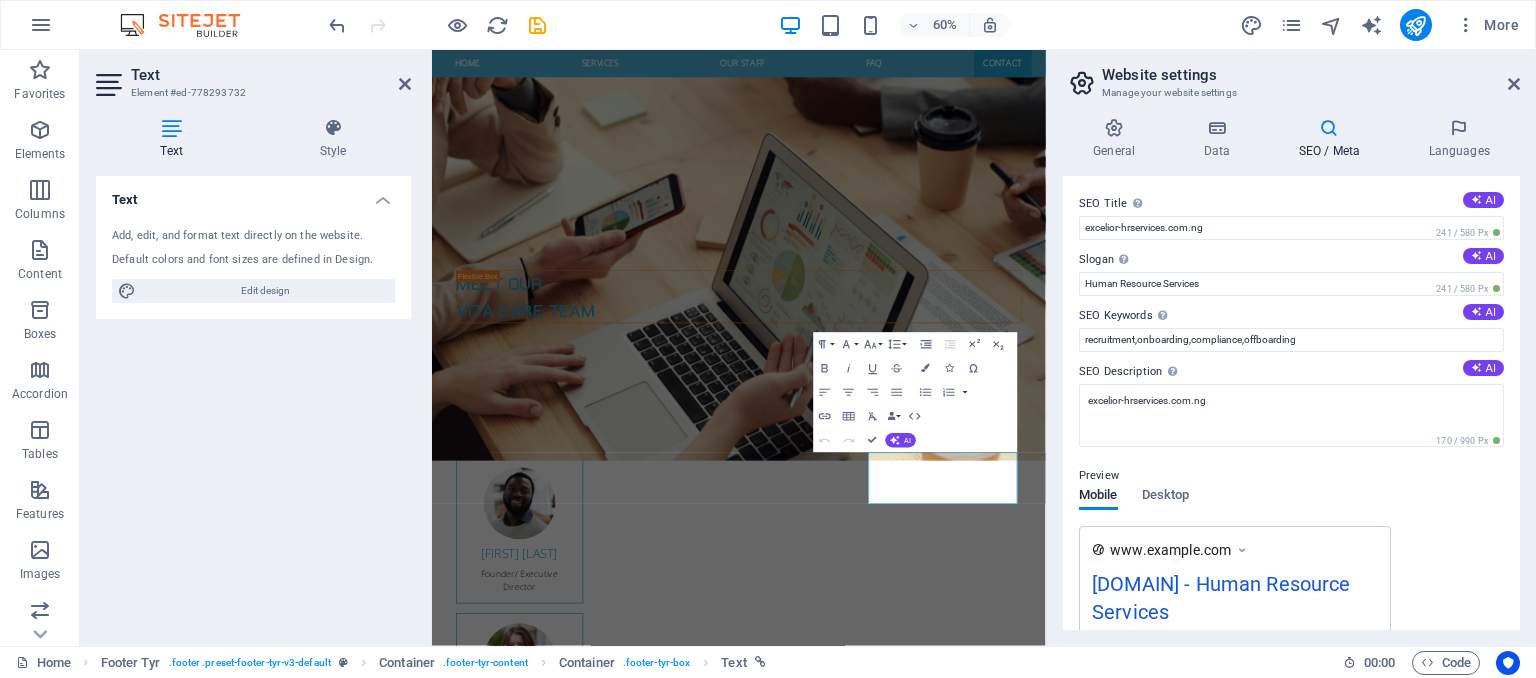 drag, startPoint x: 1519, startPoint y: 351, endPoint x: 1518, endPoint y: 424, distance: 73.00685 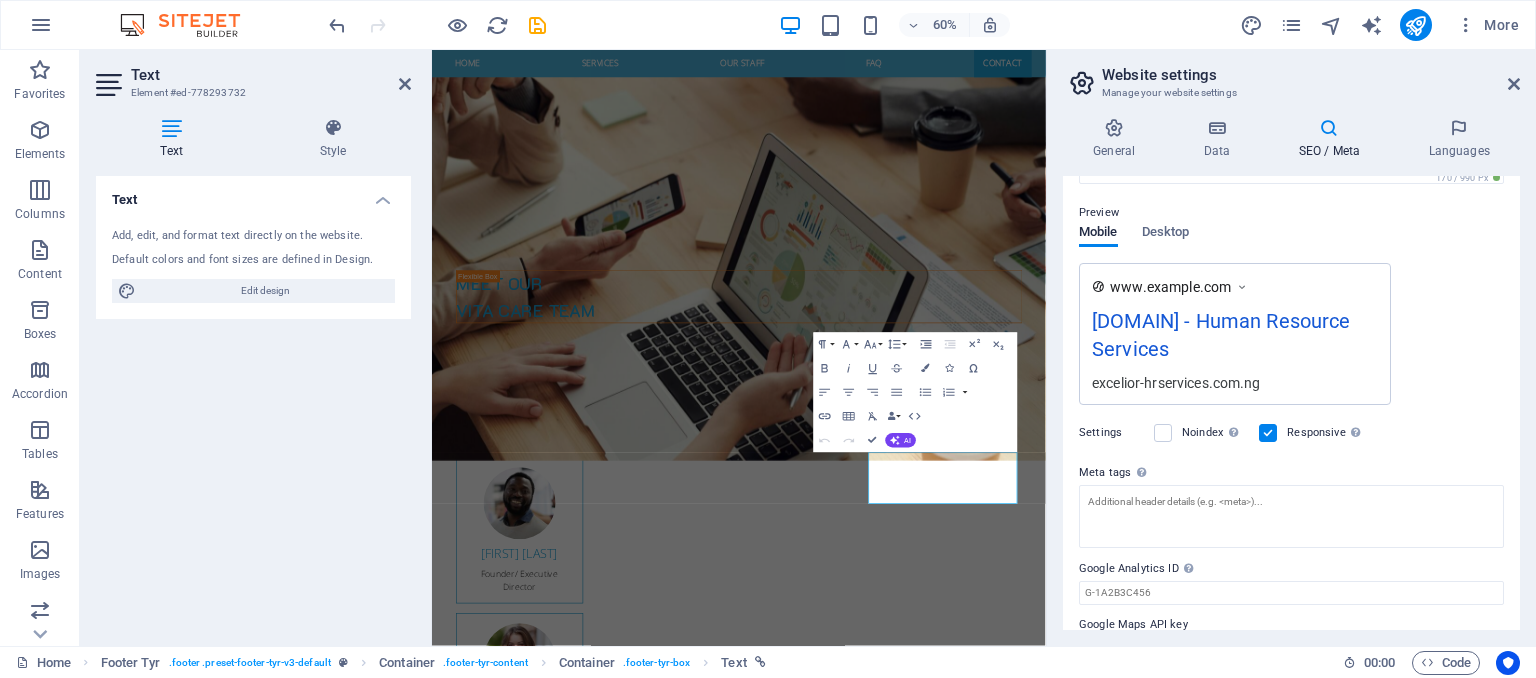 scroll, scrollTop: 308, scrollLeft: 0, axis: vertical 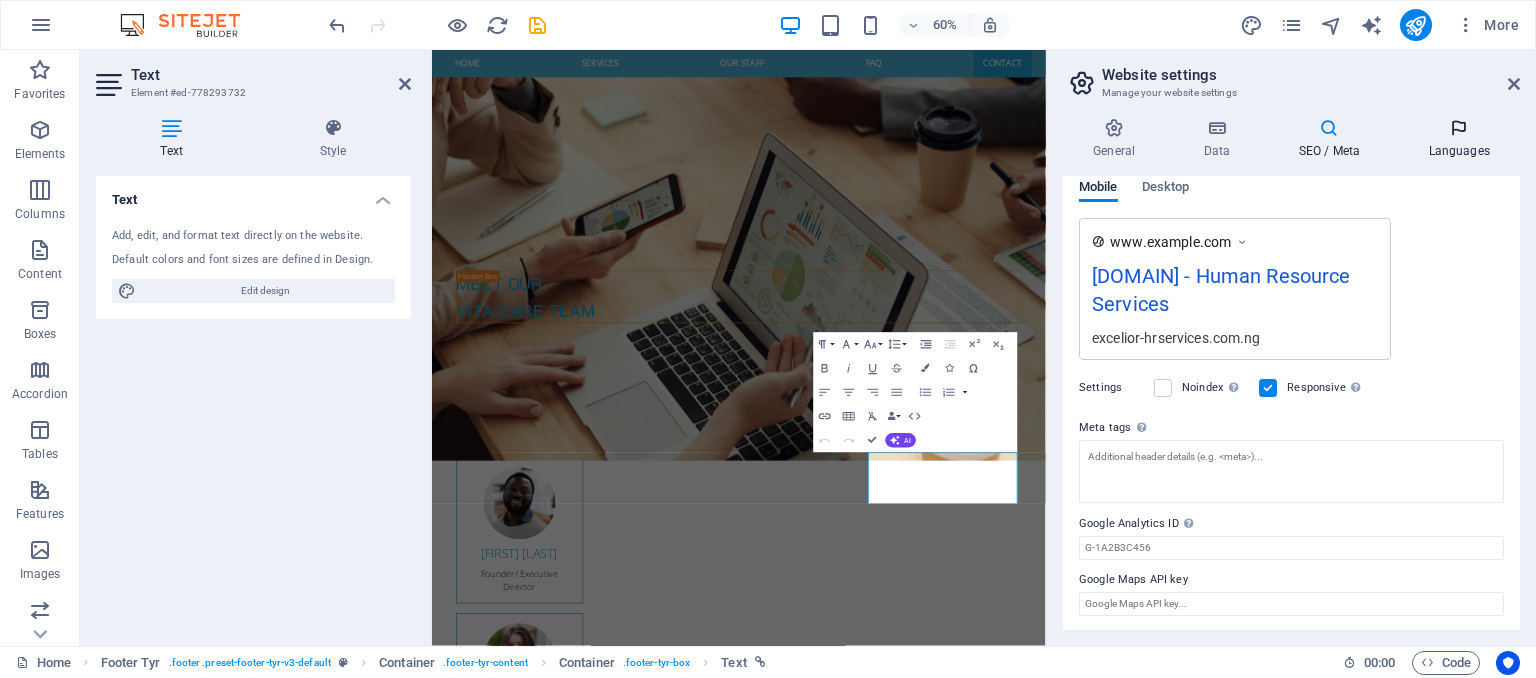 click at bounding box center [1459, 128] 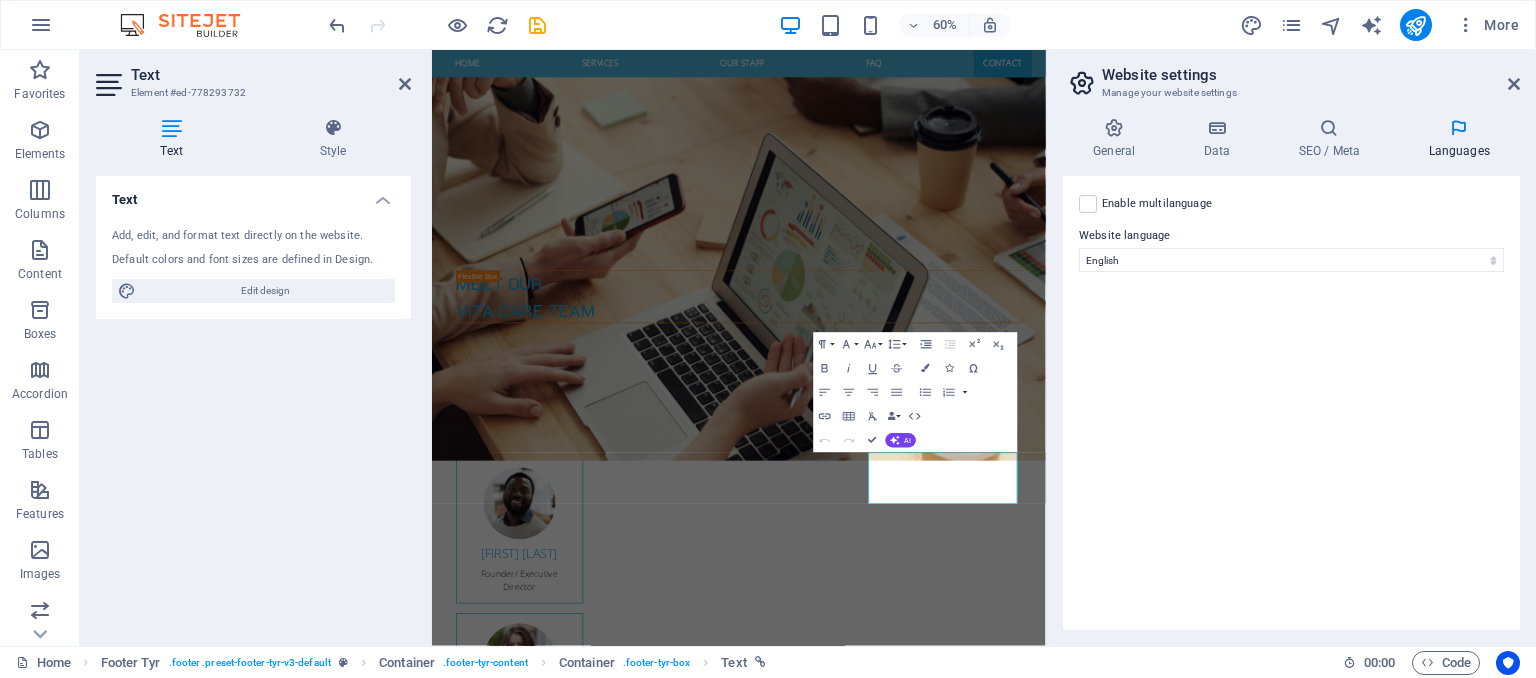click at bounding box center [1082, 83] 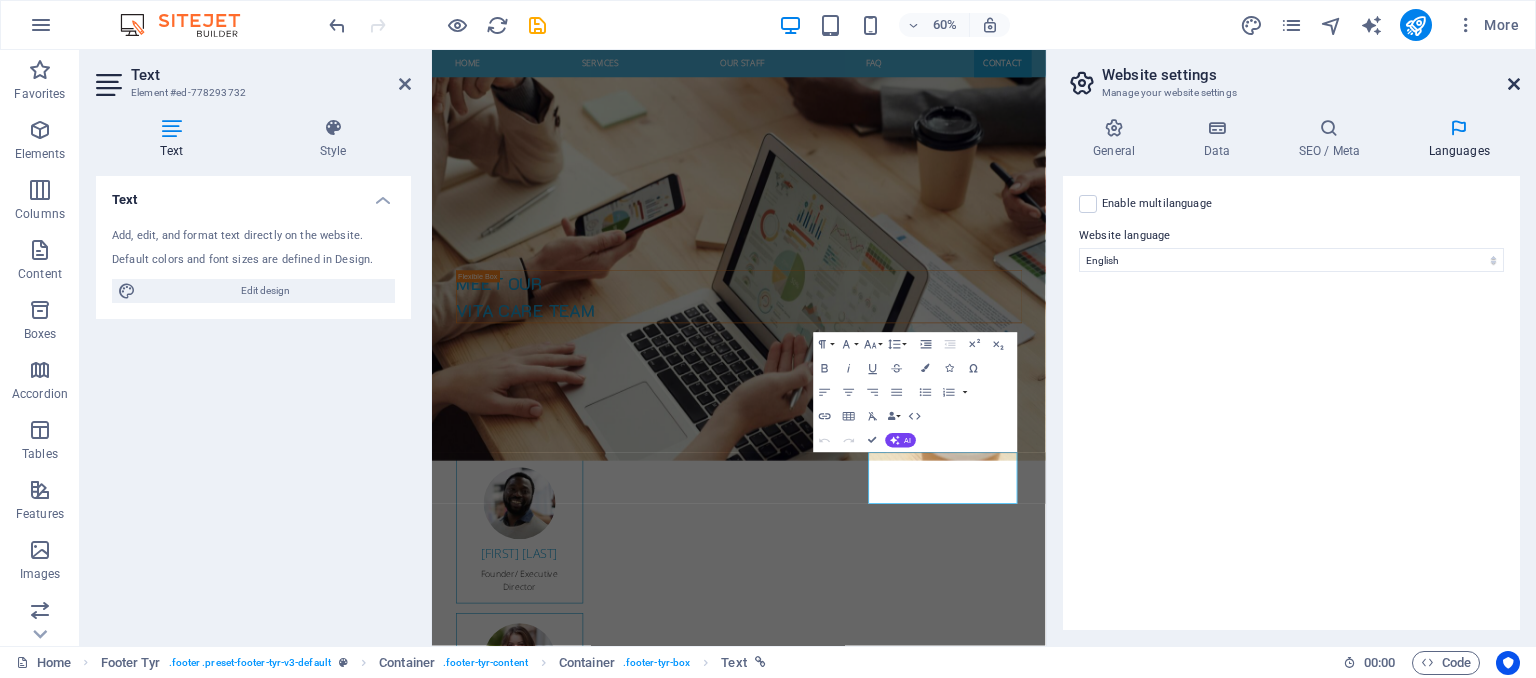 click at bounding box center (1514, 84) 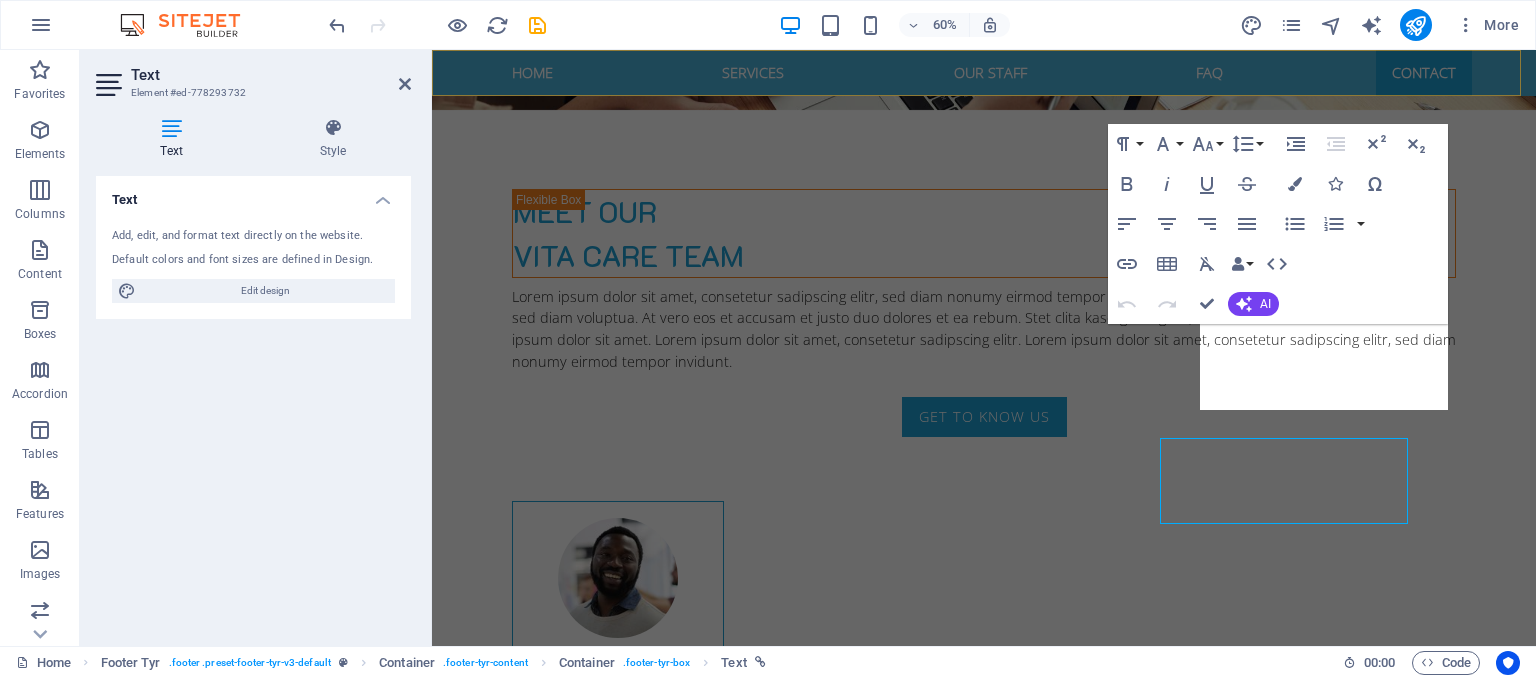 scroll, scrollTop: 3584, scrollLeft: 0, axis: vertical 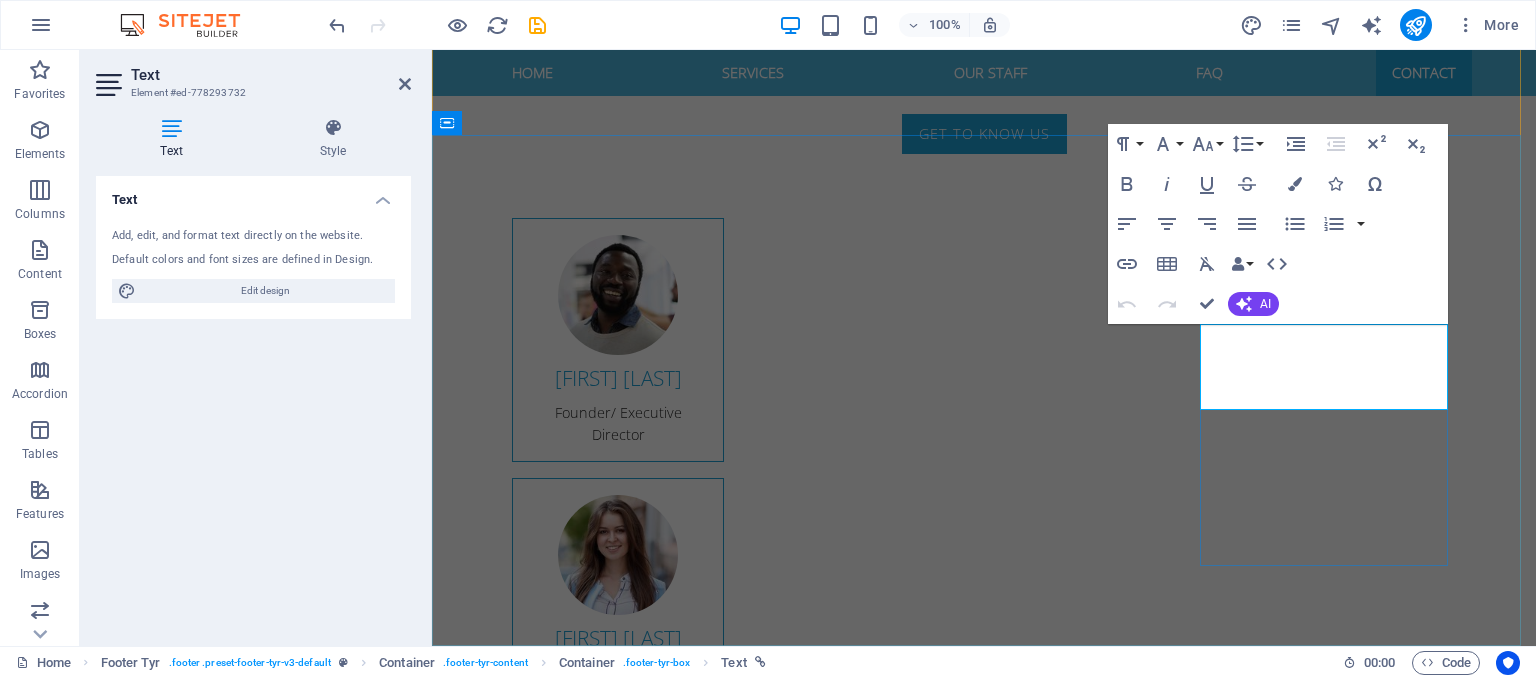 click on "Contact Phone: +234-[PHONE] E-Mail: info@[DOMAIN] Legal Notice | Privacy" at bounding box center [920, 4147] 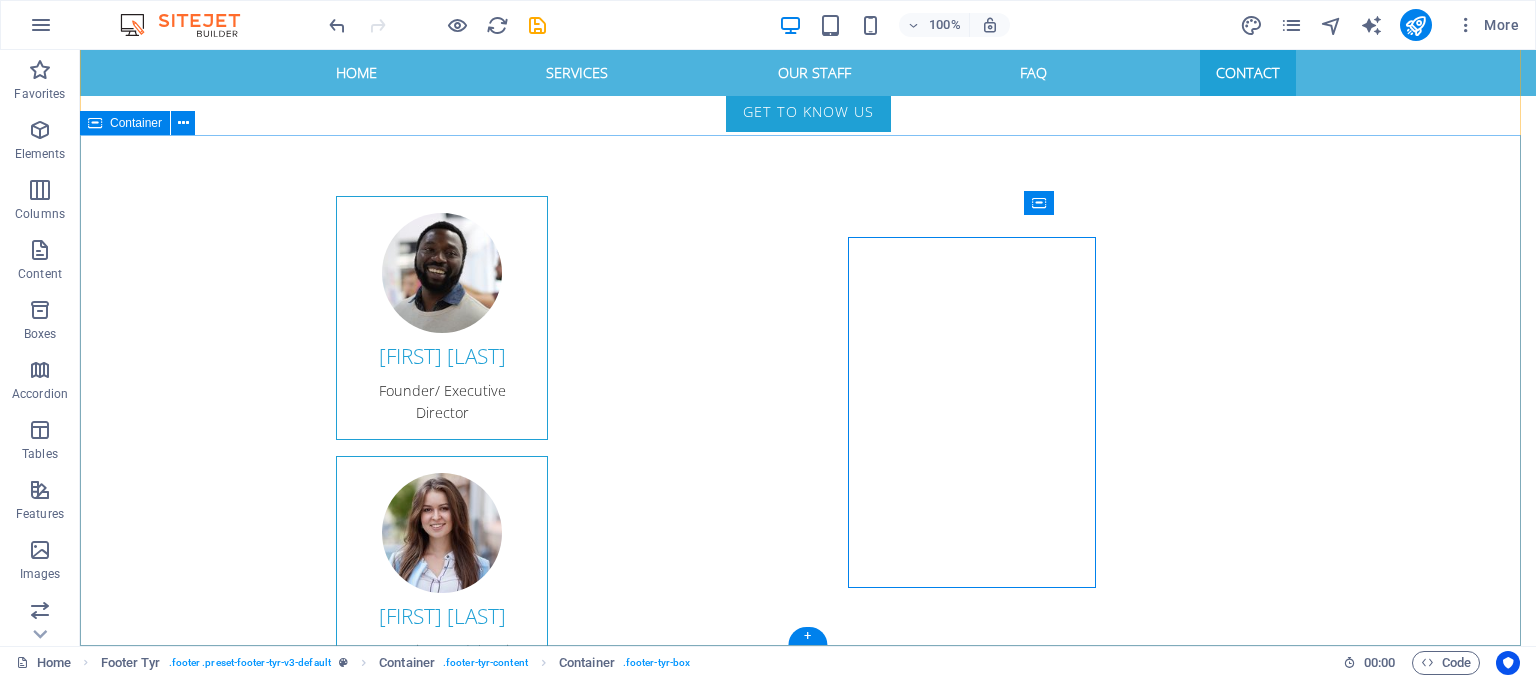 scroll, scrollTop: 3562, scrollLeft: 0, axis: vertical 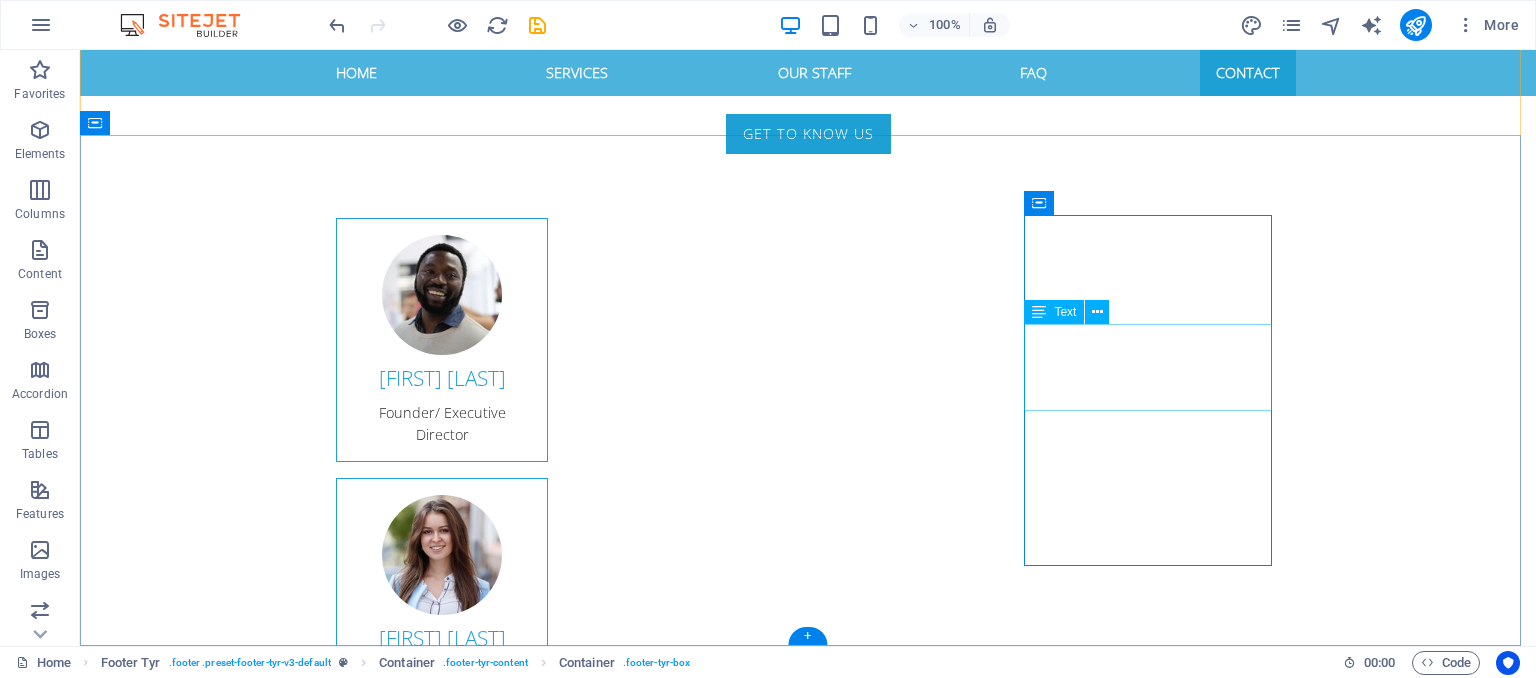 click on "Phone: +234-[PHONE] E-Mail: info@[DOMAIN] Legal Notice | Privacy" at bounding box center (568, 4201) 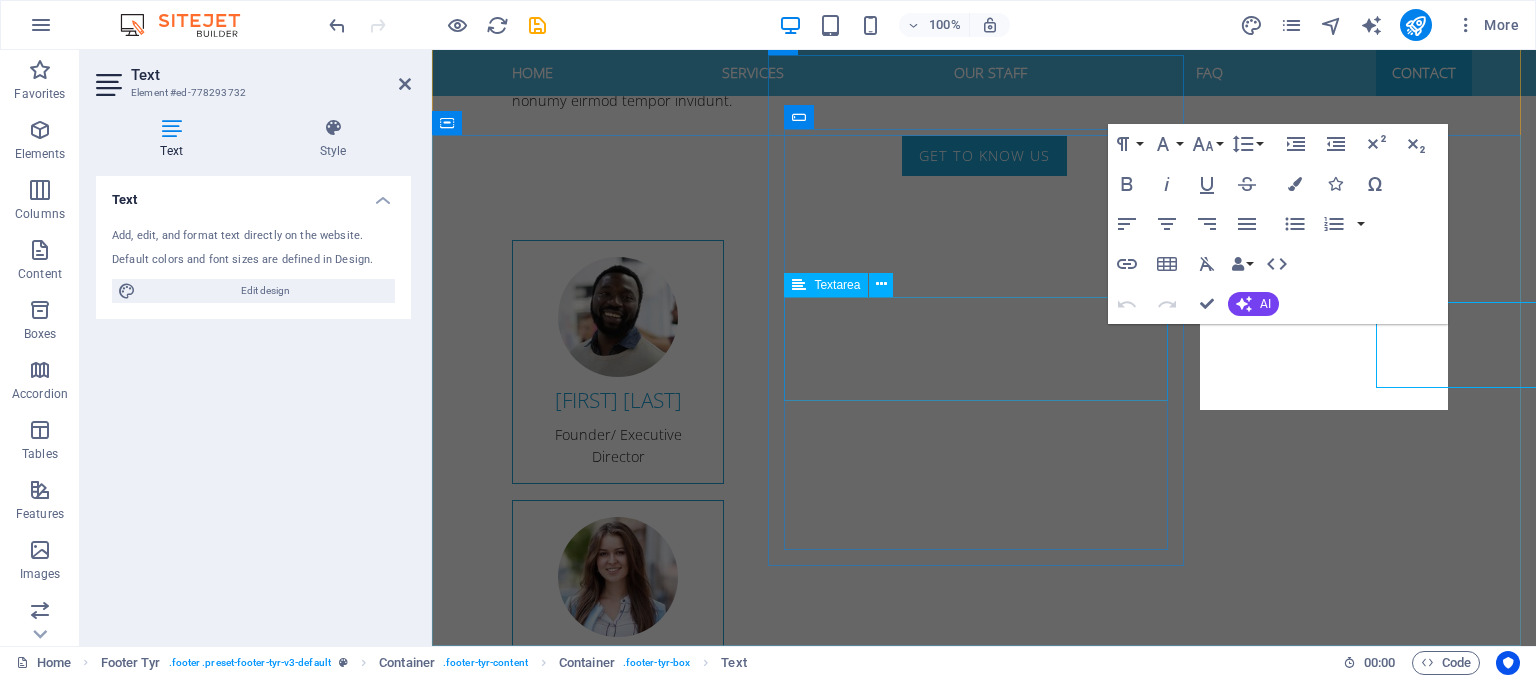 click at bounding box center [920, 3854] 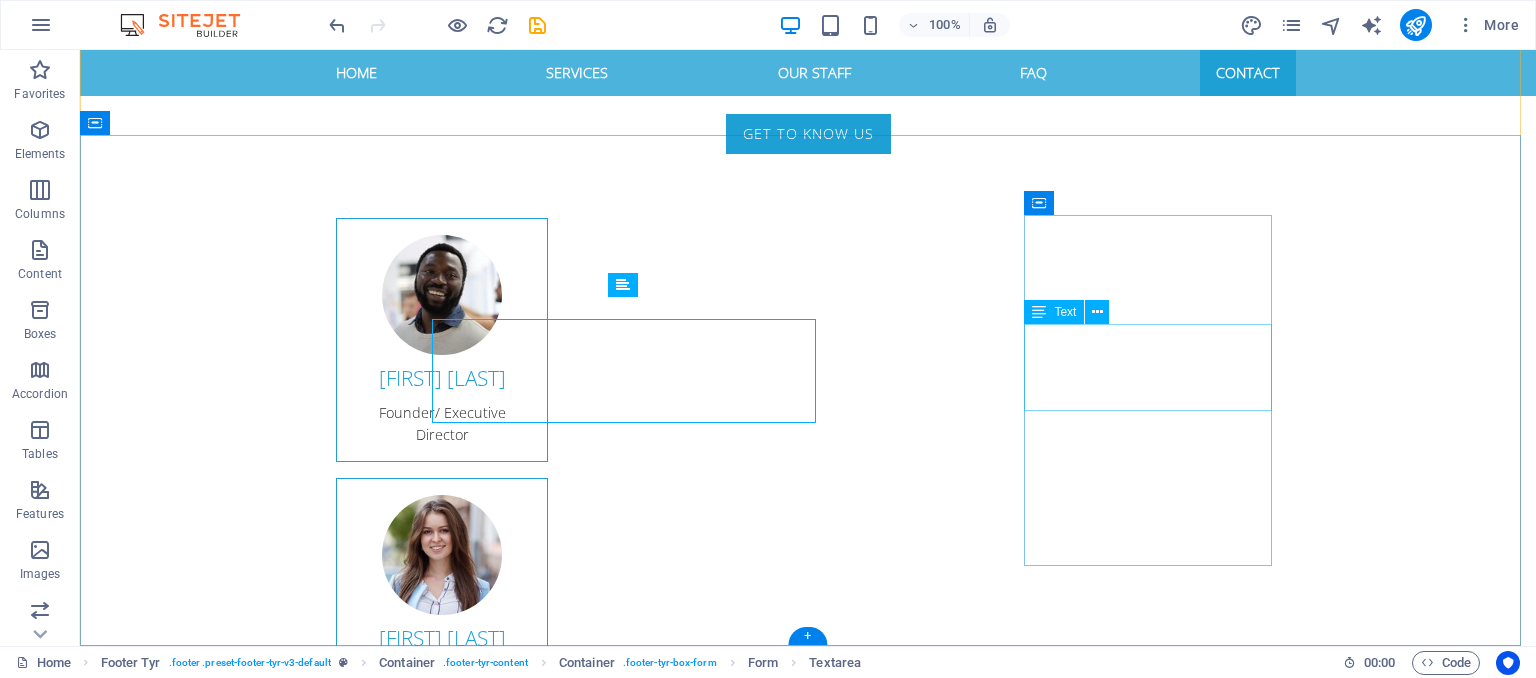 scroll, scrollTop: 3562, scrollLeft: 0, axis: vertical 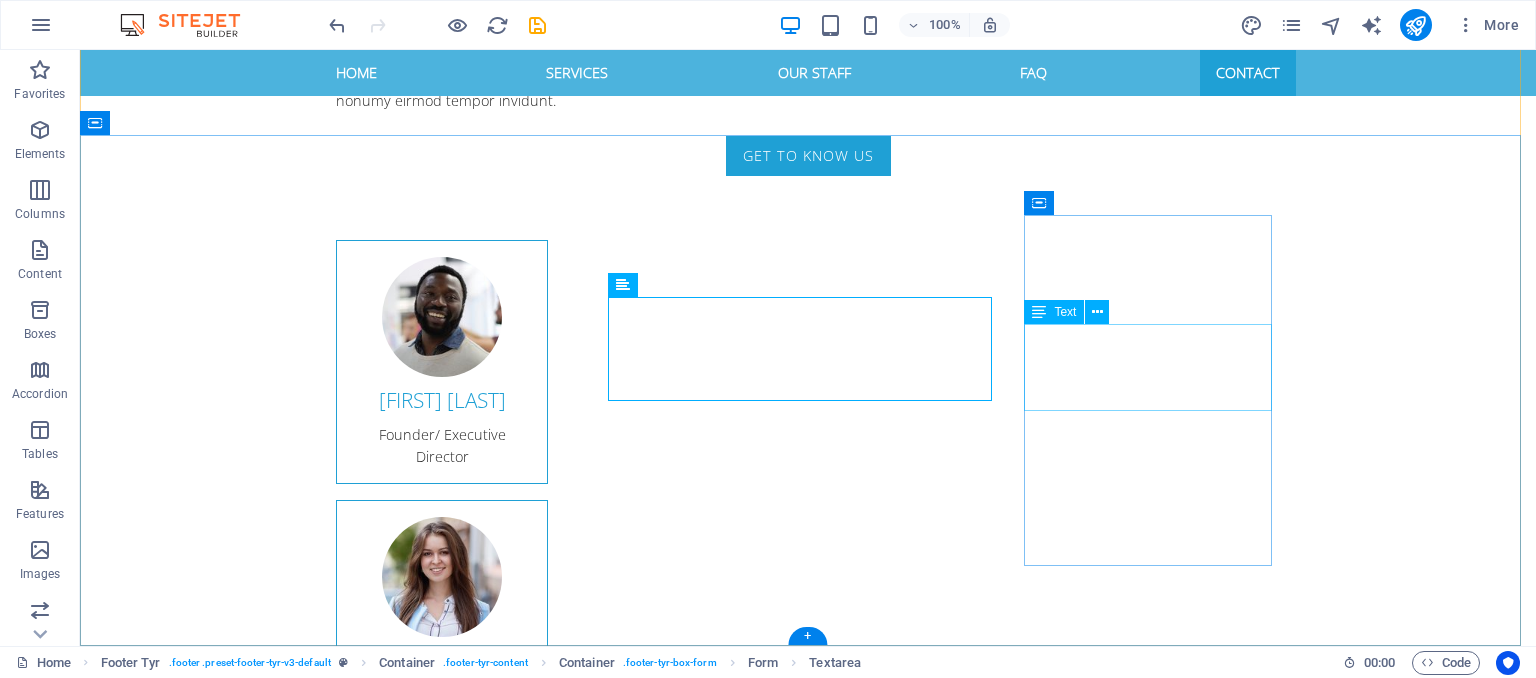 click on "Phone: +234-[PHONE] E-Mail: info@[DOMAIN] Legal Notice | Privacy" at bounding box center [568, 4223] 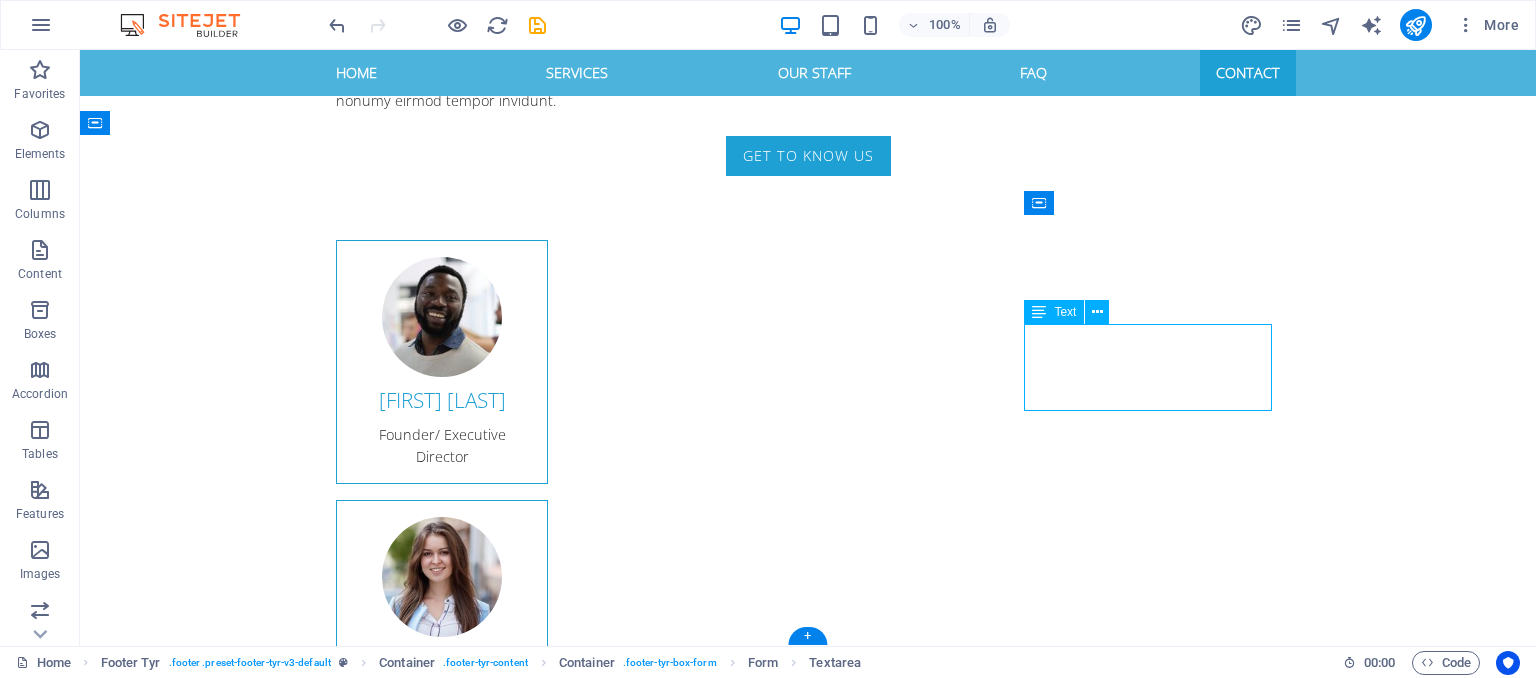 click on "Phone: +234-[PHONE] E-Mail: info@[DOMAIN] Legal Notice | Privacy" at bounding box center (568, 4223) 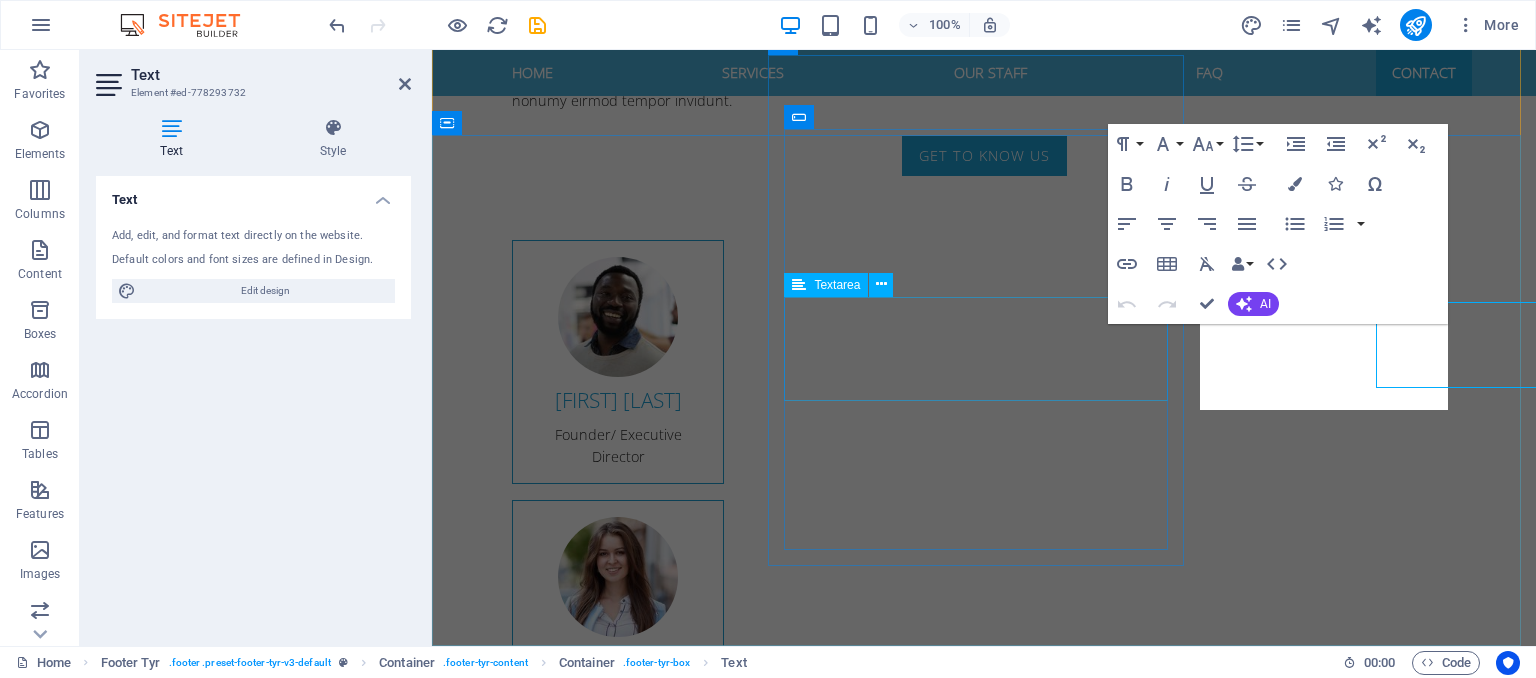 scroll, scrollTop: 3584, scrollLeft: 0, axis: vertical 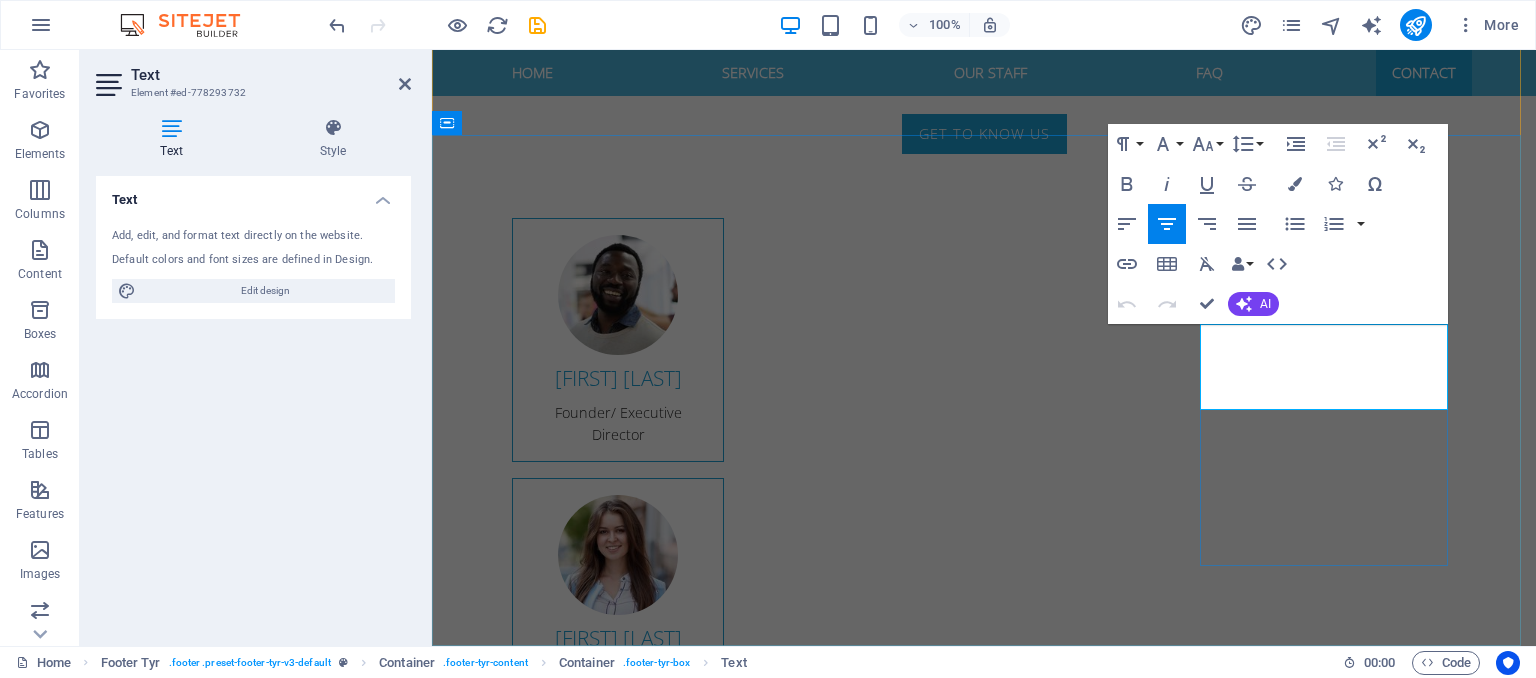 click on "[EMAIL]" at bounding box center (941, 4201) 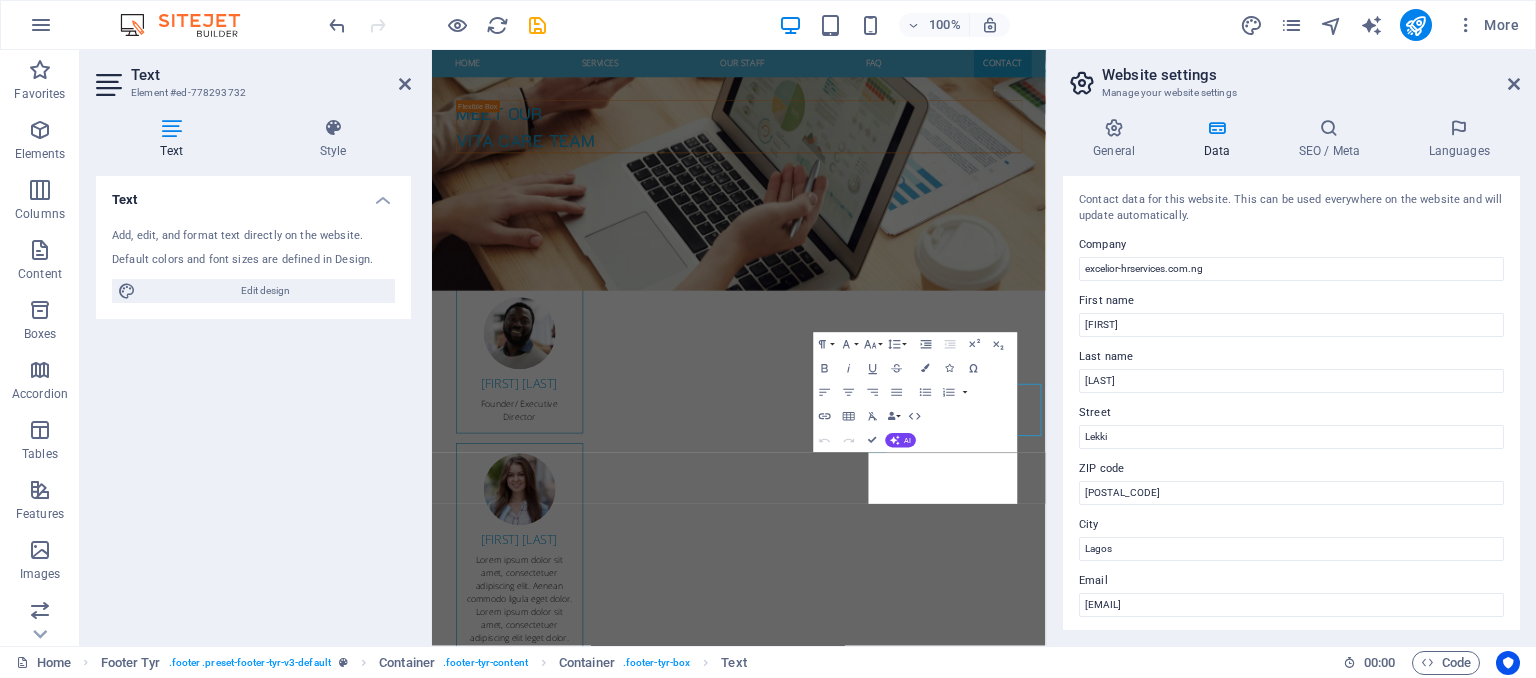 click on "Last name" at bounding box center [1291, 357] 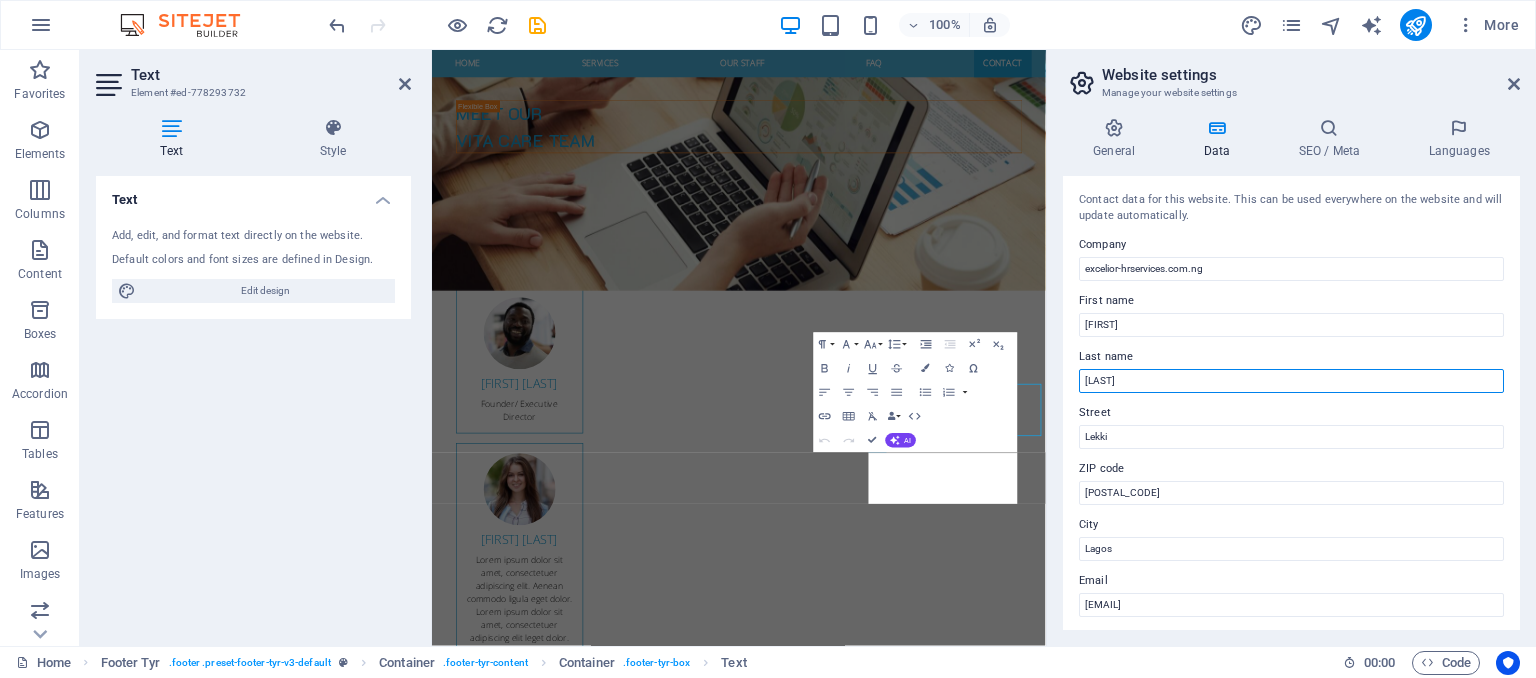 click on "[LAST]" at bounding box center [1291, 381] 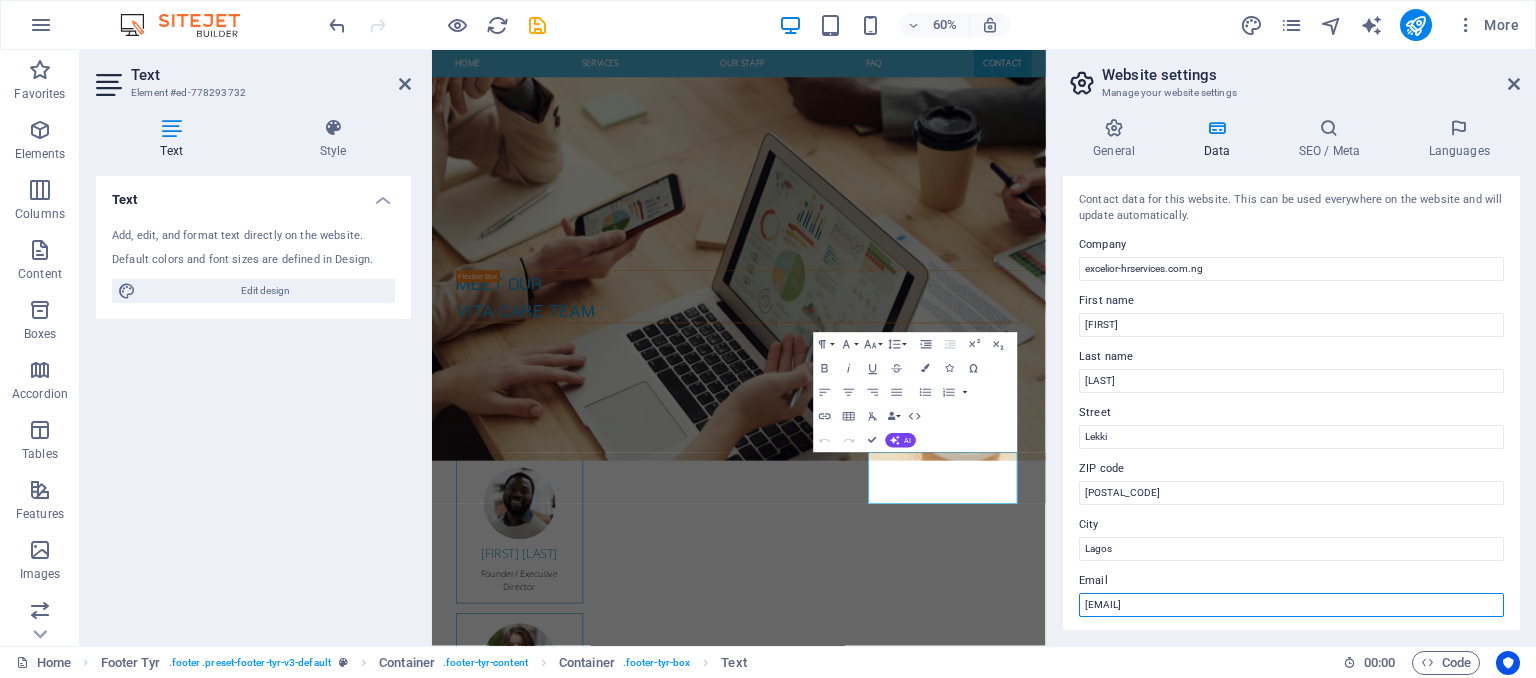 click on "[EMAIL]" at bounding box center (1291, 605) 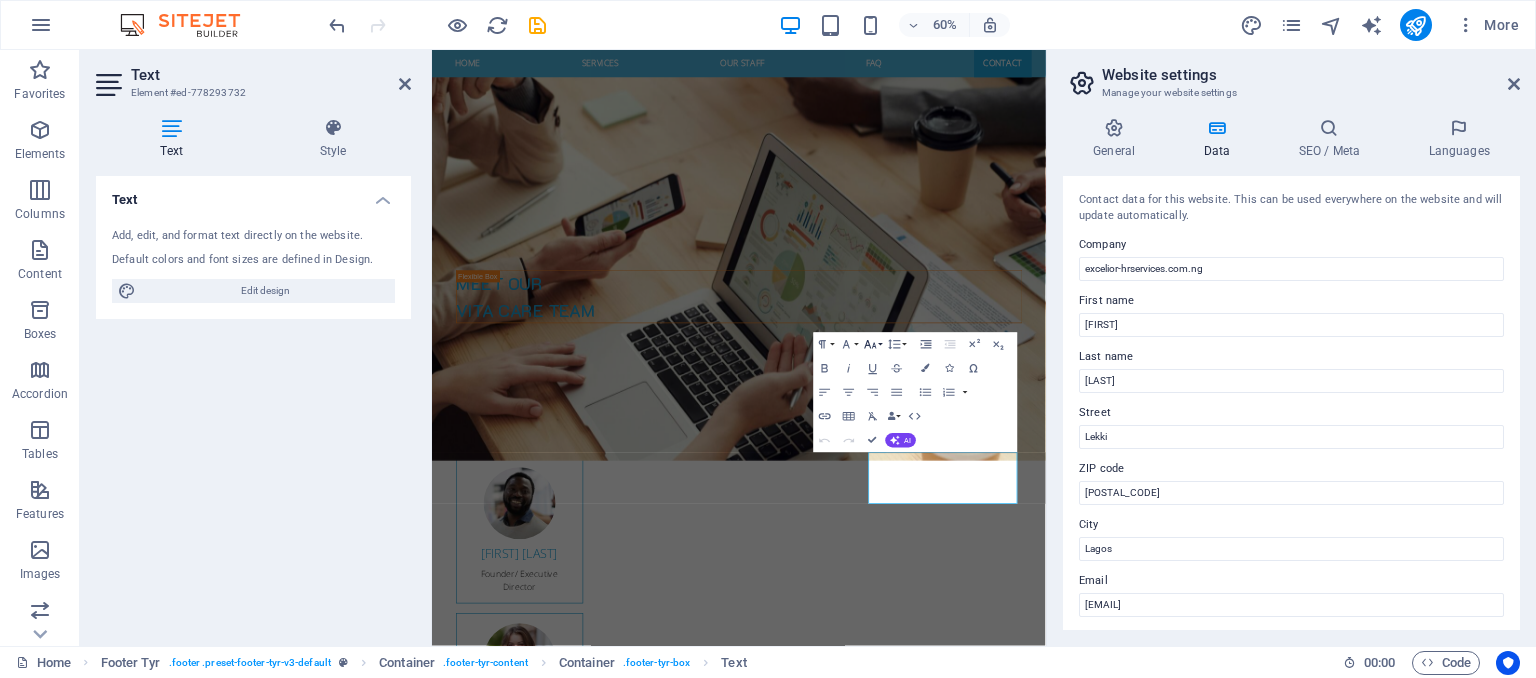 click on "Font Size" at bounding box center (873, 345) 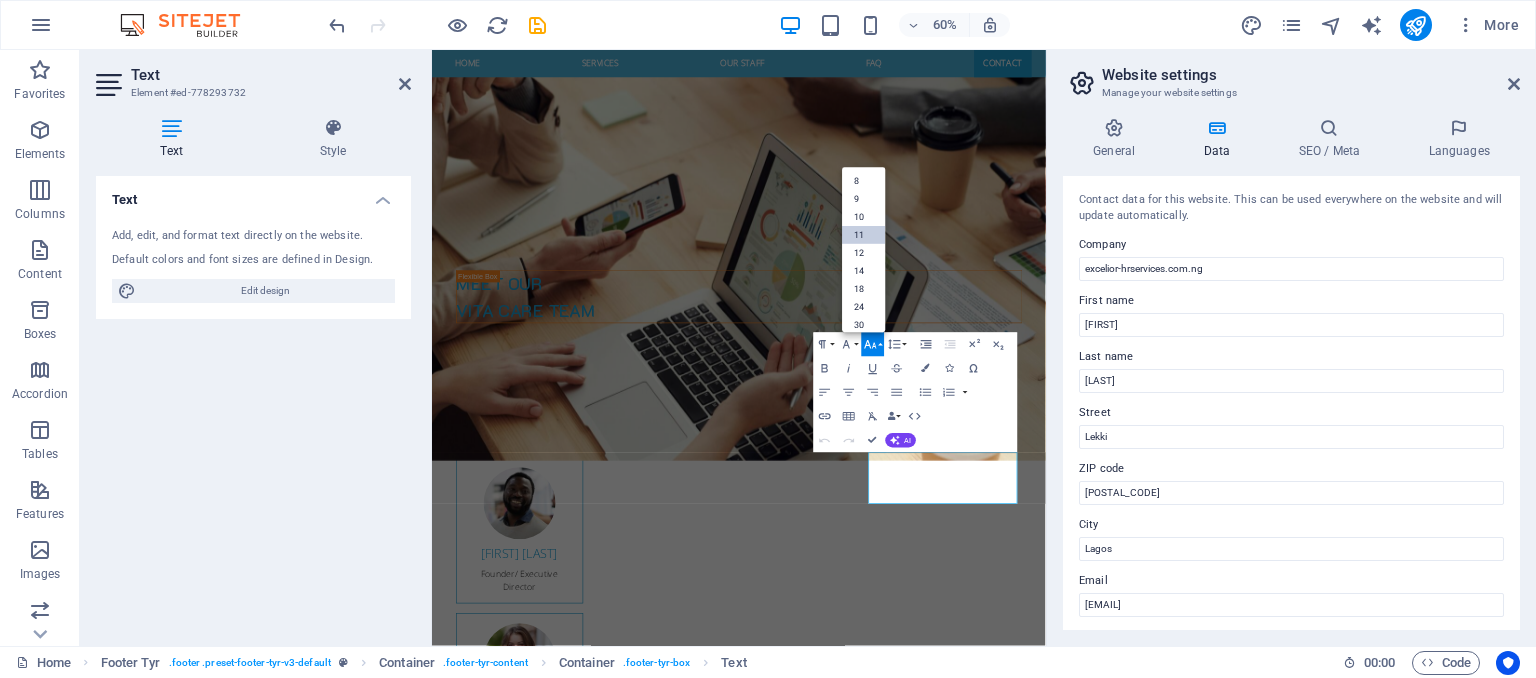 click on "11" at bounding box center [863, 235] 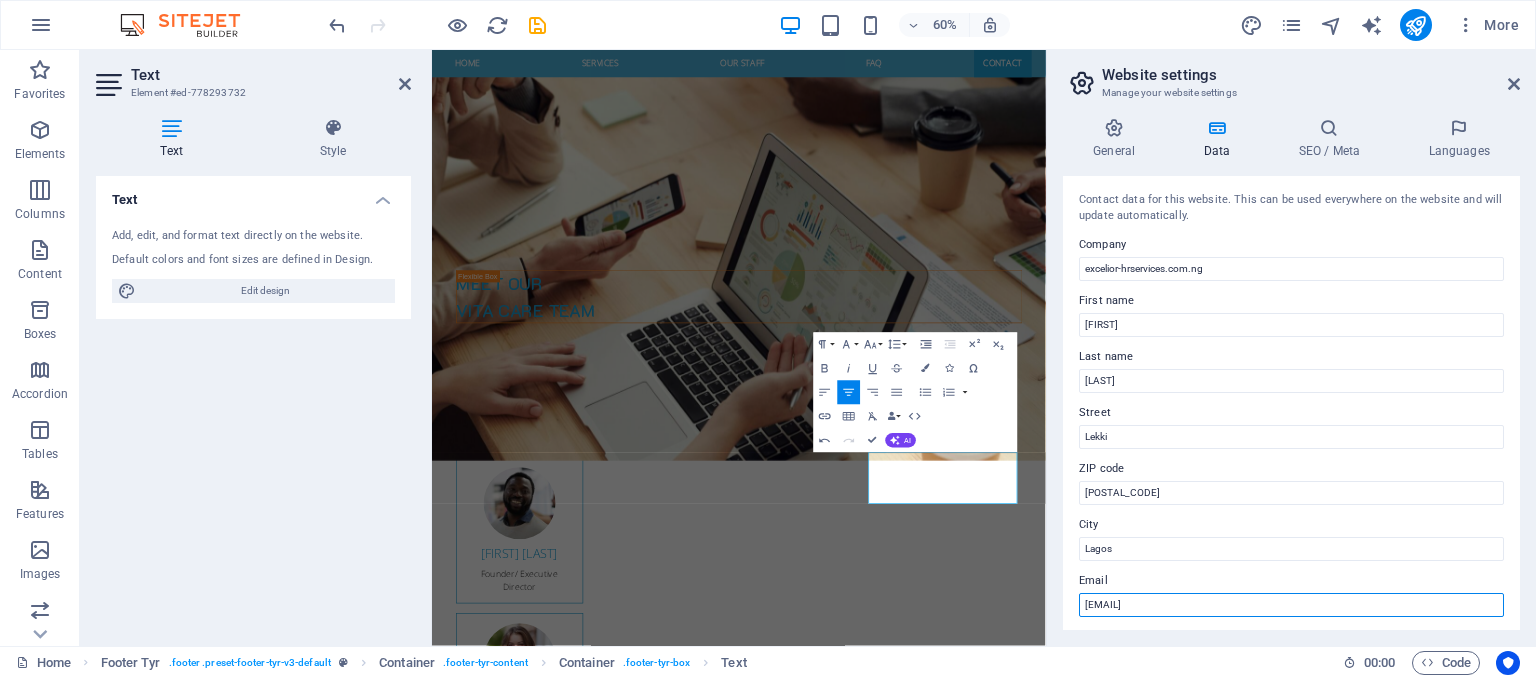 click on "[EMAIL]" at bounding box center [1291, 605] 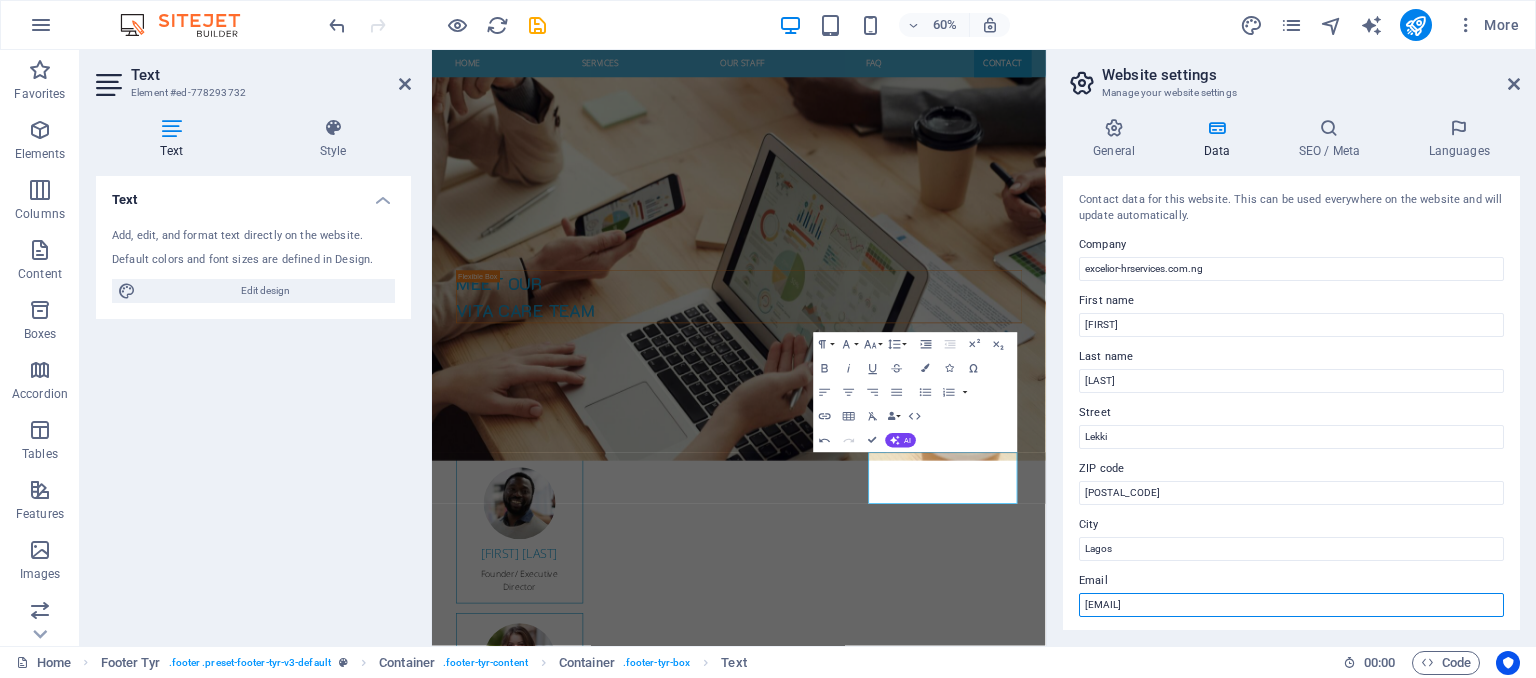 click on "[EMAIL]" at bounding box center [1291, 605] 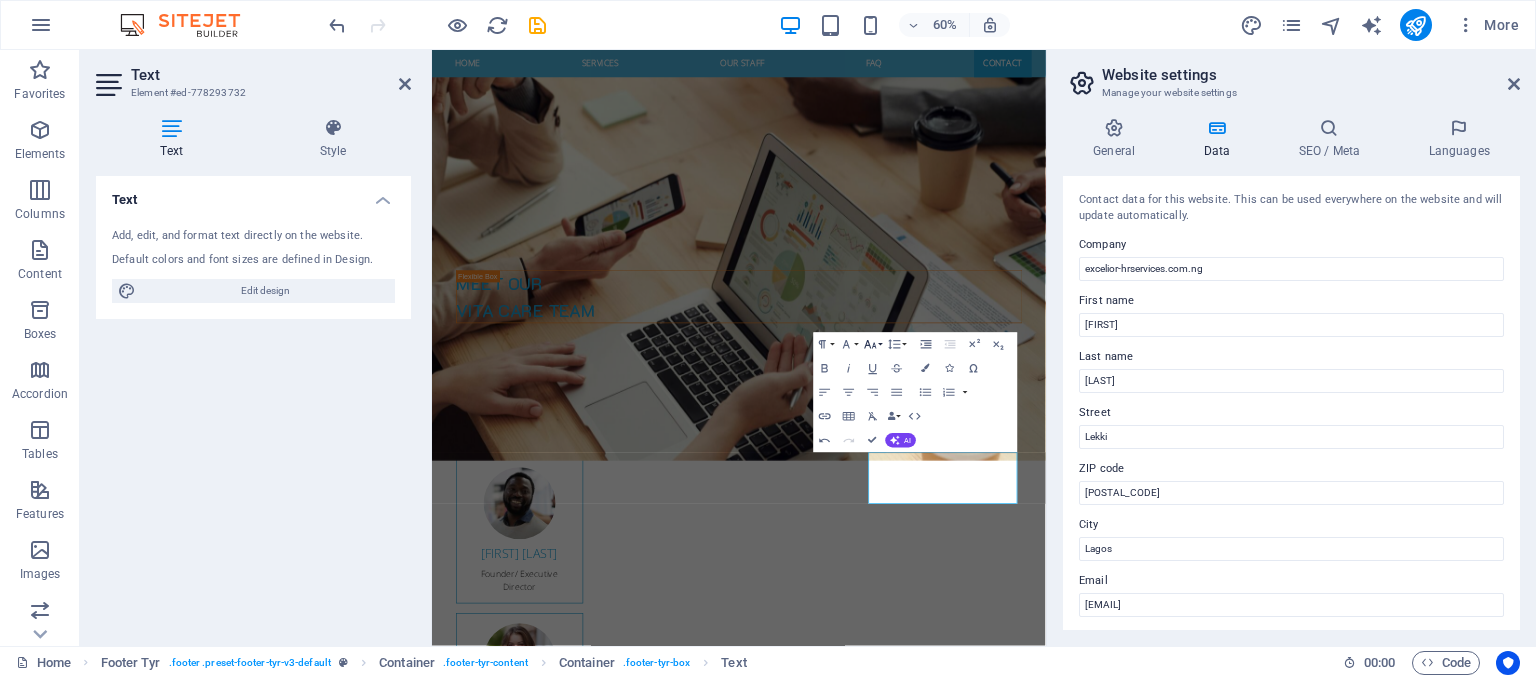 click on "Font Size" at bounding box center (873, 345) 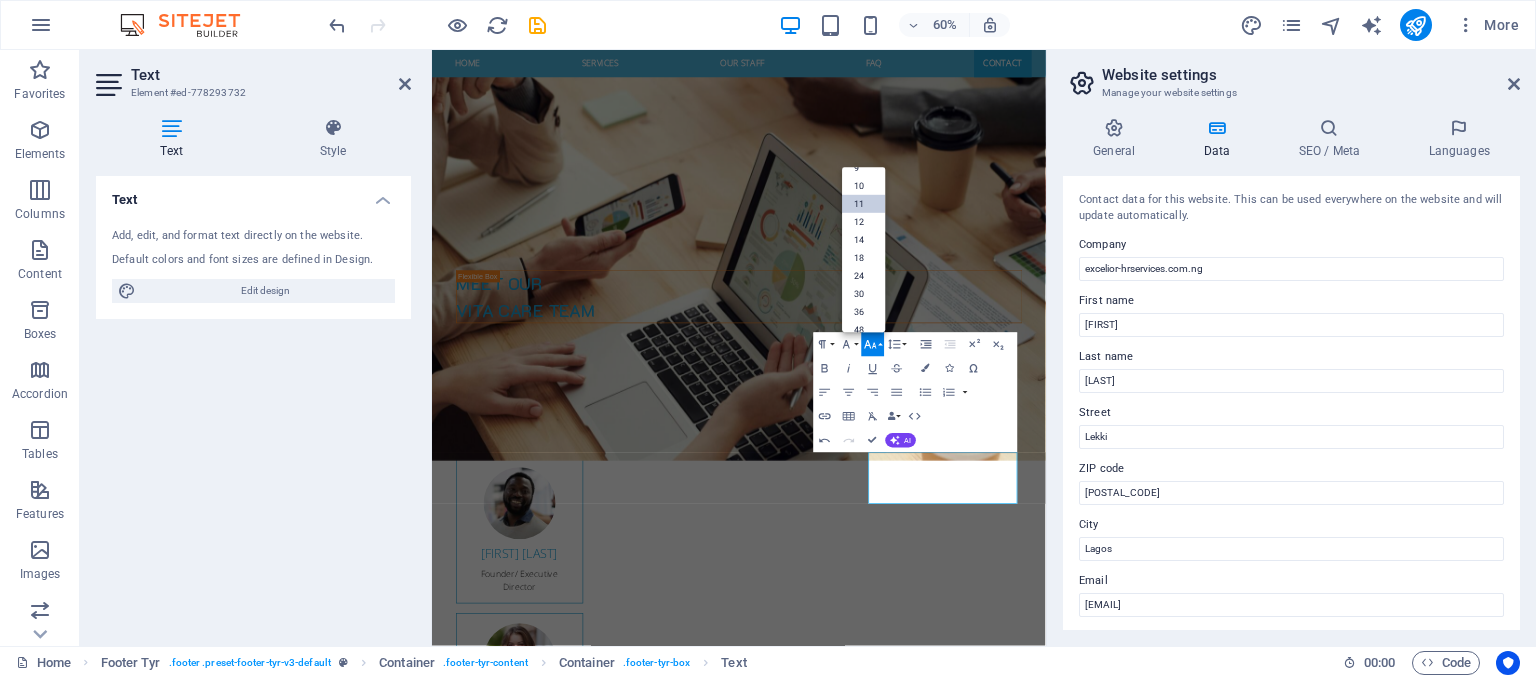 scroll, scrollTop: 0, scrollLeft: 0, axis: both 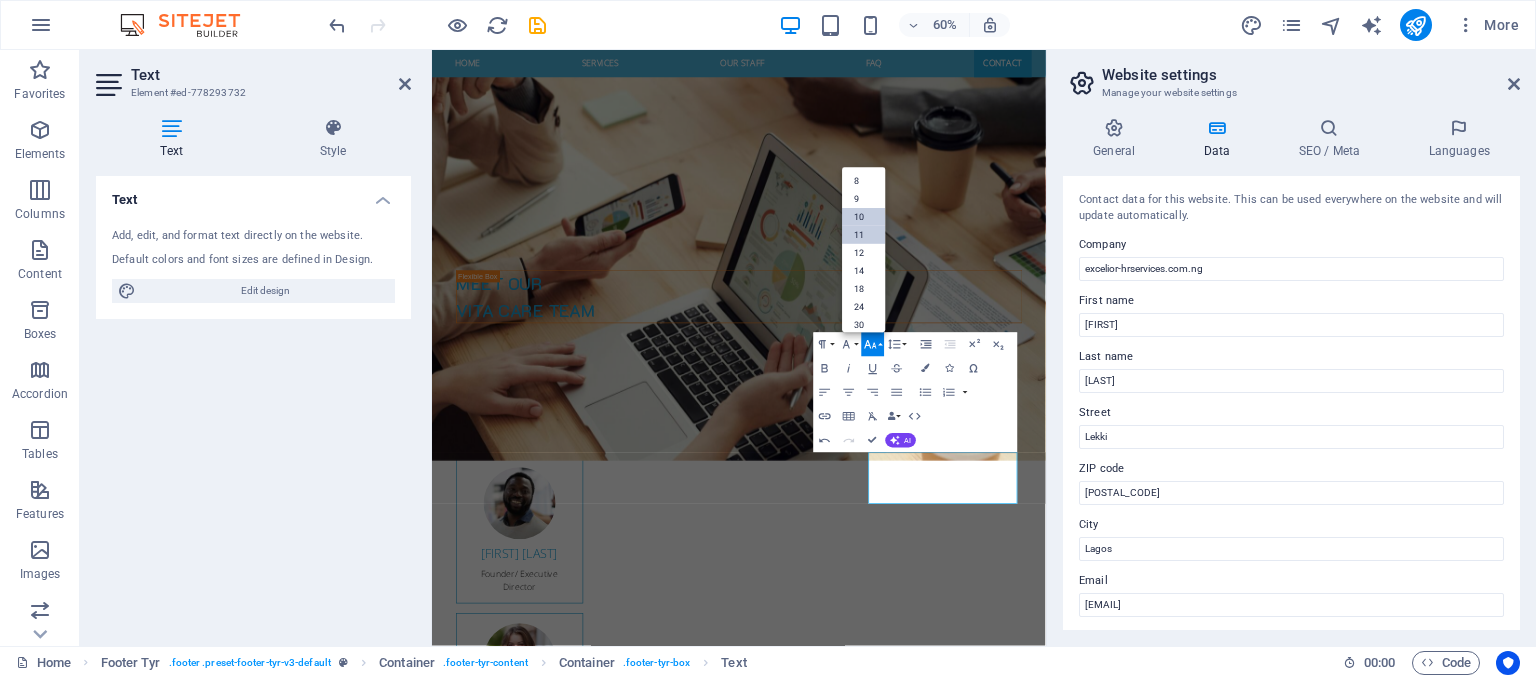 click on "10" at bounding box center (863, 217) 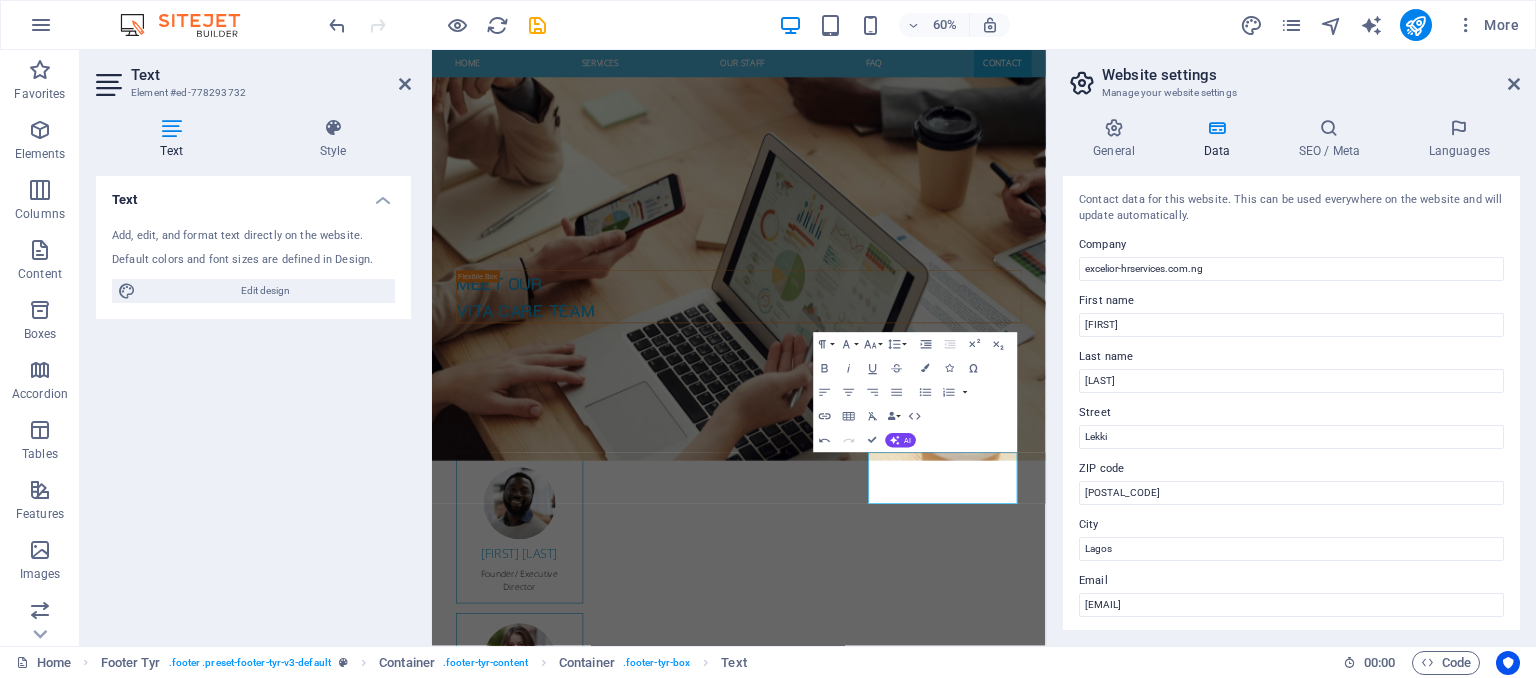 click on "Website settings Manage your website settings  General  Data  SEO / Meta  Languages Website name [DOMAIN] Logo Drag files here, click to choose files or select files from Files or our free stock photos & videos Select files from the file manager, stock photos, or upload file(s) Upload Favicon Set the favicon of your website here. A favicon is a small icon shown in the browser tab next to your website title. It helps visitors identify your website. Drag files here, click to choose files or select files from Files or our free stock photos & videos Select files from the file manager, stock photos, or upload file(s) Upload Preview Image (Open Graph) This image will be shown when the website is shared on social networks Drag files here, click to choose files or select files from Files or our free stock photos & videos Select files from the file manager, stock photos, or upload file(s) Upload Contact data for this website. This can be used everywhere on the website and will update automatically. 1" at bounding box center [1291, 348] 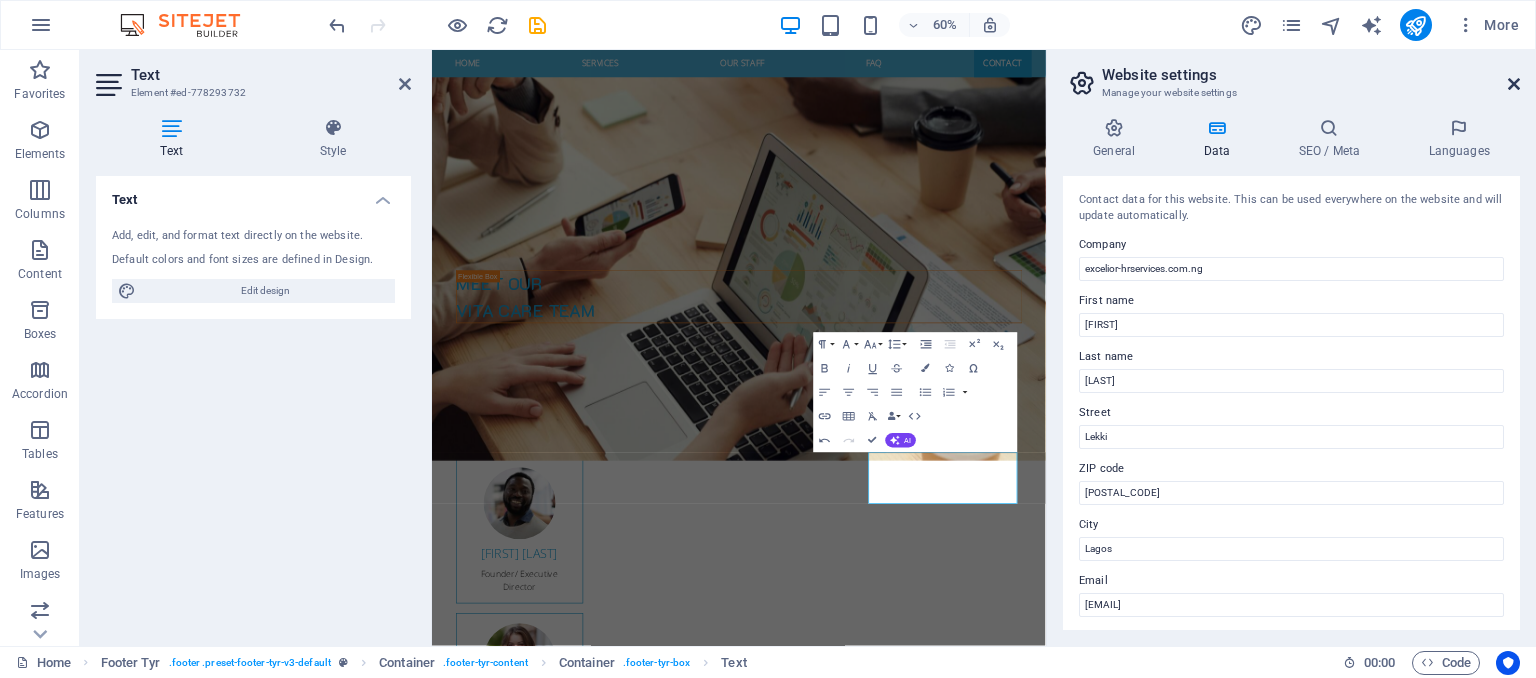 click at bounding box center [1514, 84] 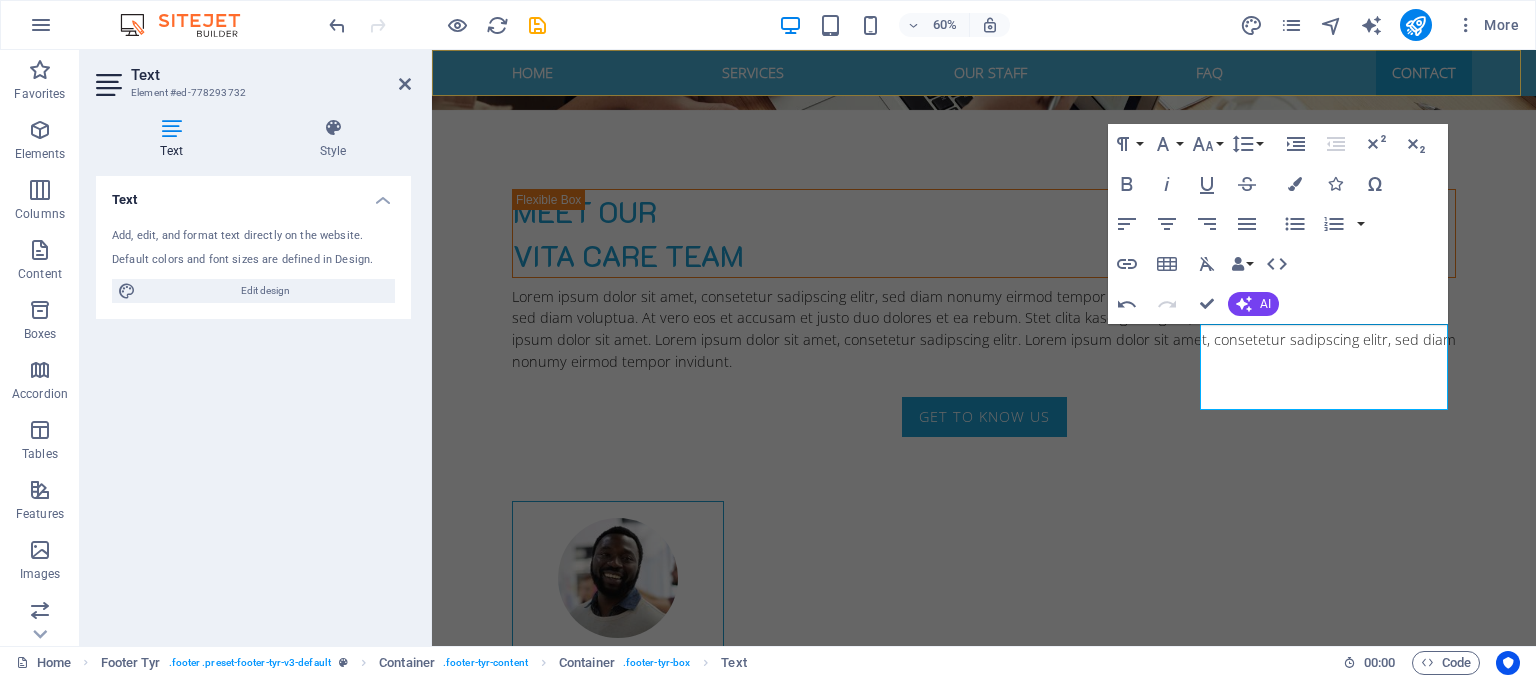 scroll, scrollTop: 3584, scrollLeft: 0, axis: vertical 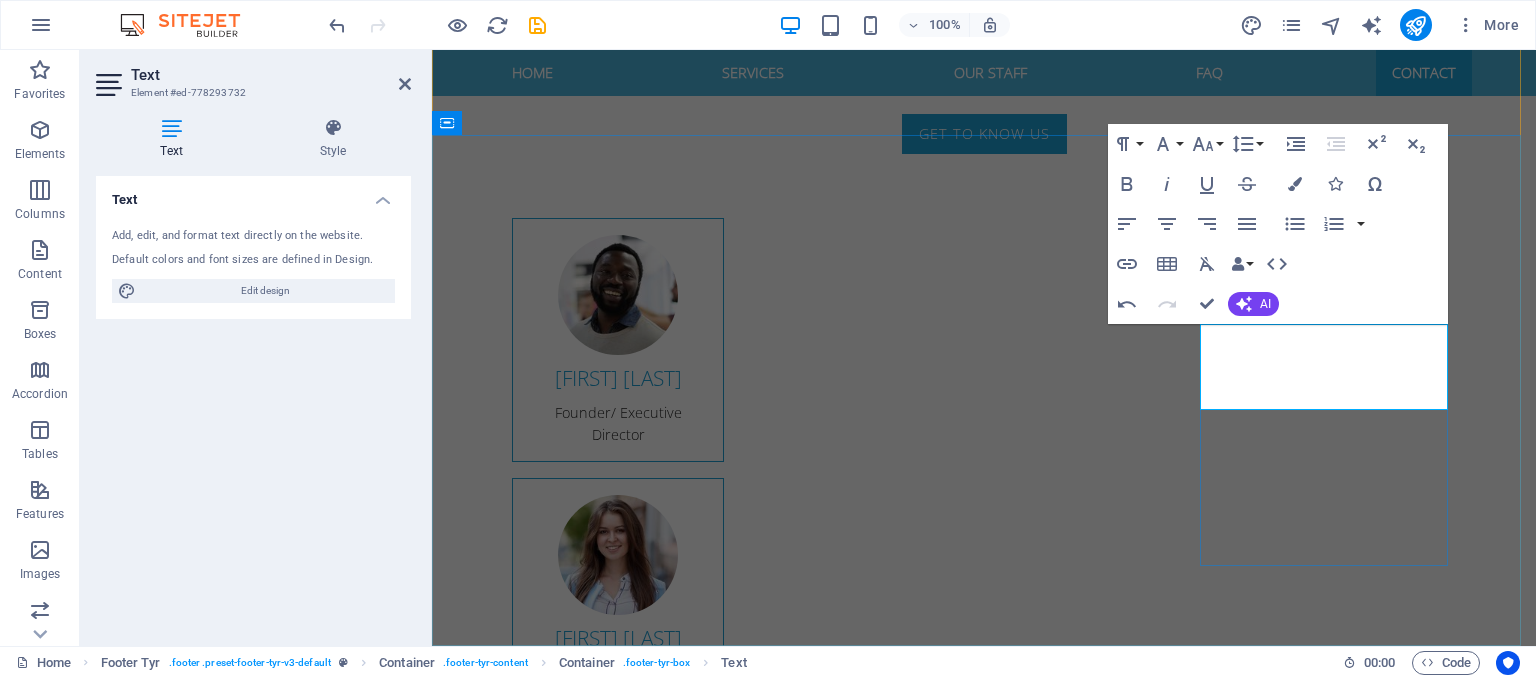click on "Contact Phone: +234-[PHONE] E-Mail: info@[DOMAIN] Legal Notice | Privacy" at bounding box center [920, 4147] 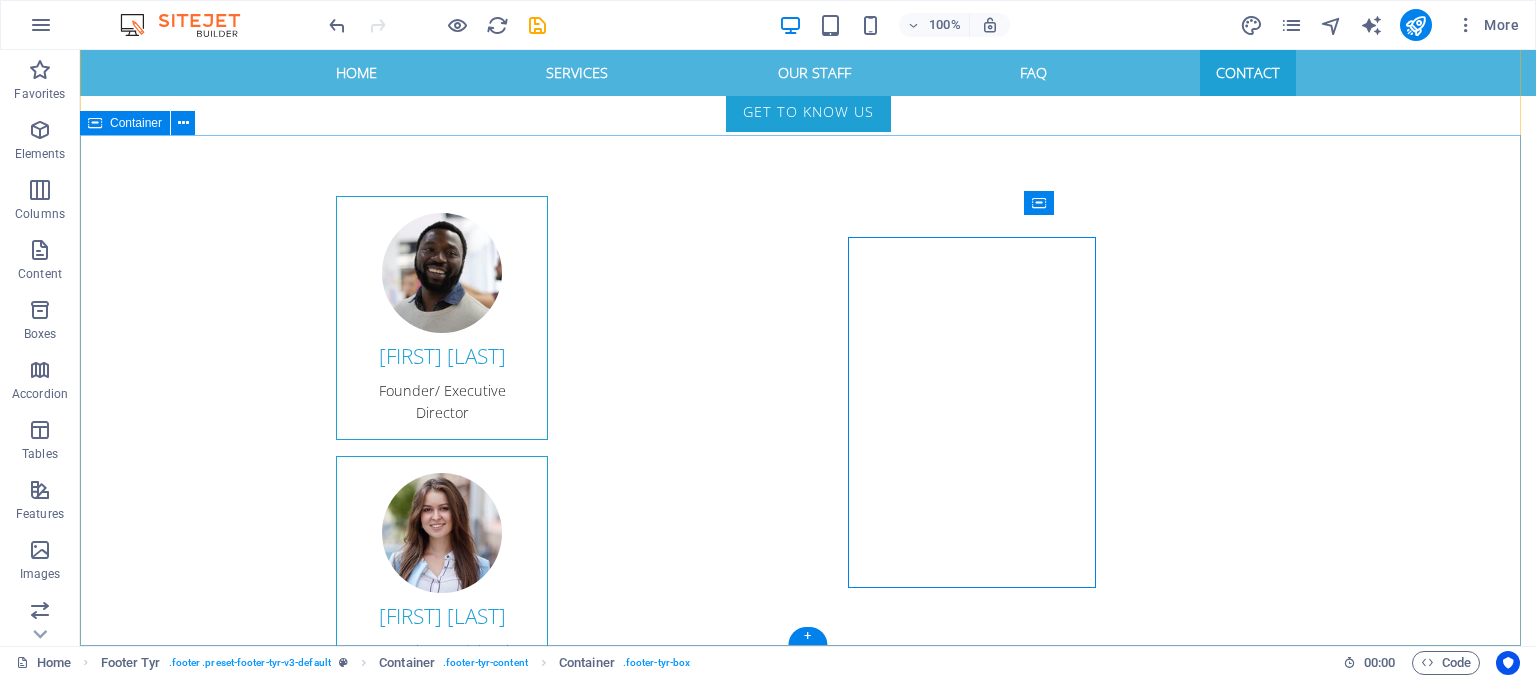 scroll, scrollTop: 3562, scrollLeft: 0, axis: vertical 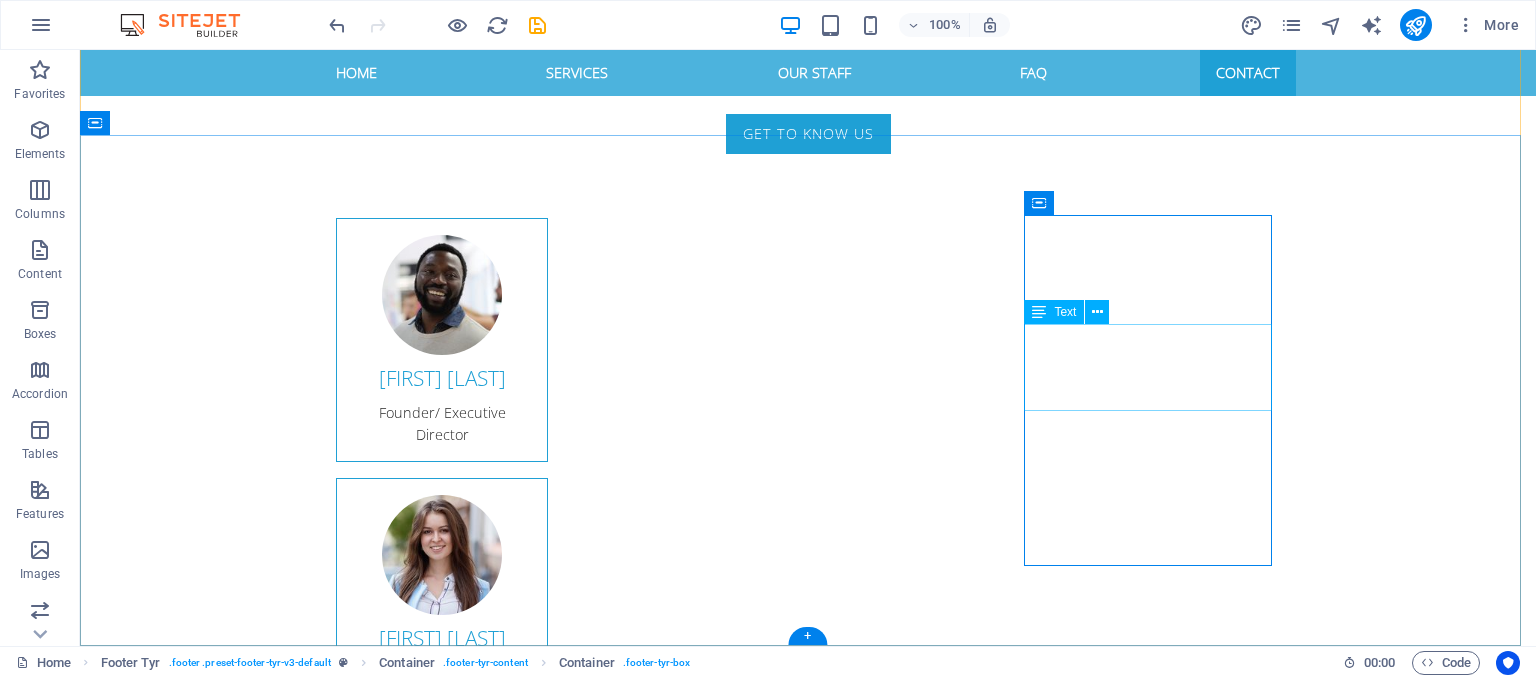 click on "Phone: +234-[PHONE] E-Mail: info@[DOMAIN] Legal Notice | Privacy" at bounding box center [568, 4201] 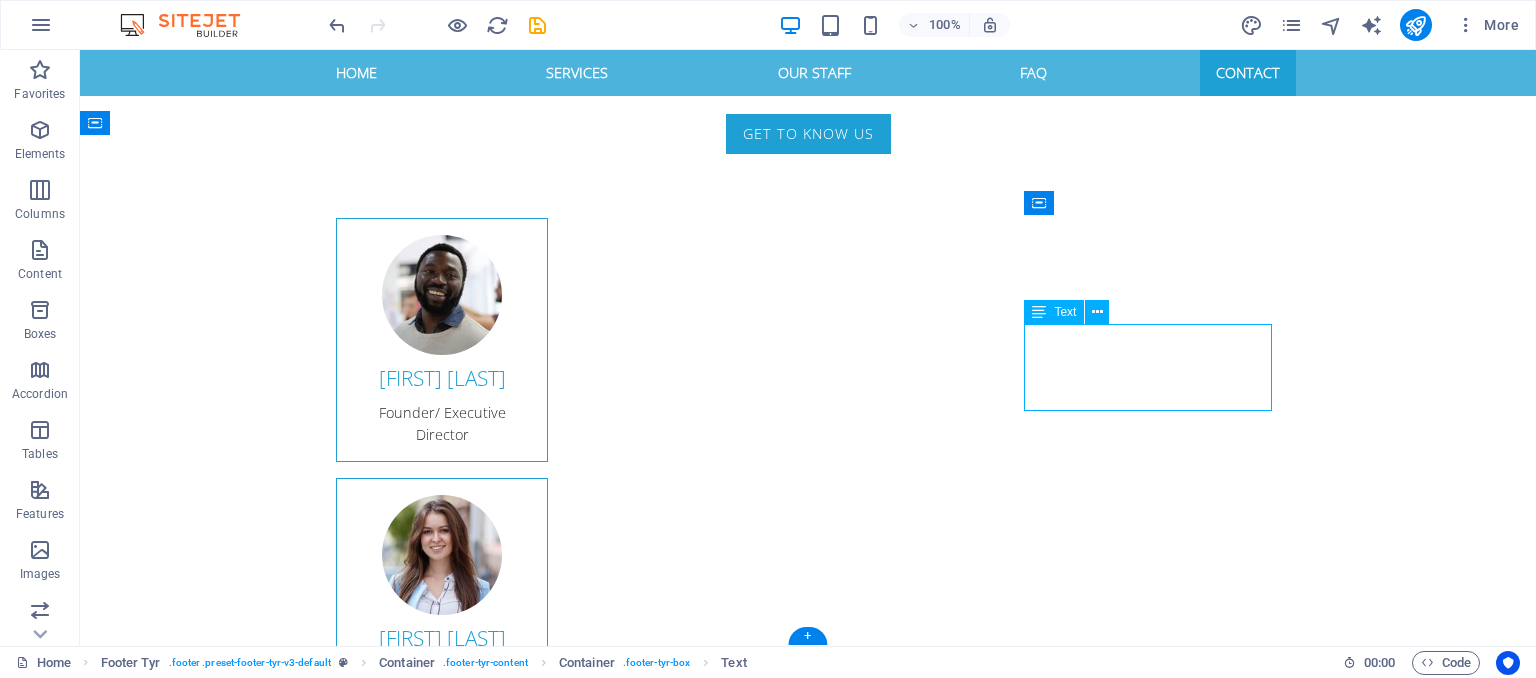 drag, startPoint x: 1075, startPoint y: 353, endPoint x: 1181, endPoint y: 367, distance: 106.92053 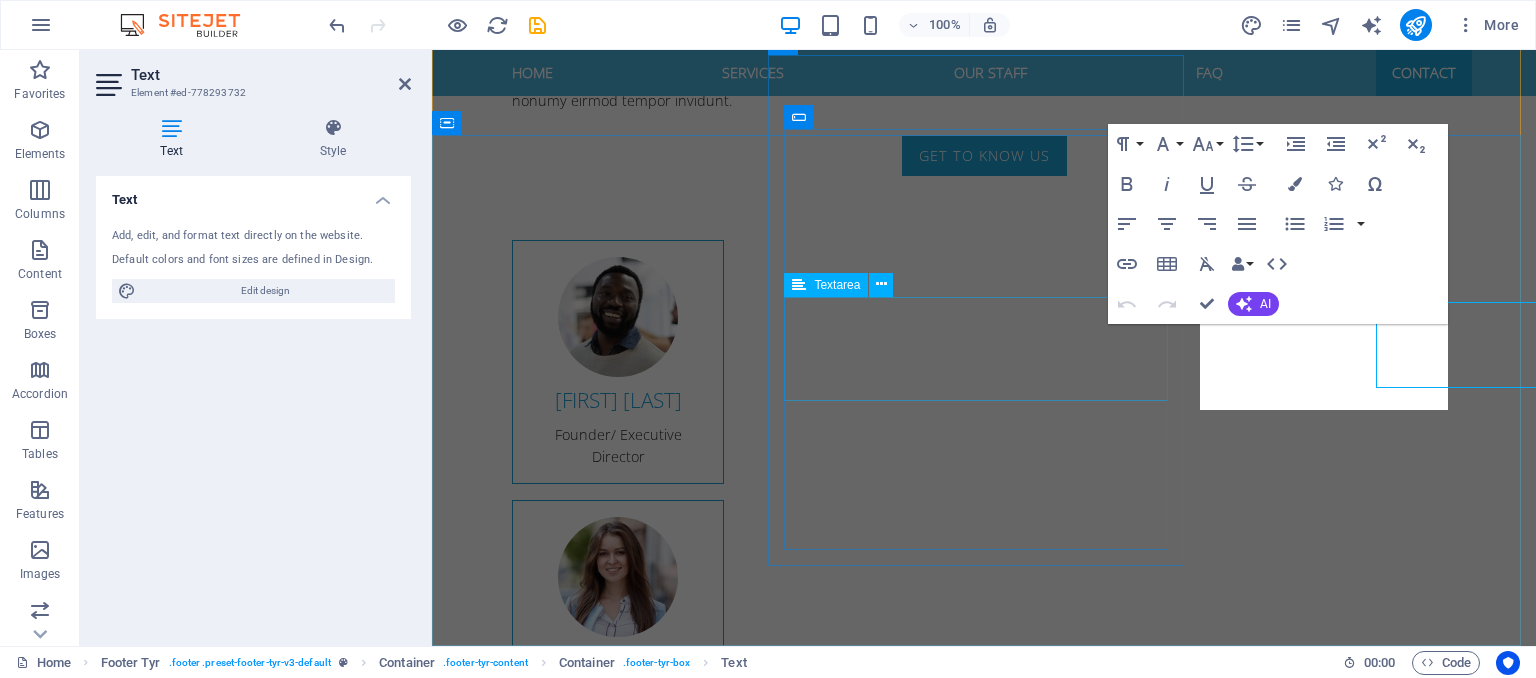 click at bounding box center [920, 3854] 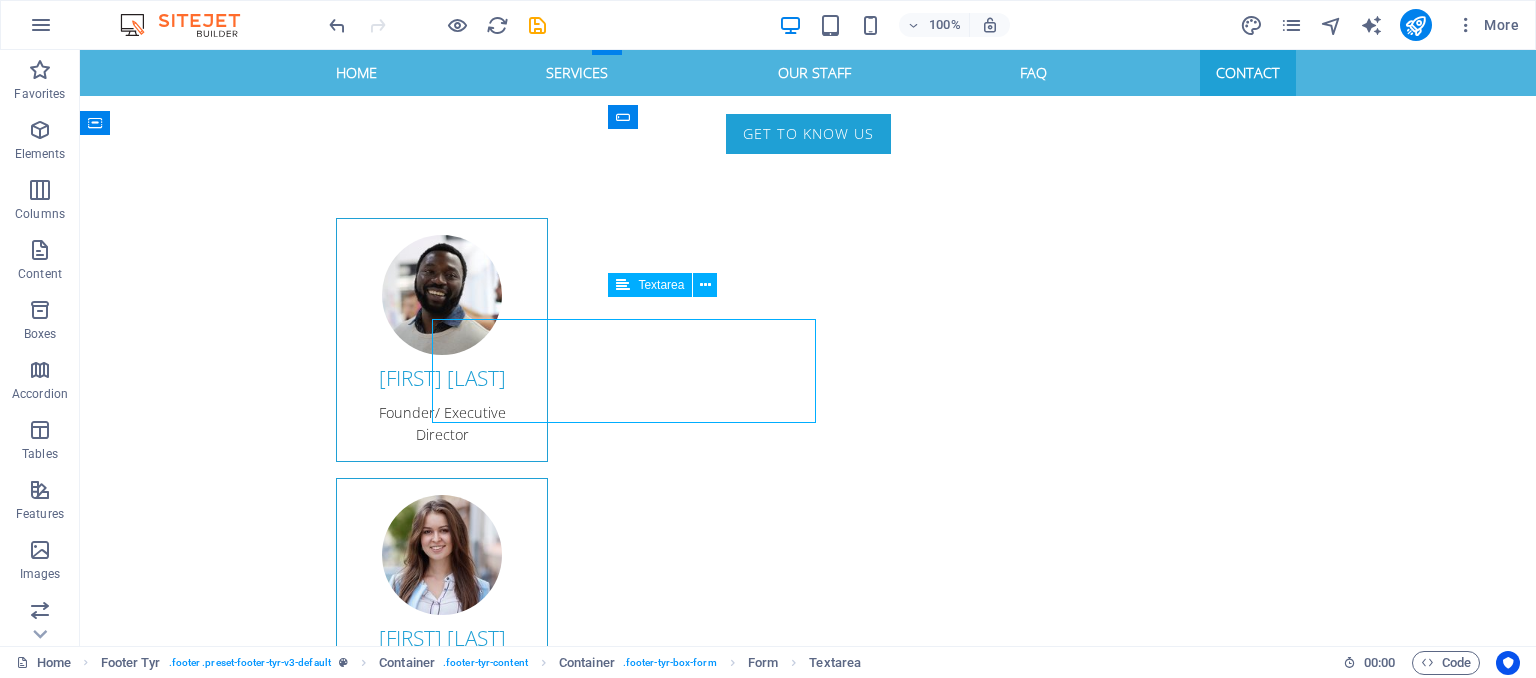 scroll, scrollTop: 3562, scrollLeft: 0, axis: vertical 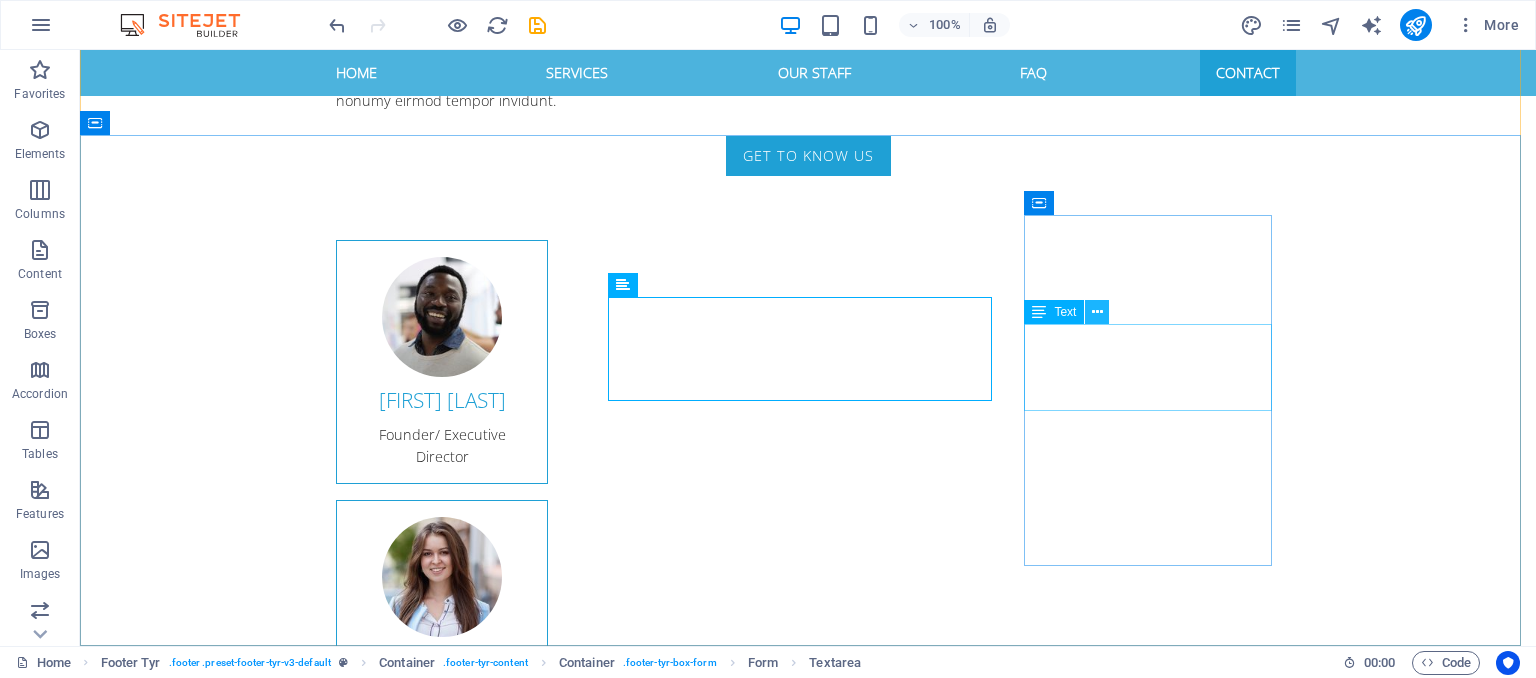 click at bounding box center (1097, 312) 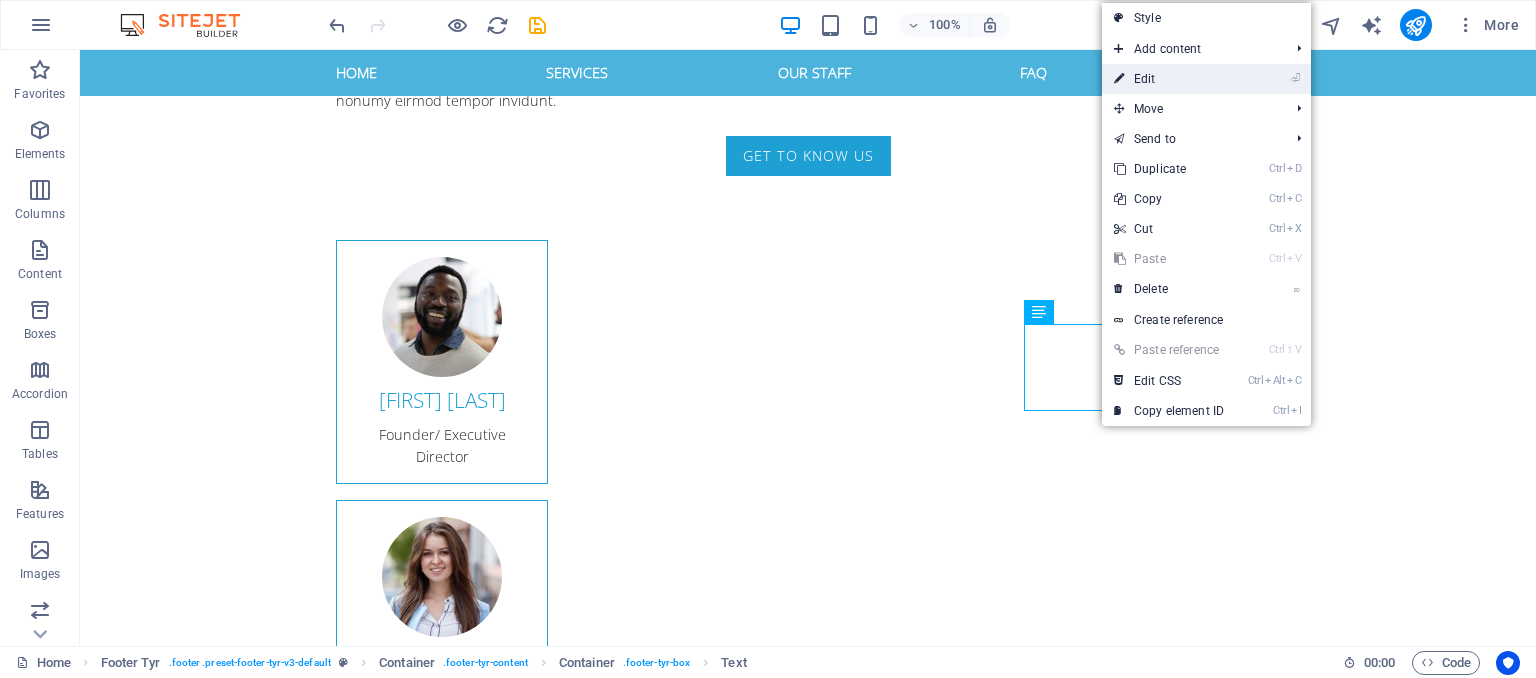 click on "⏎  Edit" at bounding box center (1169, 79) 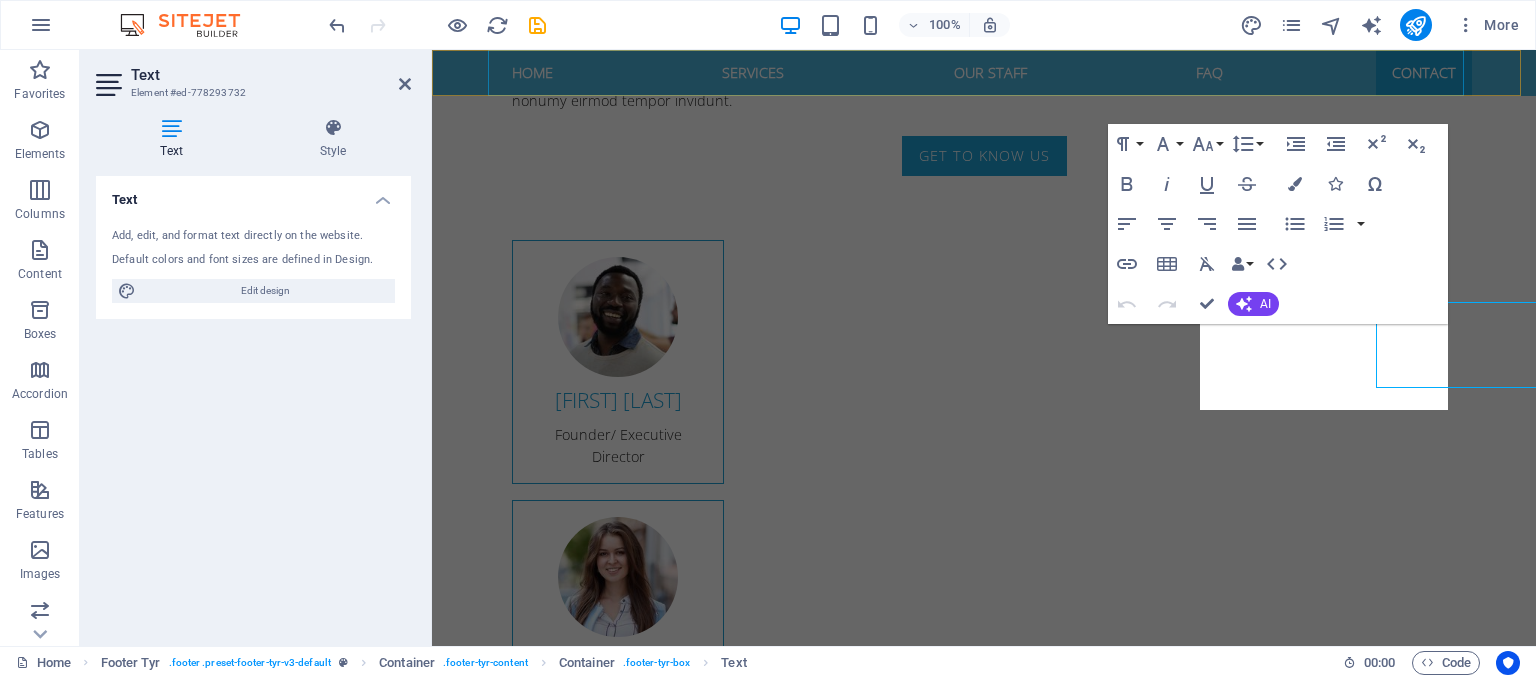 scroll, scrollTop: 3584, scrollLeft: 0, axis: vertical 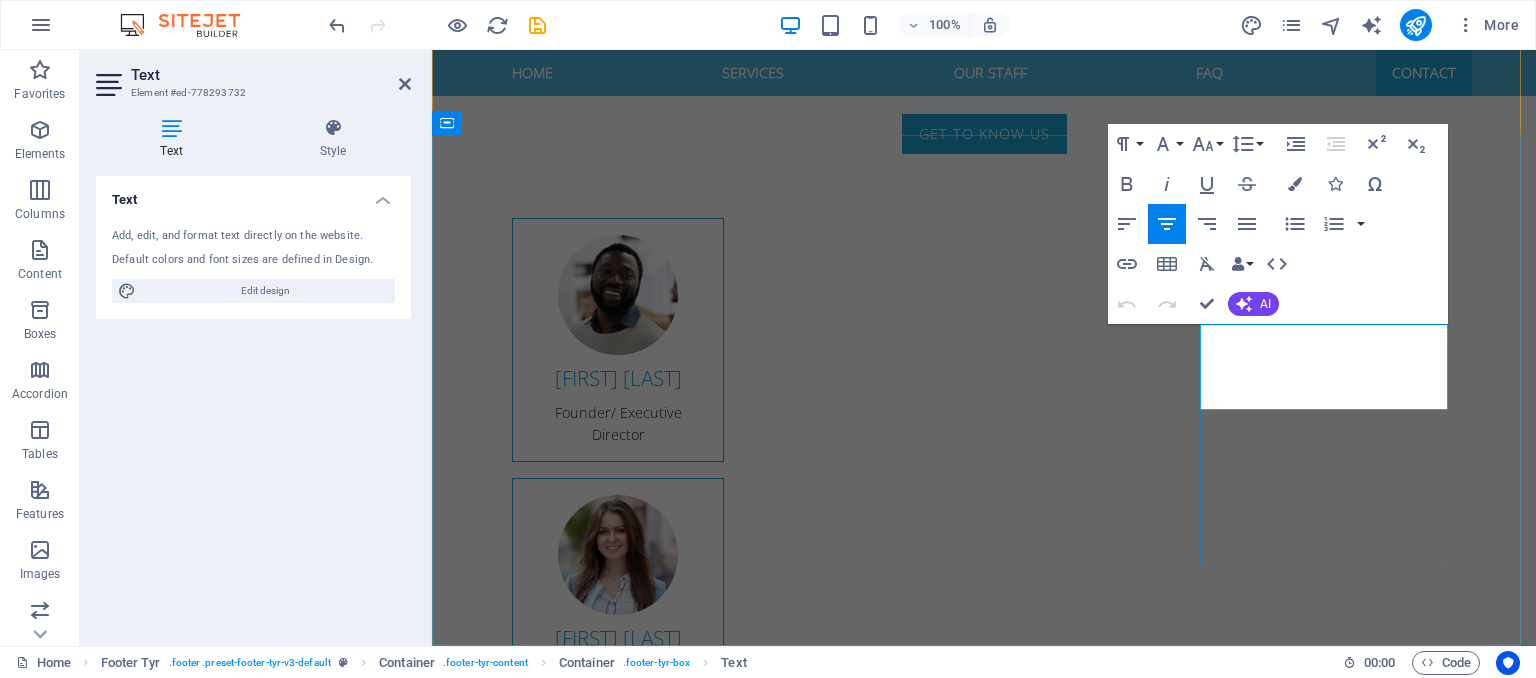 click on "[EMAIL]" at bounding box center (941, 4201) 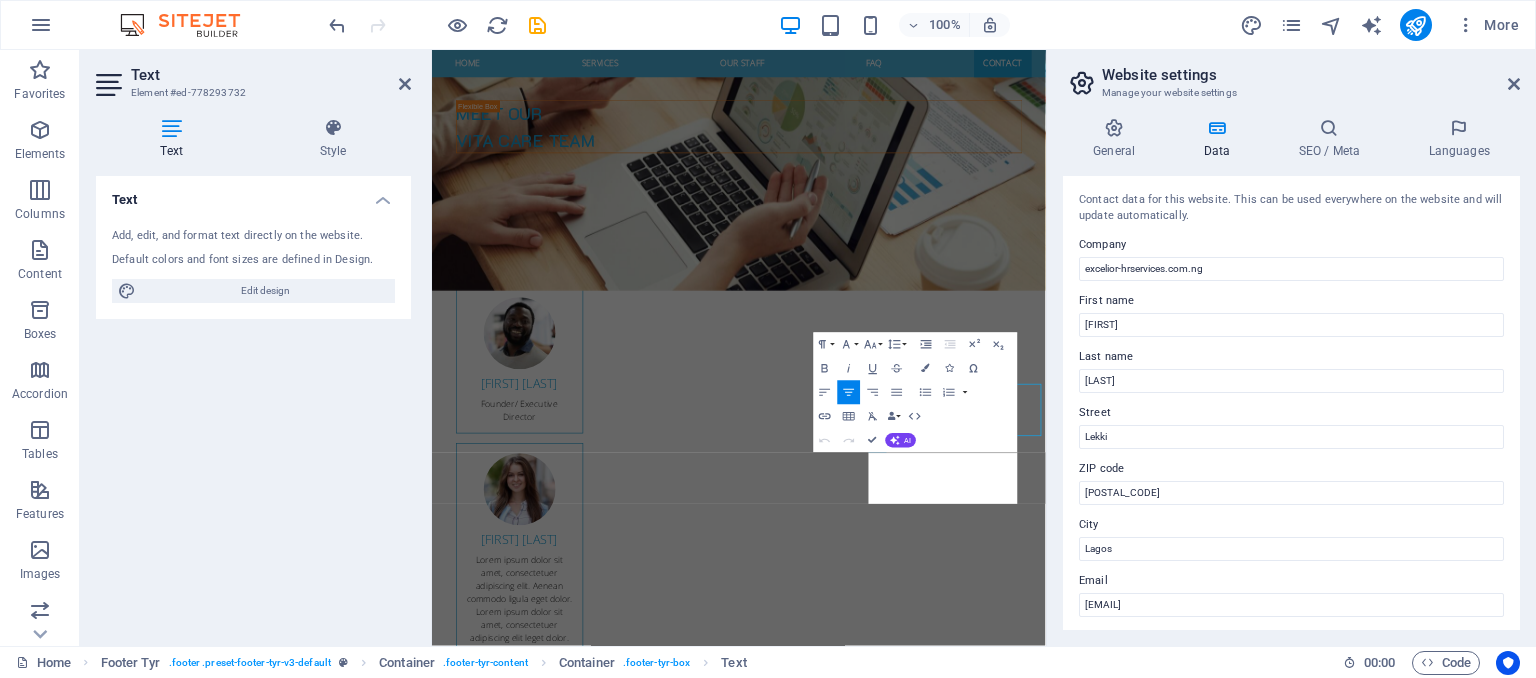 scroll, scrollTop: 3301, scrollLeft: 0, axis: vertical 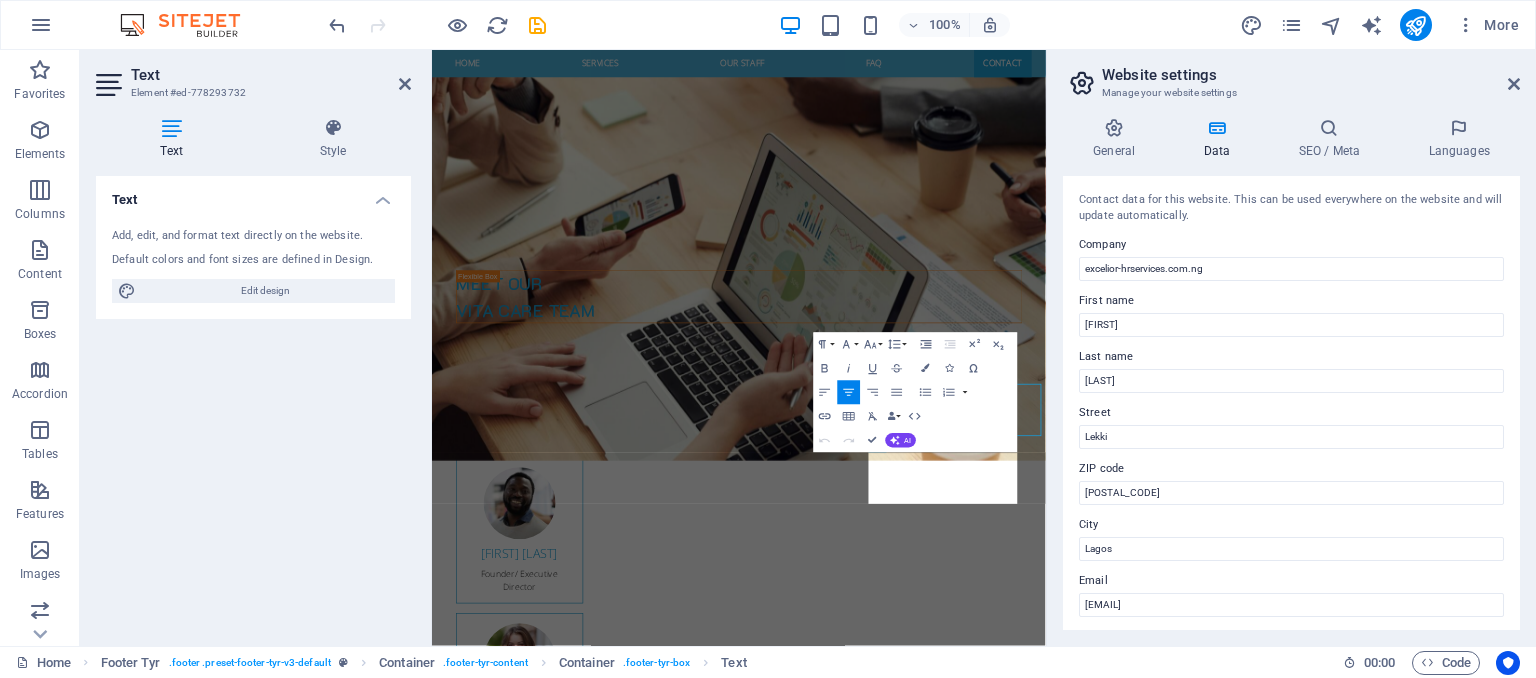 click on "Last name" at bounding box center (1291, 357) 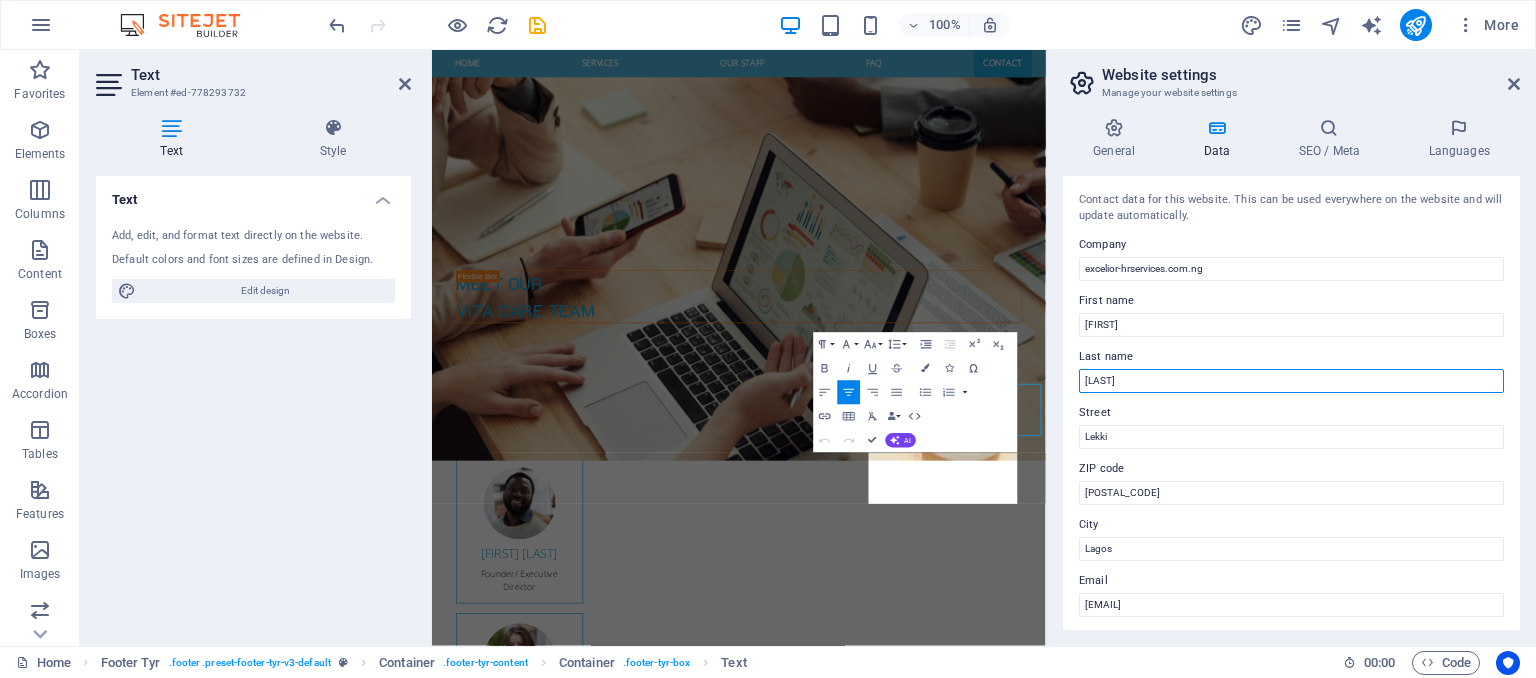 click on "[LAST]" at bounding box center [1291, 381] 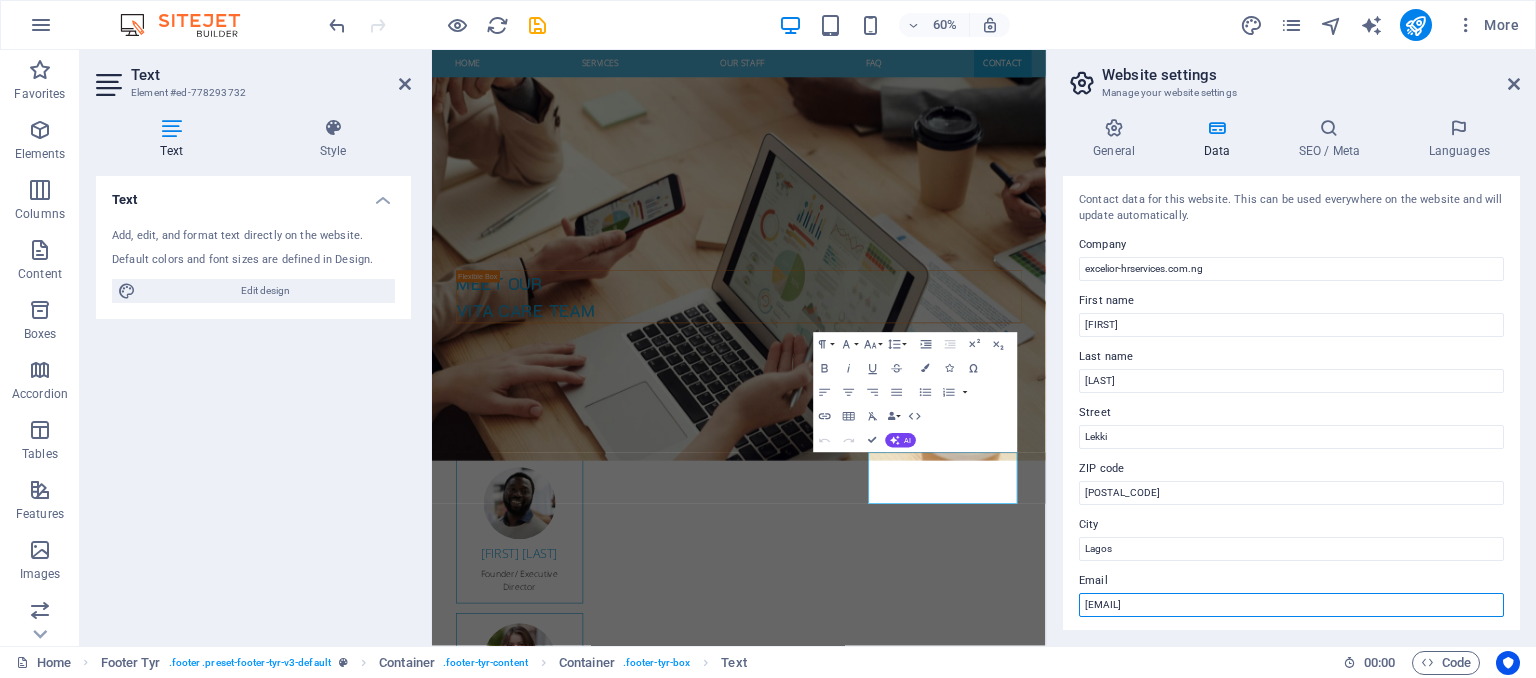 click on "[EMAIL]" at bounding box center [1291, 605] 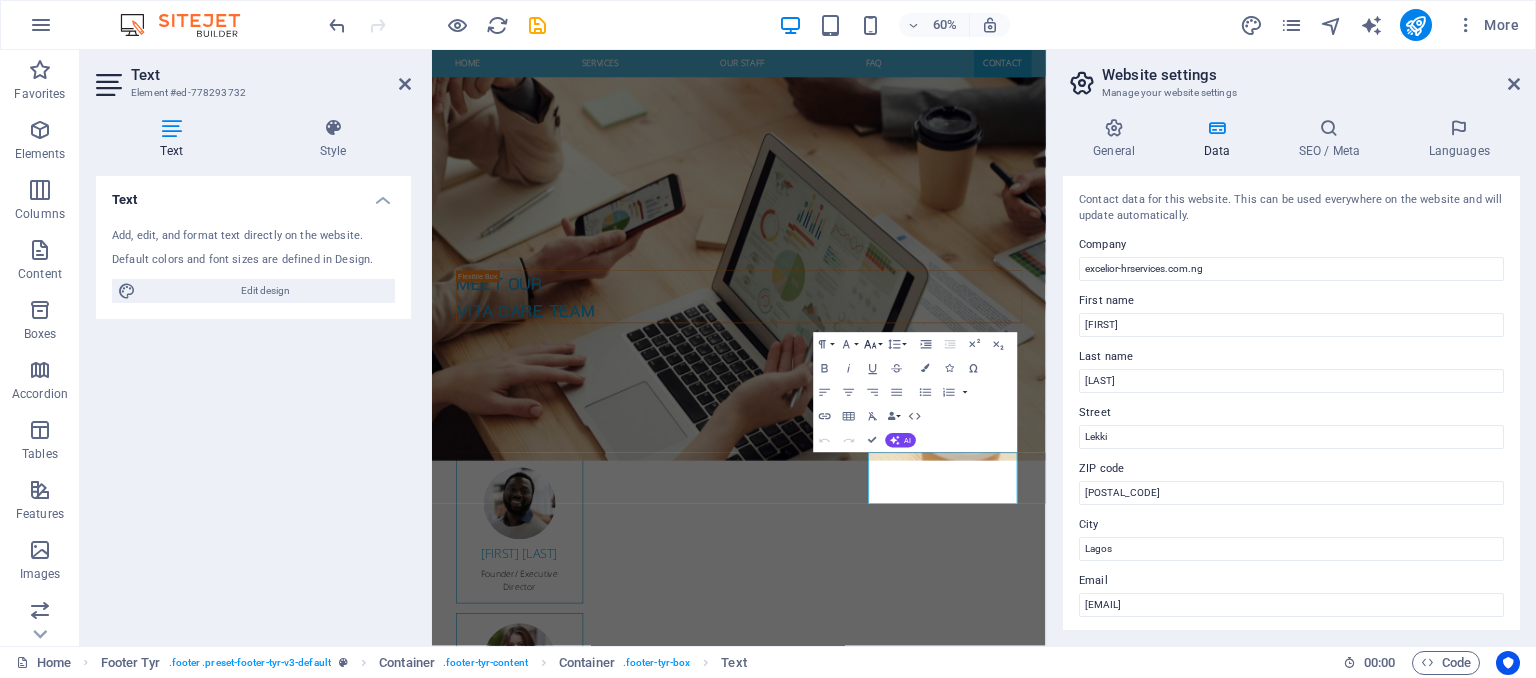 click on "Font Size" at bounding box center (873, 345) 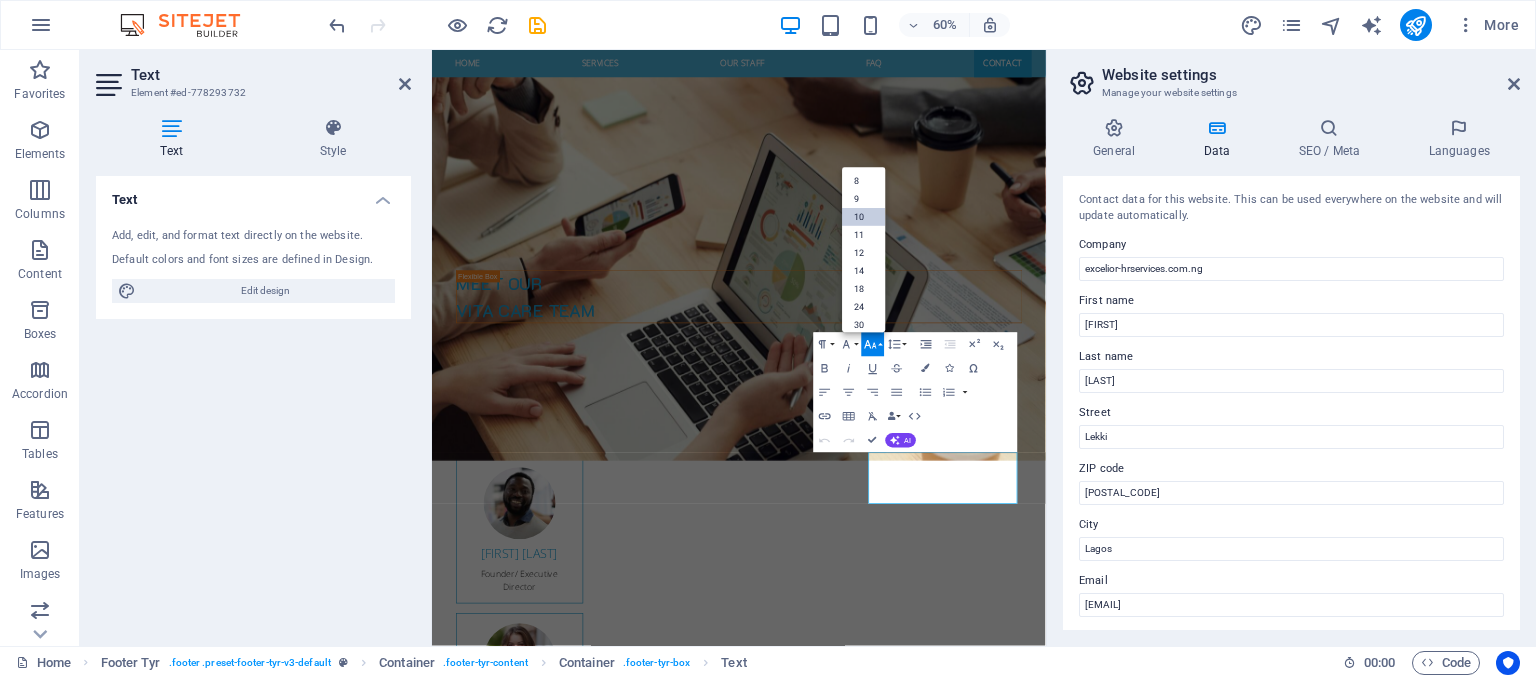 click on "10" at bounding box center (863, 217) 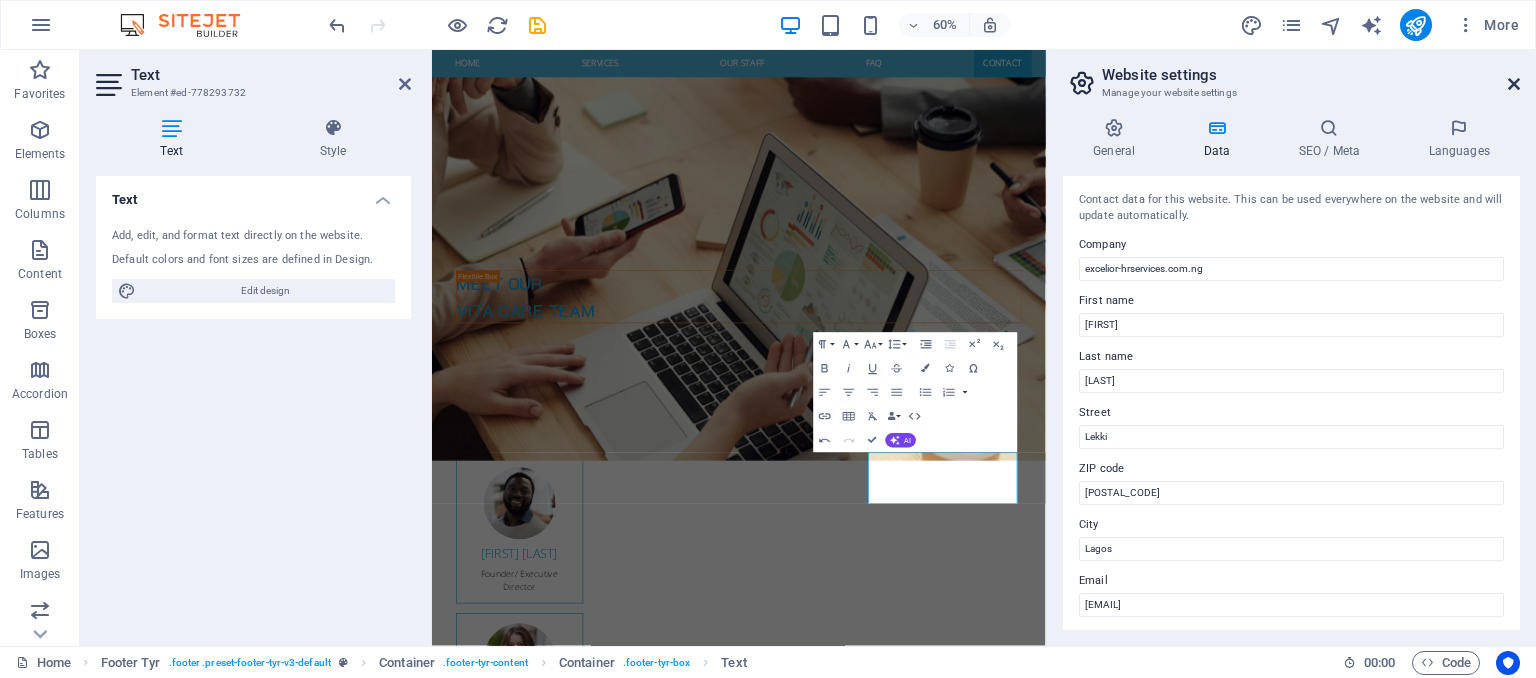 click at bounding box center (1514, 84) 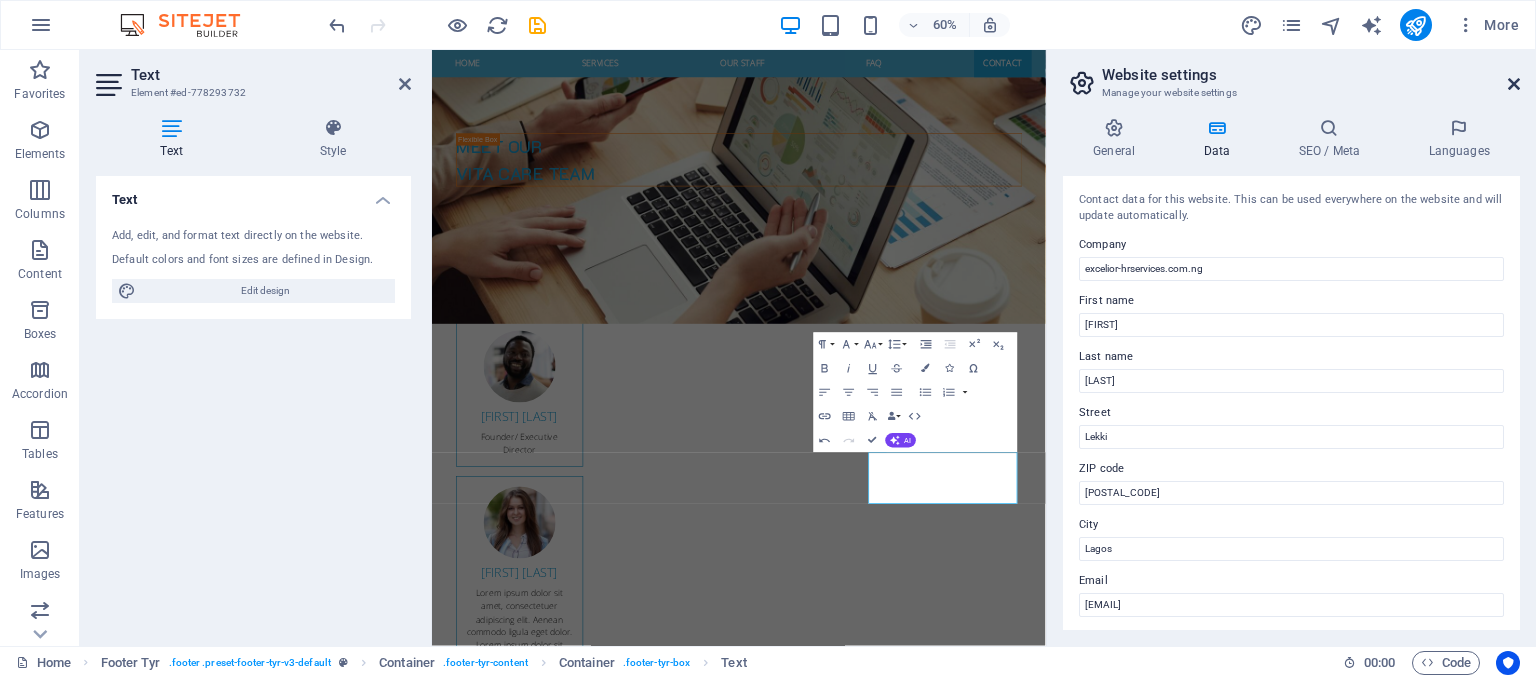 scroll, scrollTop: 3584, scrollLeft: 0, axis: vertical 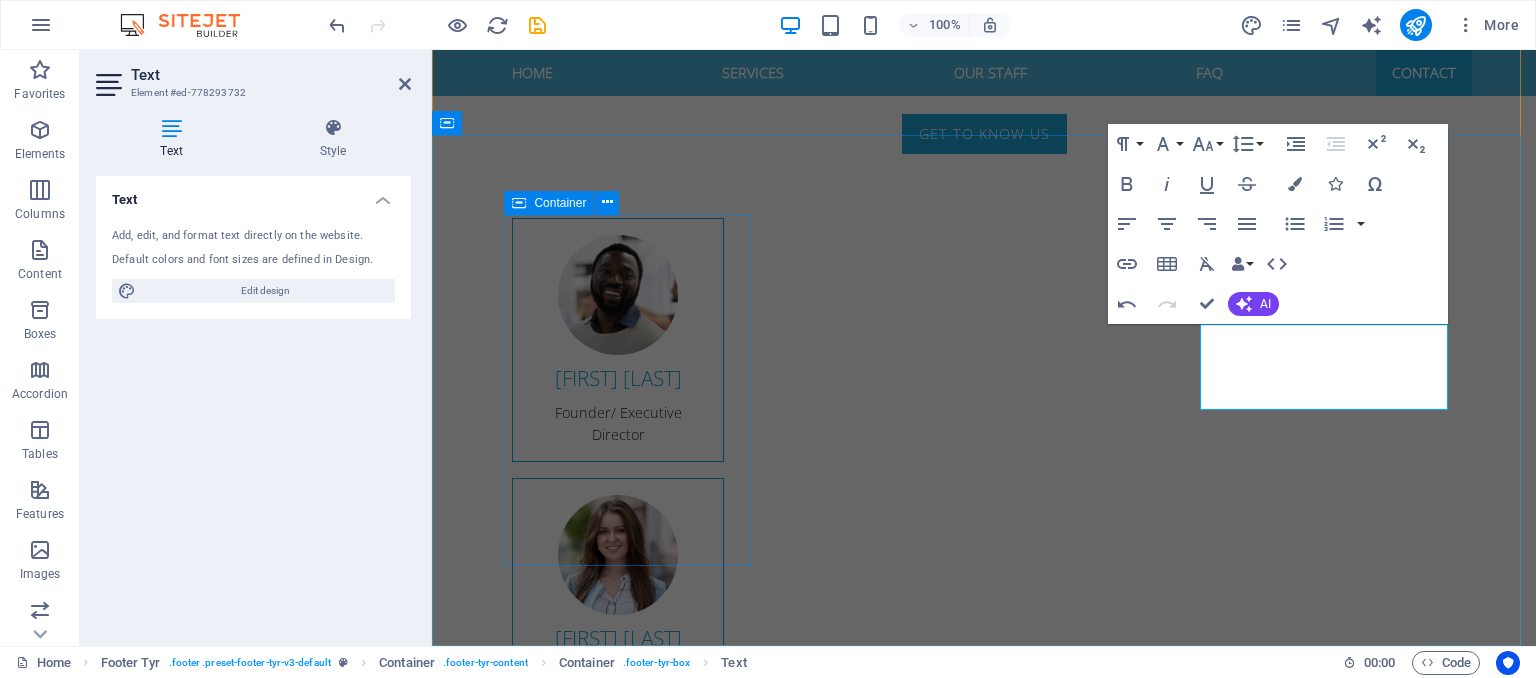 click on "Address Find us here: [CITY] [CITY]   [POSTAL_CODE]" at bounding box center (920, 3593) 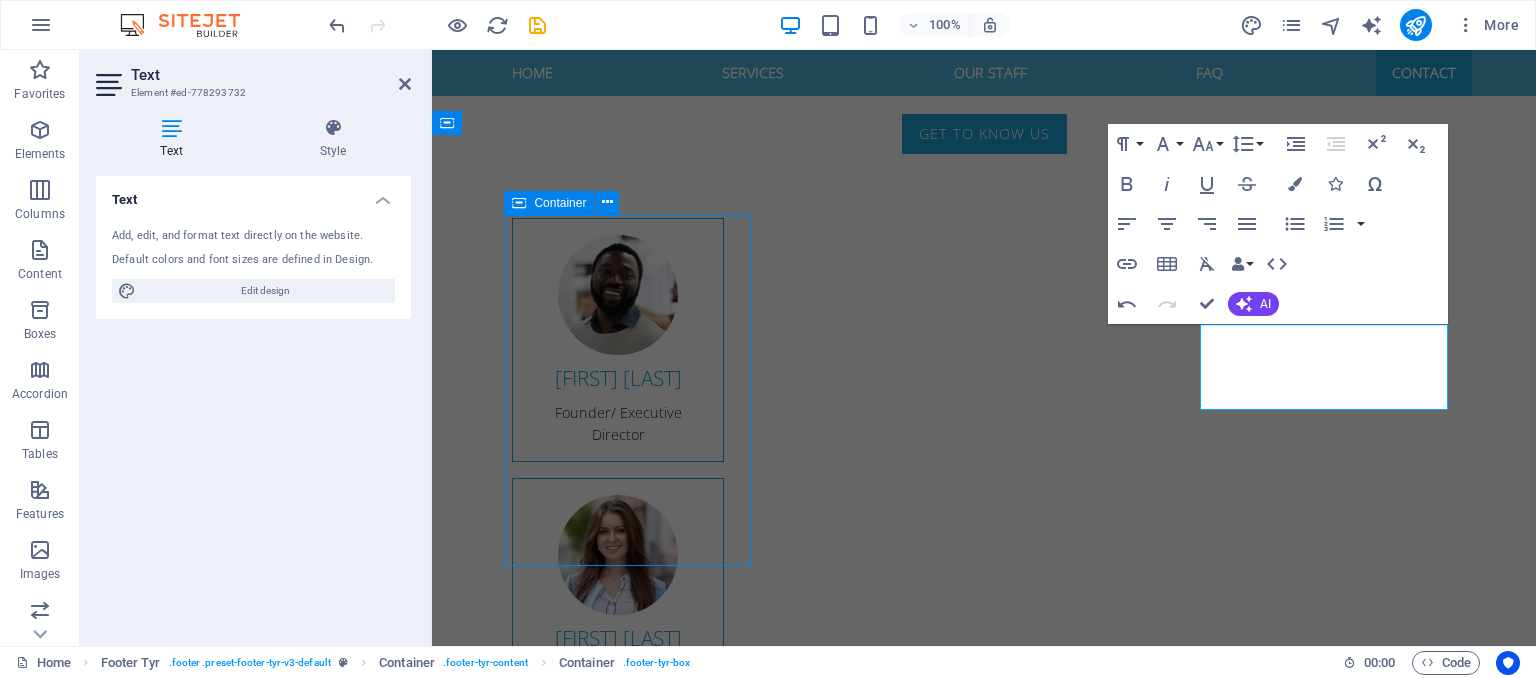 scroll, scrollTop: 3562, scrollLeft: 0, axis: vertical 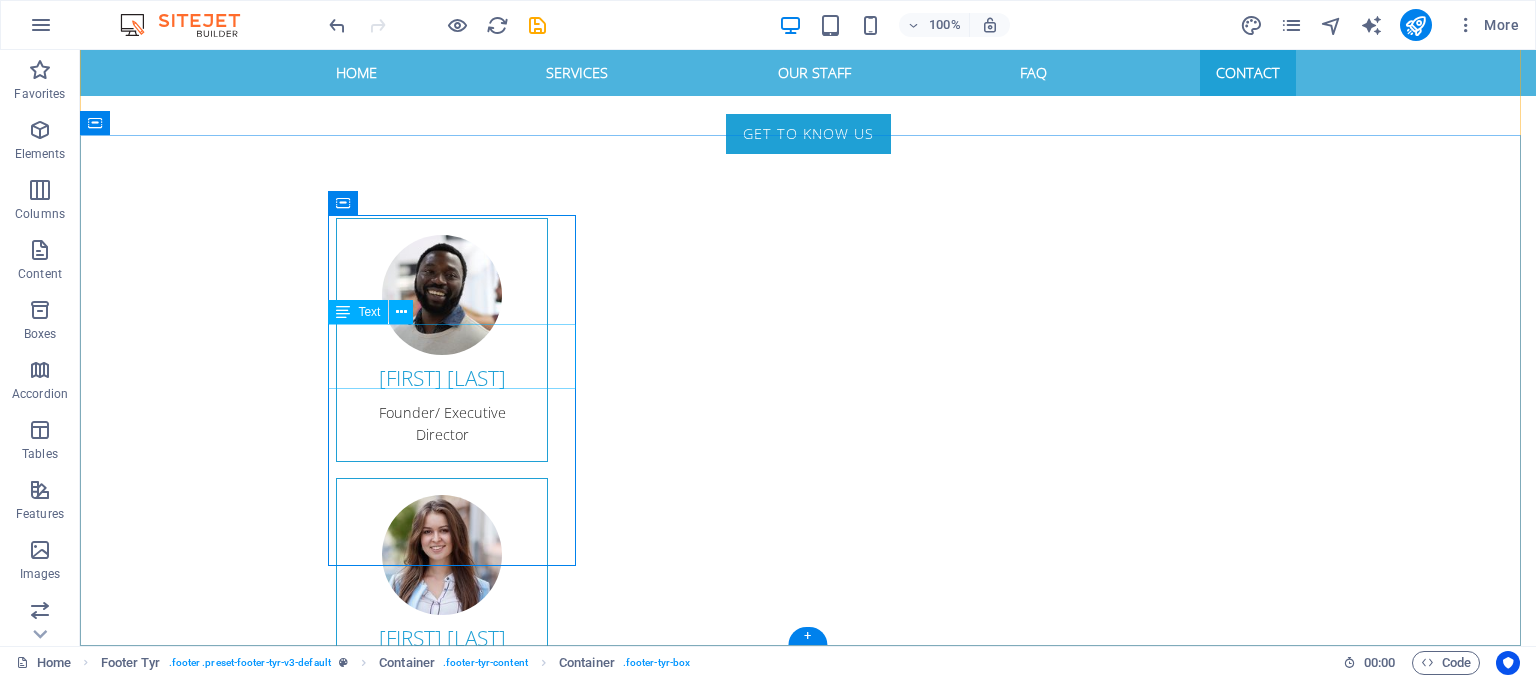 click on "Find us here: [CITY] [STATE] [POSTAL_CODE]" at bounding box center [568, 3647] 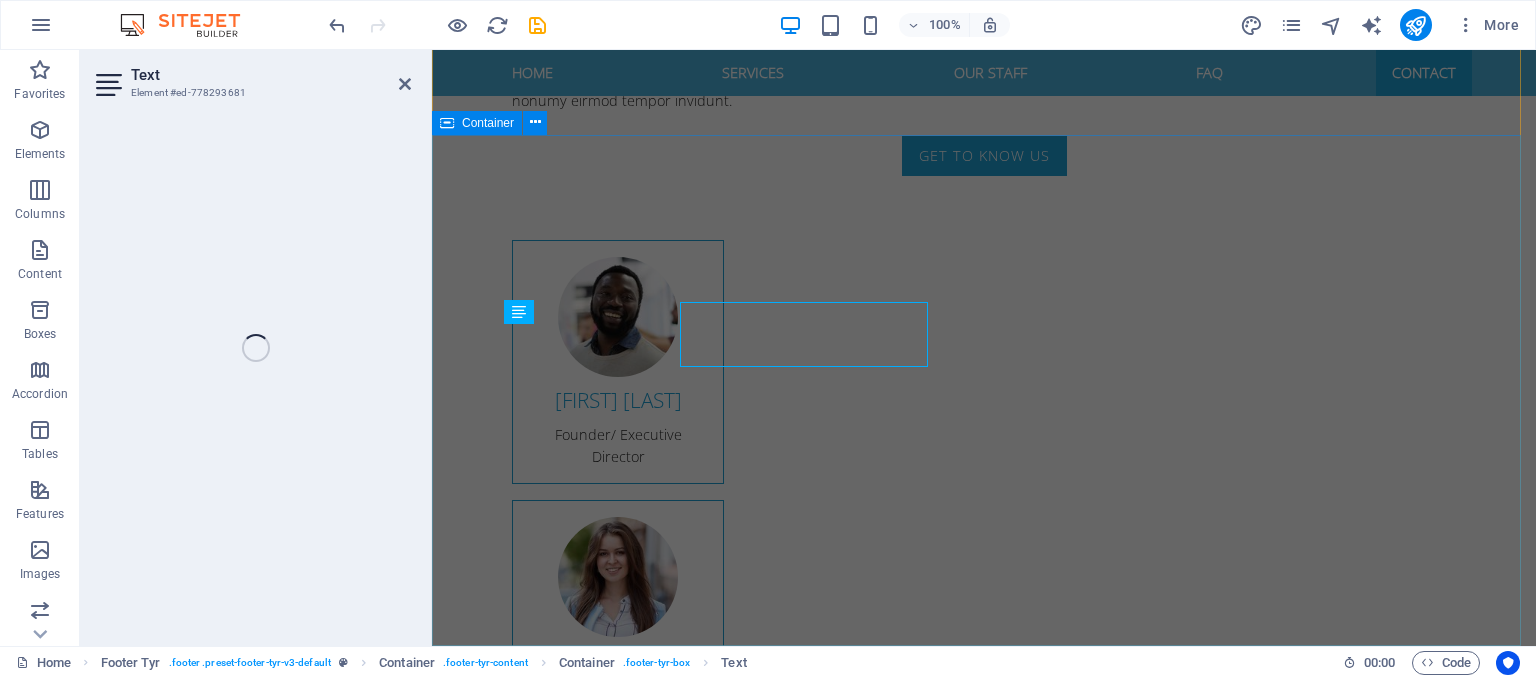 scroll, scrollTop: 3584, scrollLeft: 0, axis: vertical 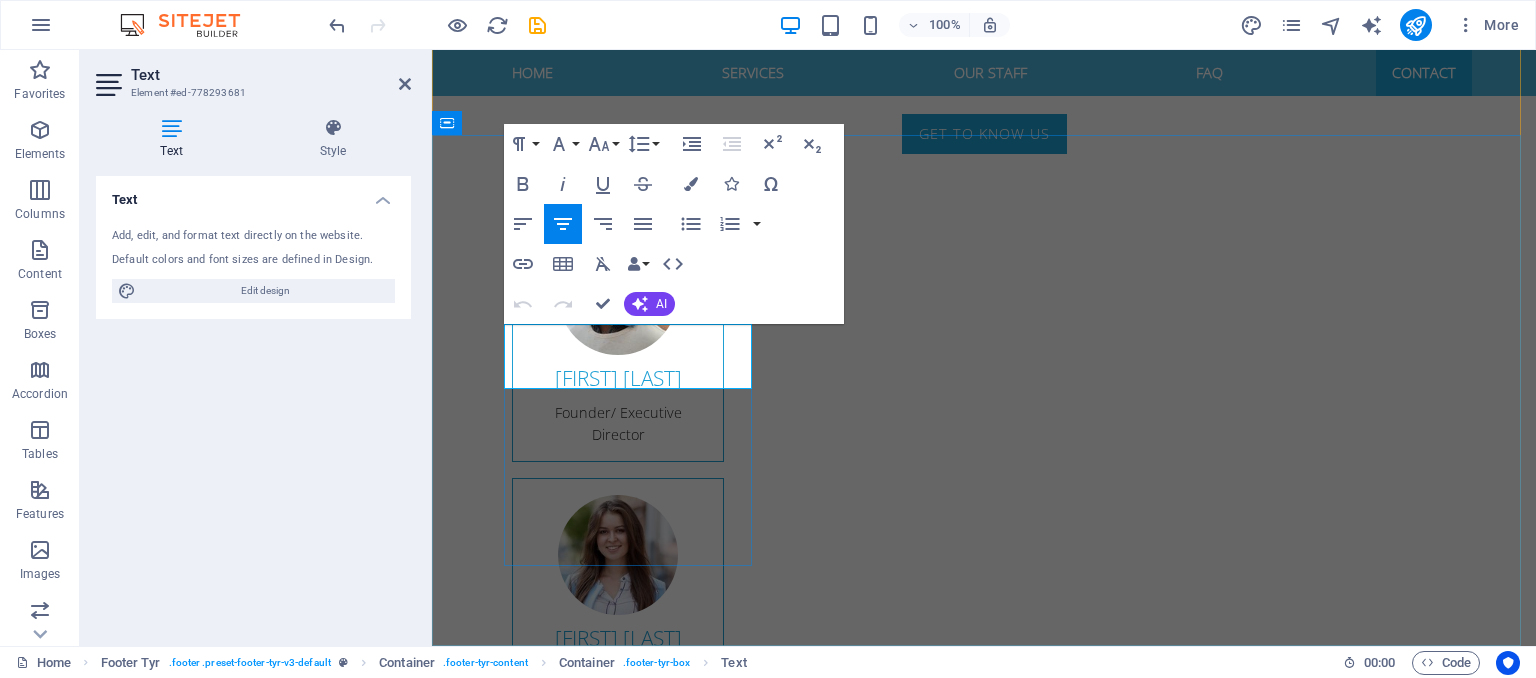 click on "Lekki" at bounding box center (920, 3648) 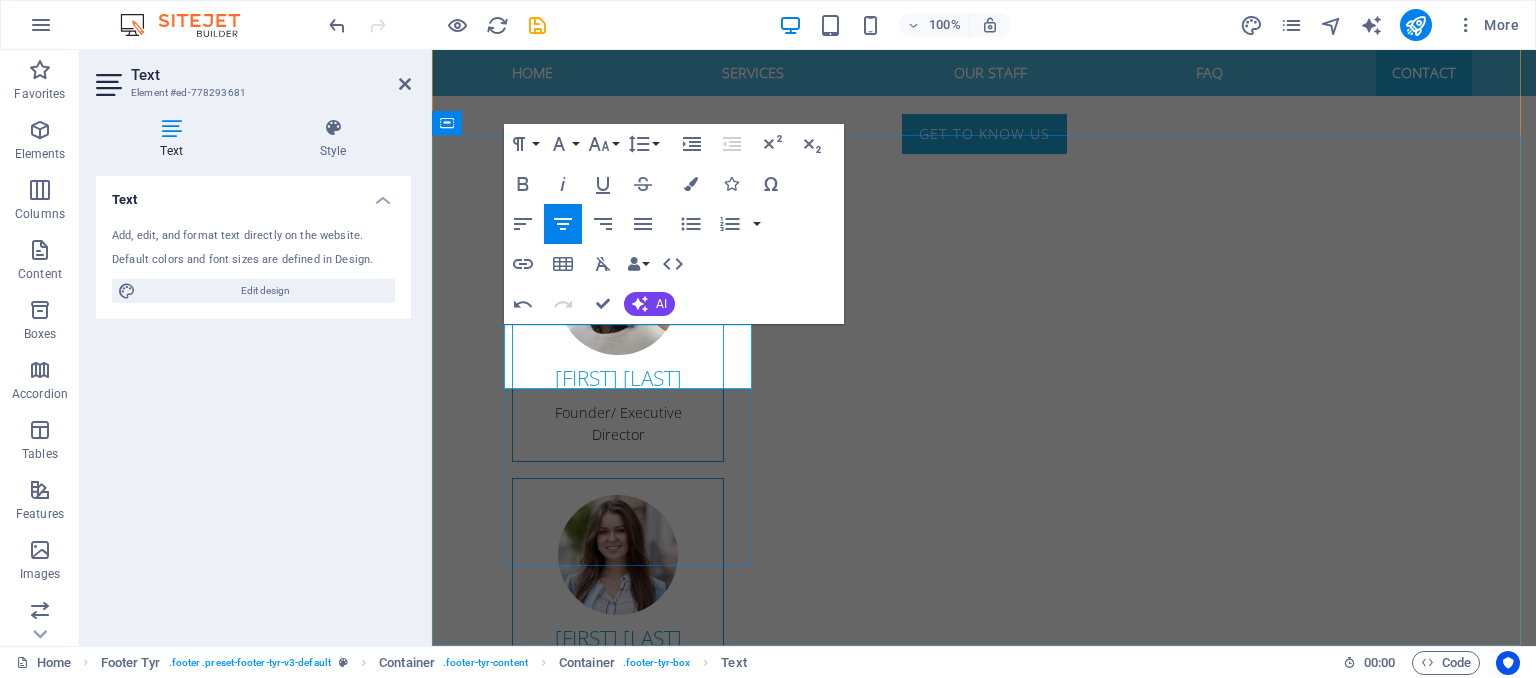 click on "Address Find us here: Dr. [LAST] Street, [CITY] [STATE] [POSTAL_CODE]" at bounding box center [920, 3582] 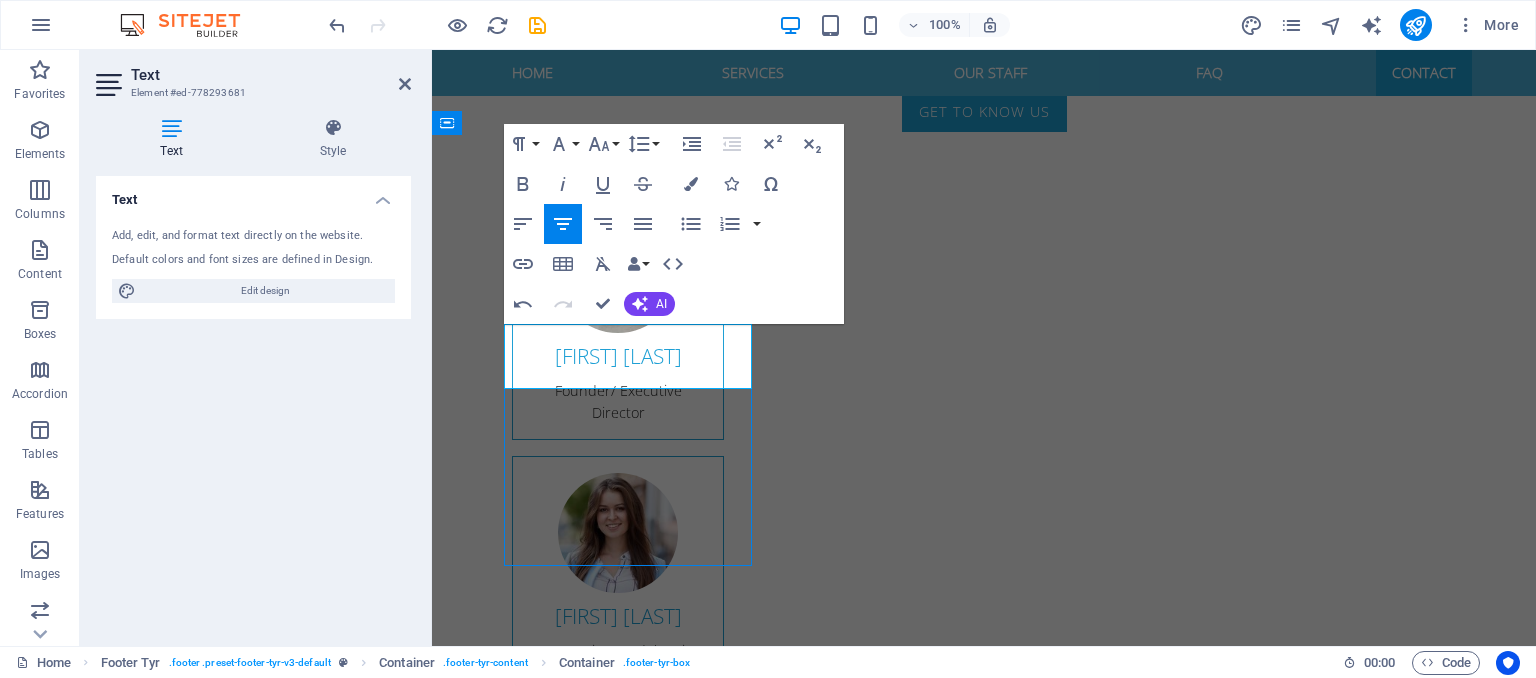 scroll, scrollTop: 3562, scrollLeft: 0, axis: vertical 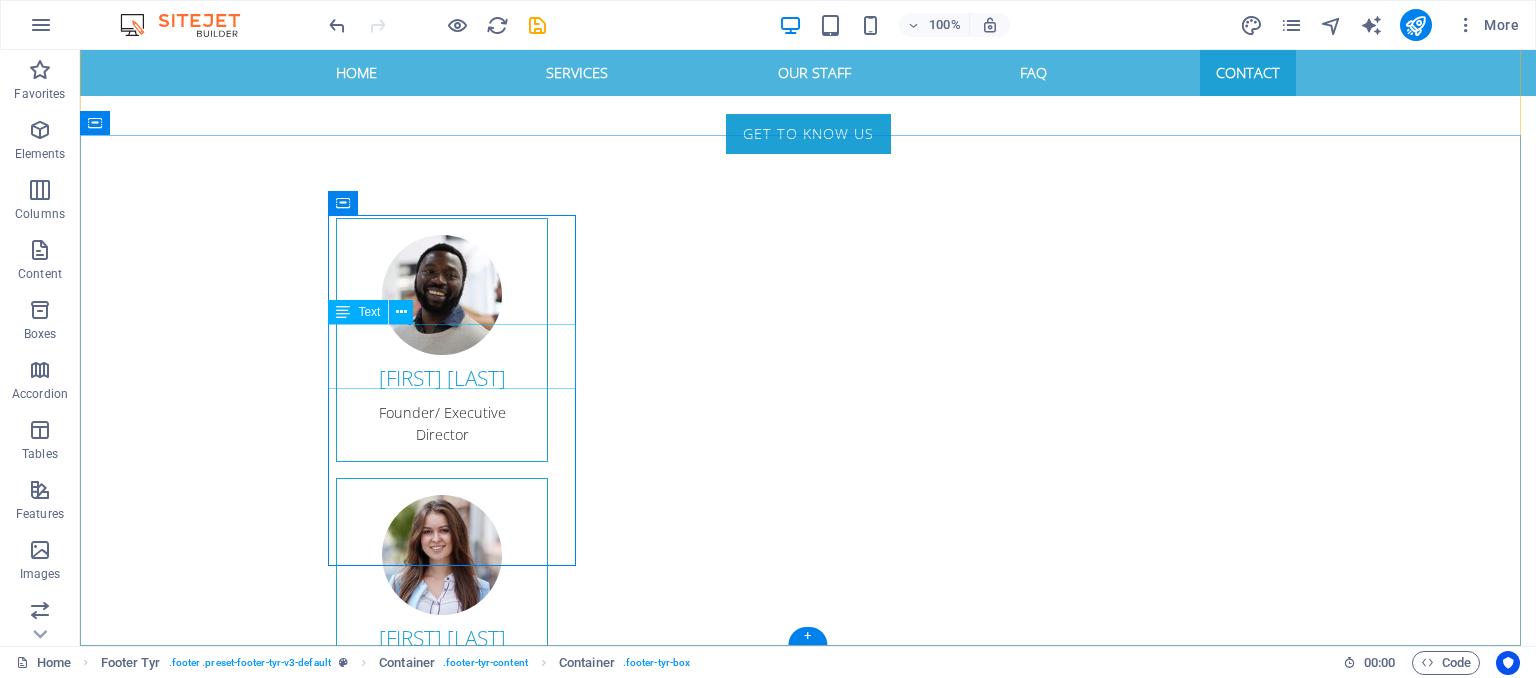 click on "Find us here: [TITLE] [LAST_NAME] [LAST_NAME] Street,  [CITY] [CITY]   [POSTAL_CODE]" at bounding box center [568, 3636] 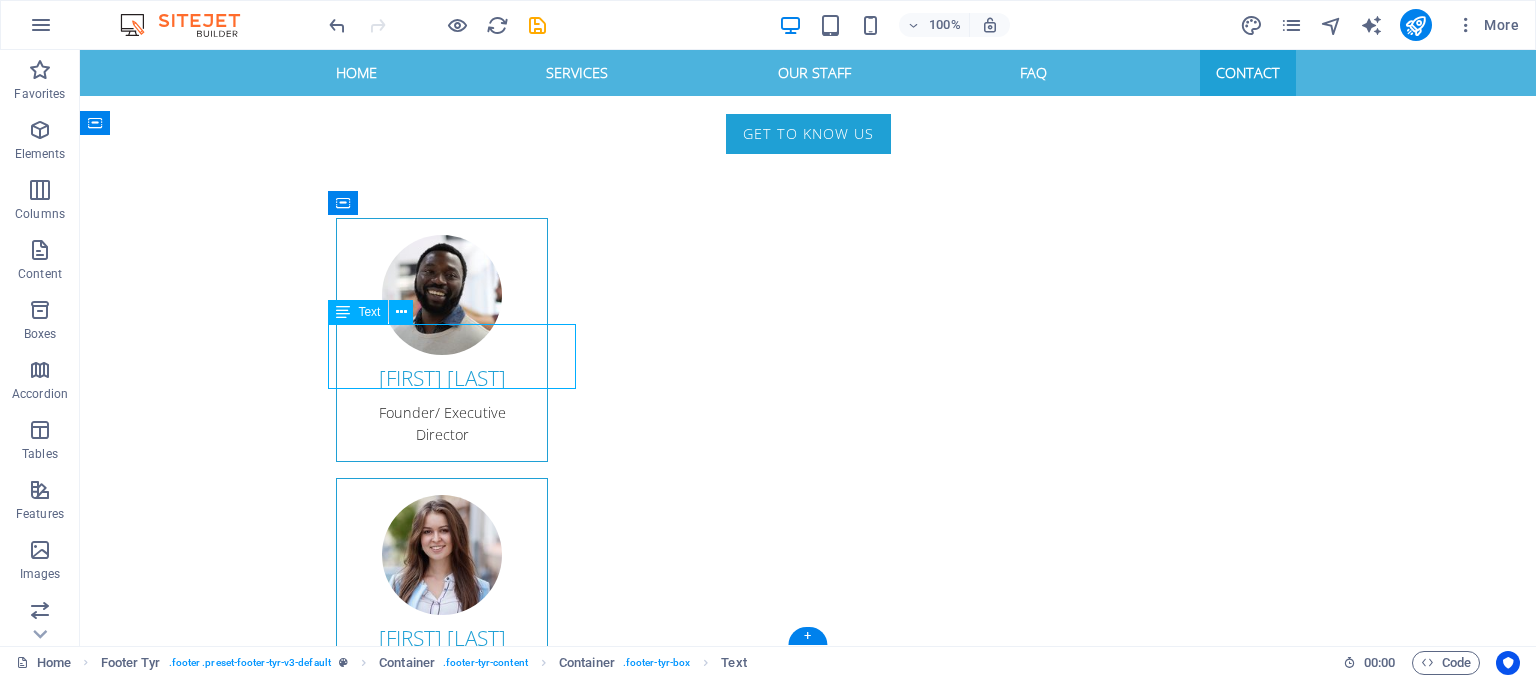 click on "Find us here: [TITLE] [LAST_NAME] [LAST_NAME] Street,  [CITY] [CITY]   [POSTAL_CODE]" at bounding box center (568, 3636) 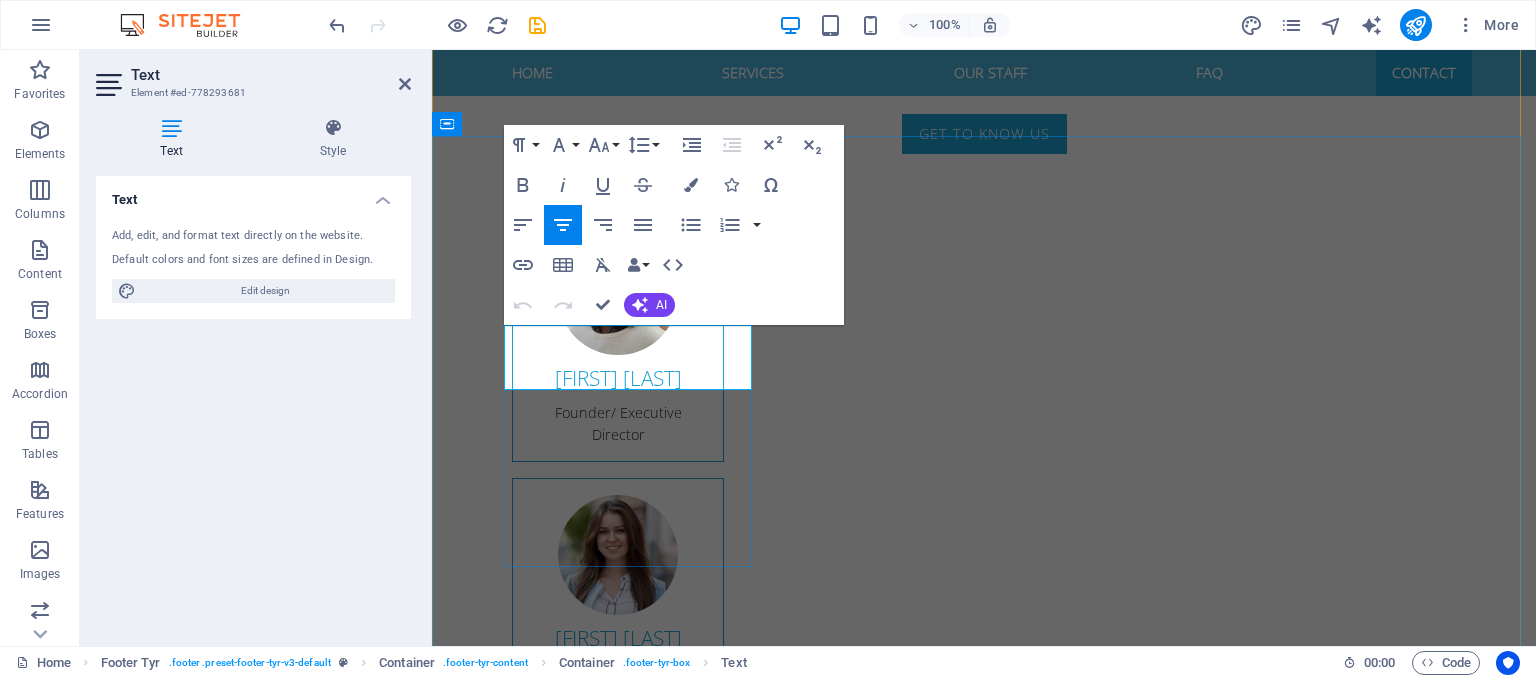 click on "Find us here: Dr. [LAST] Street, [CITY]" at bounding box center [920, 3626] 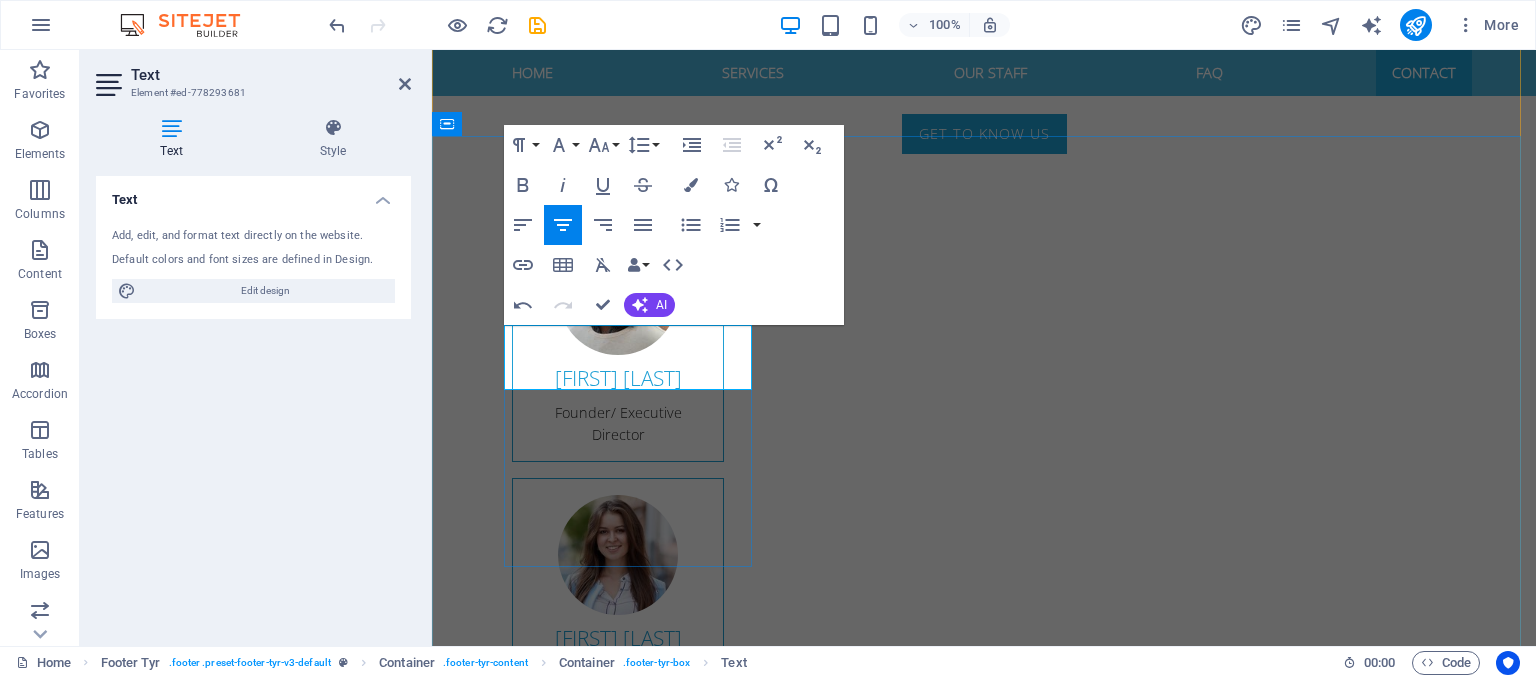 click on "Address Find us here:  [TITLE] [LAST_NAME] [LAST_NAME] Street,  [CITY] [CITY]   [POSTAL_CODE]" at bounding box center (920, 3593) 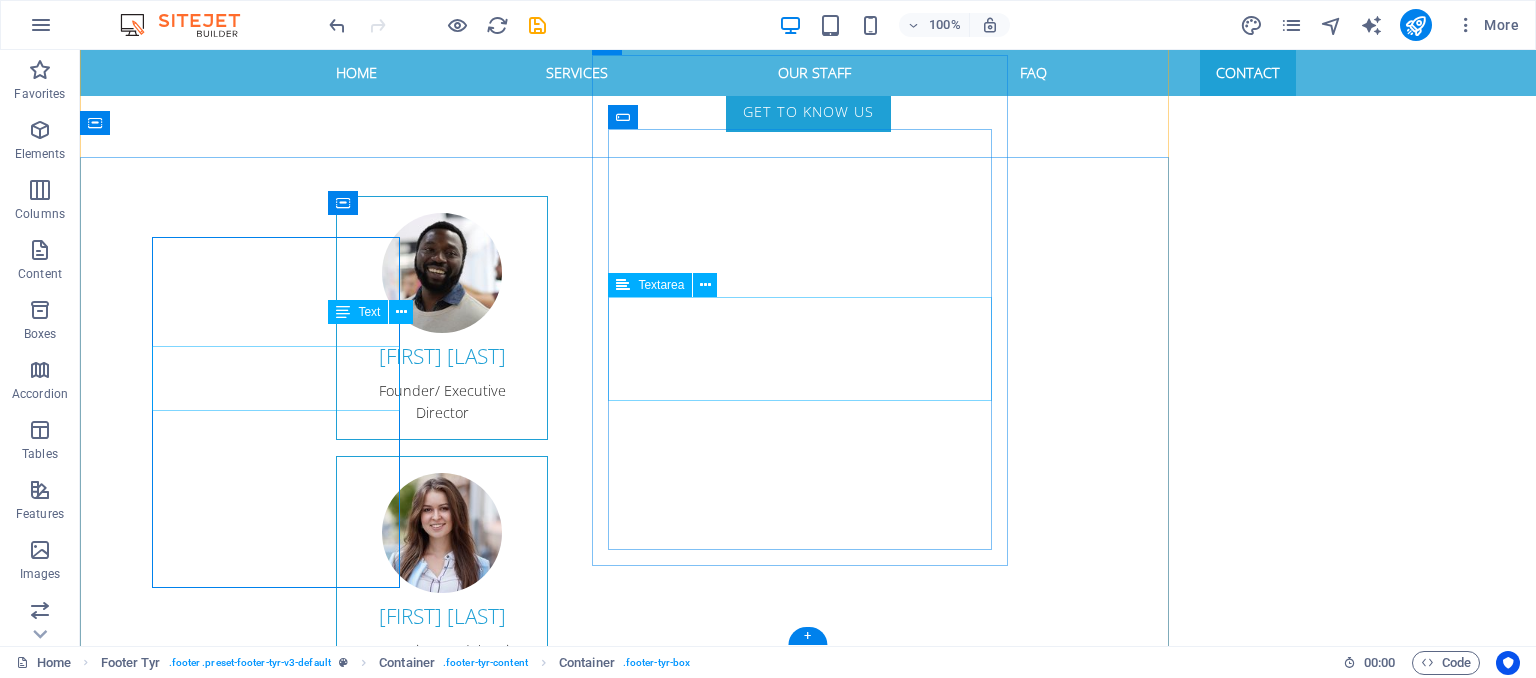 scroll, scrollTop: 3562, scrollLeft: 0, axis: vertical 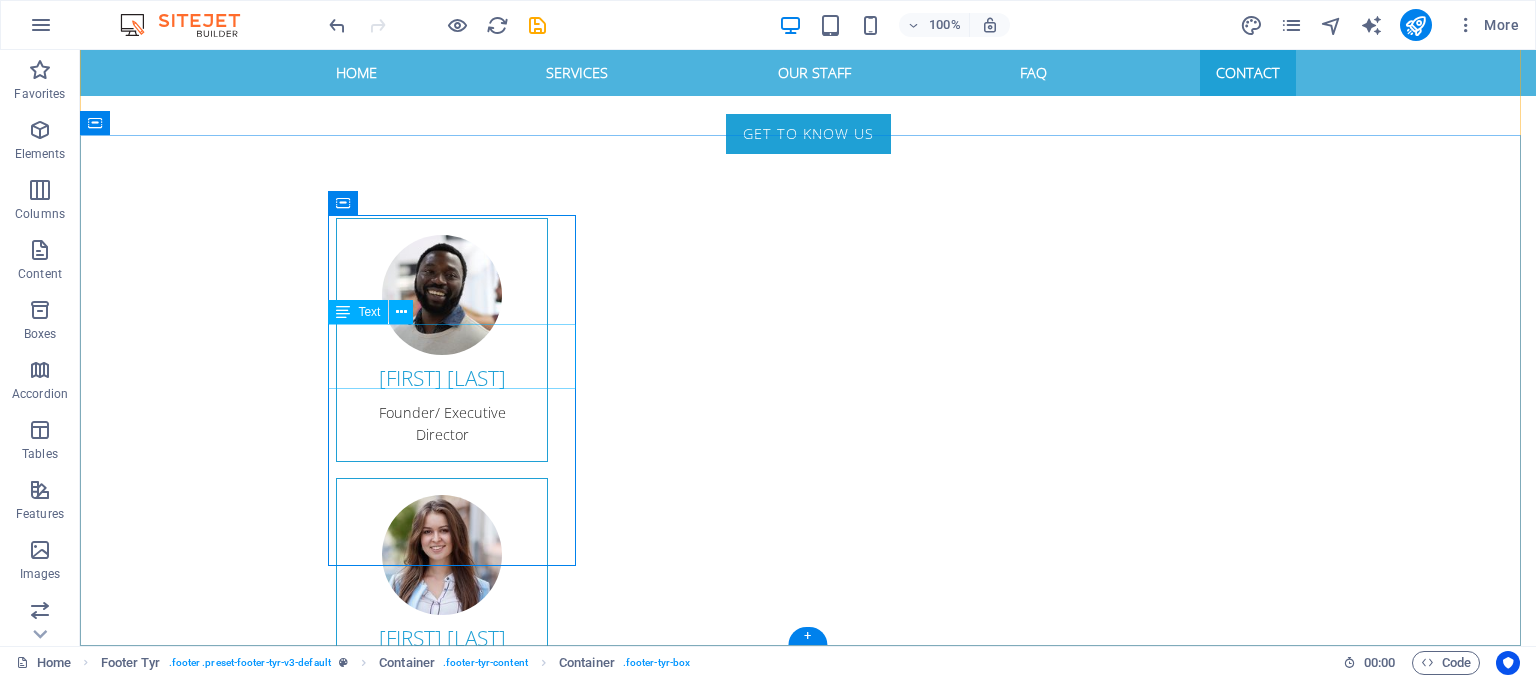 click on "Find us here: Dr. [LAST] Street, [CITY] [STATE] [POSTAL_CODE]" at bounding box center (568, 3647) 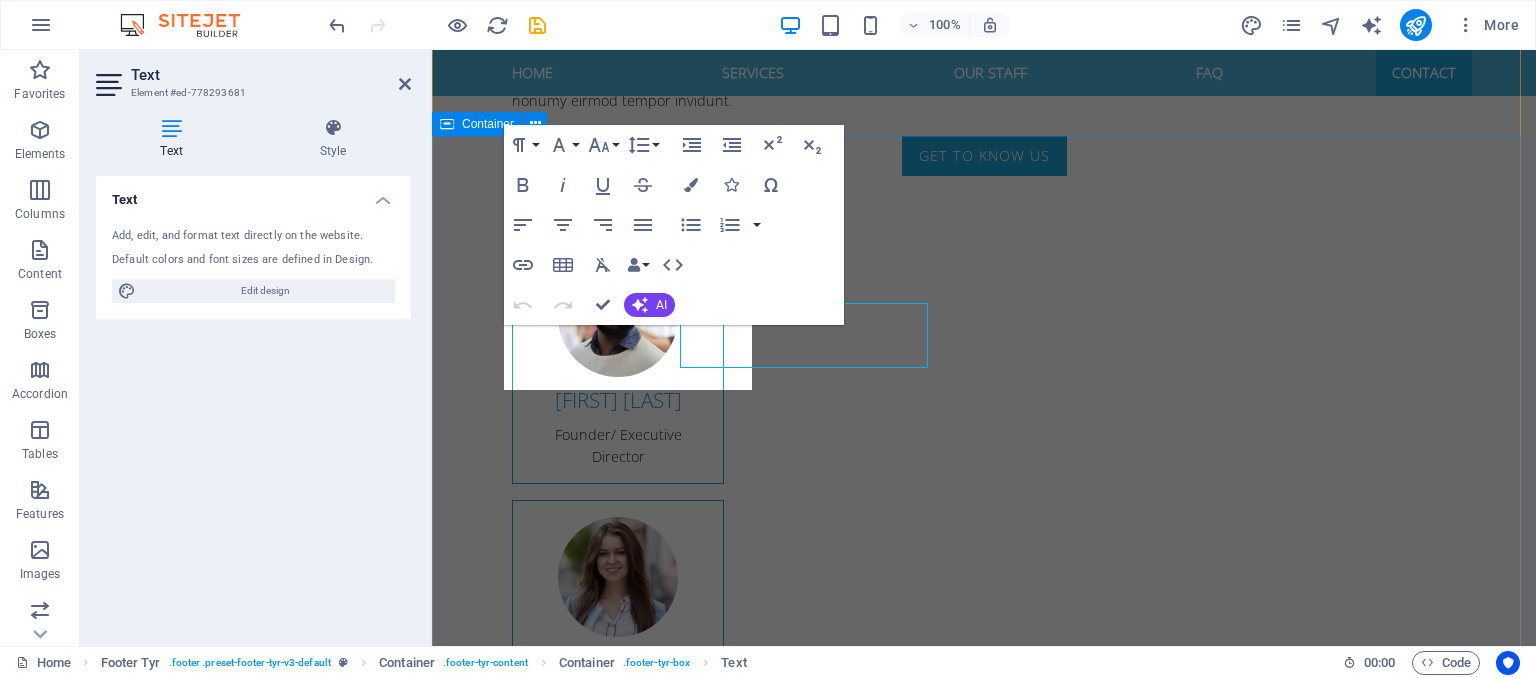 scroll, scrollTop: 3584, scrollLeft: 0, axis: vertical 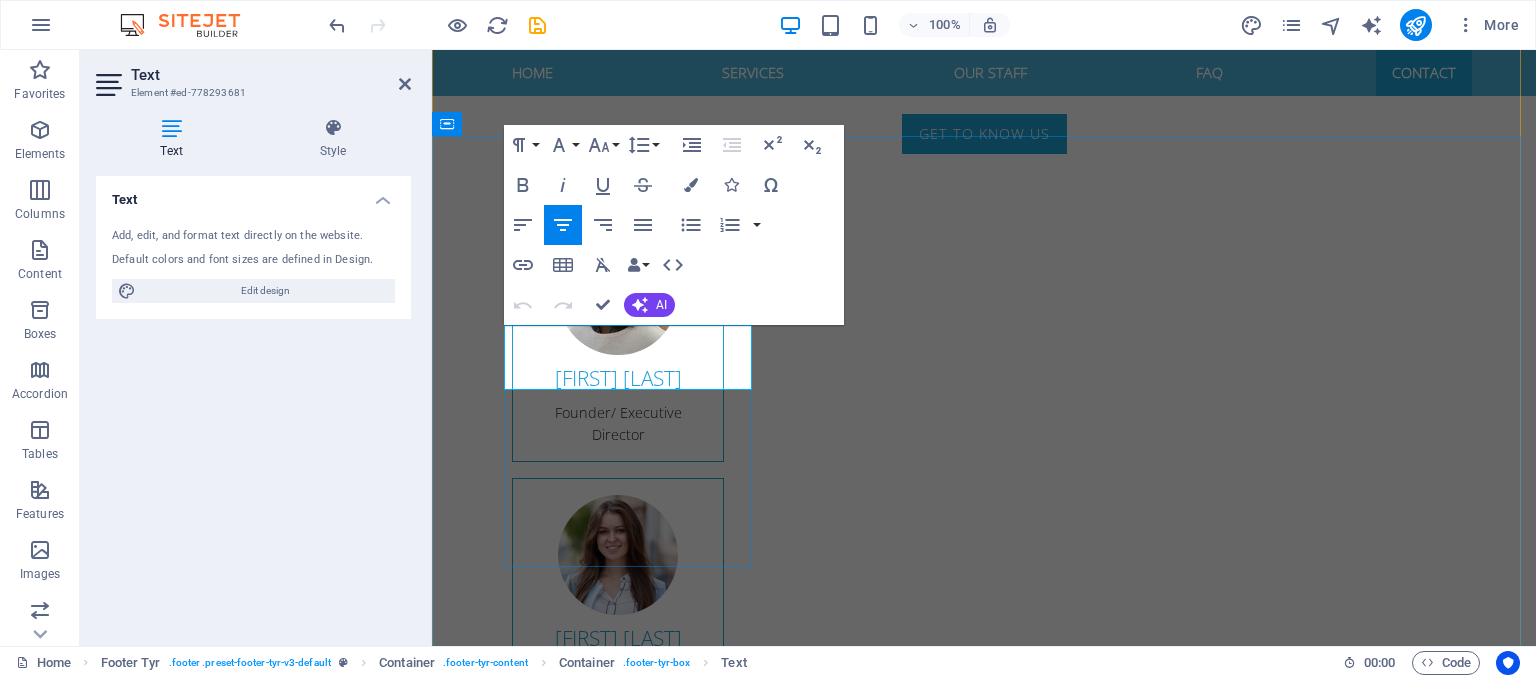 click on "Address Find us here:  [TITLE] [LAST_NAME] [LAST_NAME] Street,  [CITY] [CITY]   [POSTAL_CODE]" at bounding box center (920, 3593) 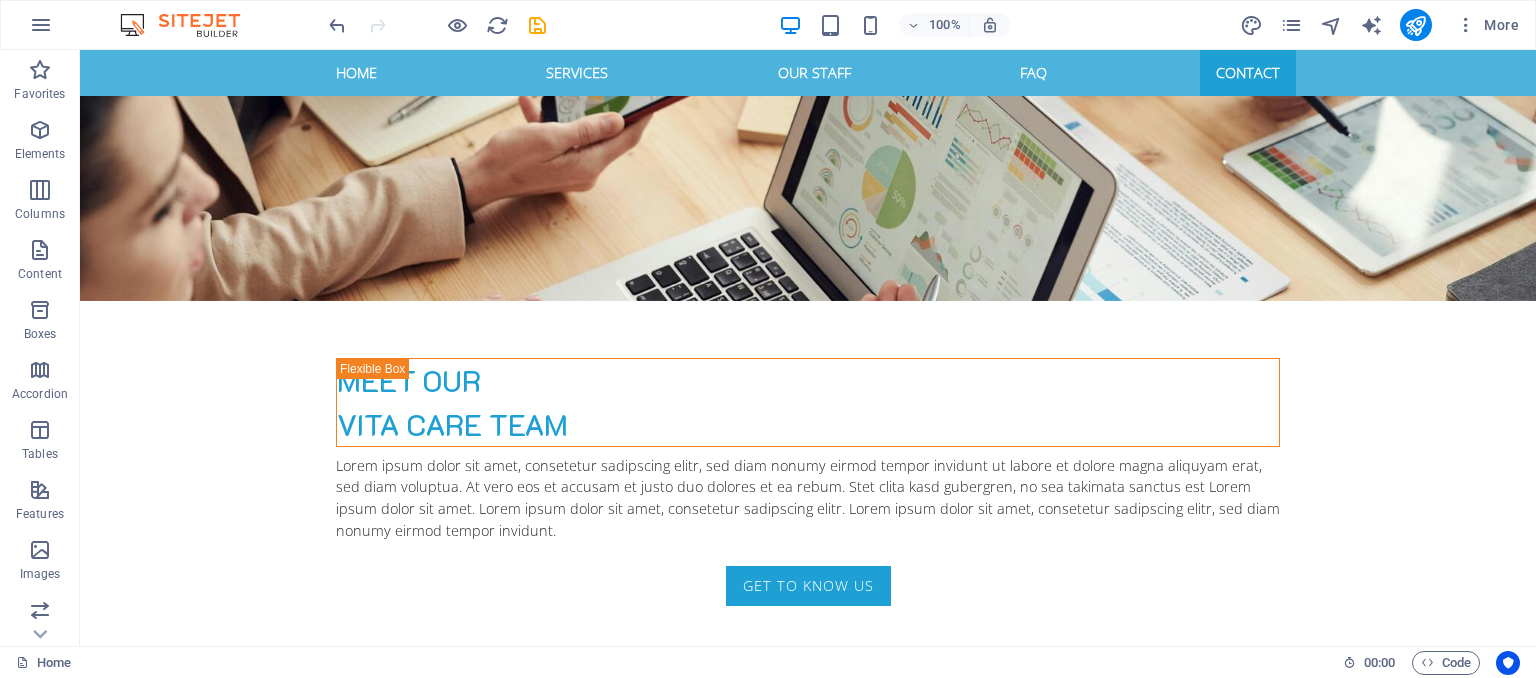 scroll, scrollTop: 3116, scrollLeft: 0, axis: vertical 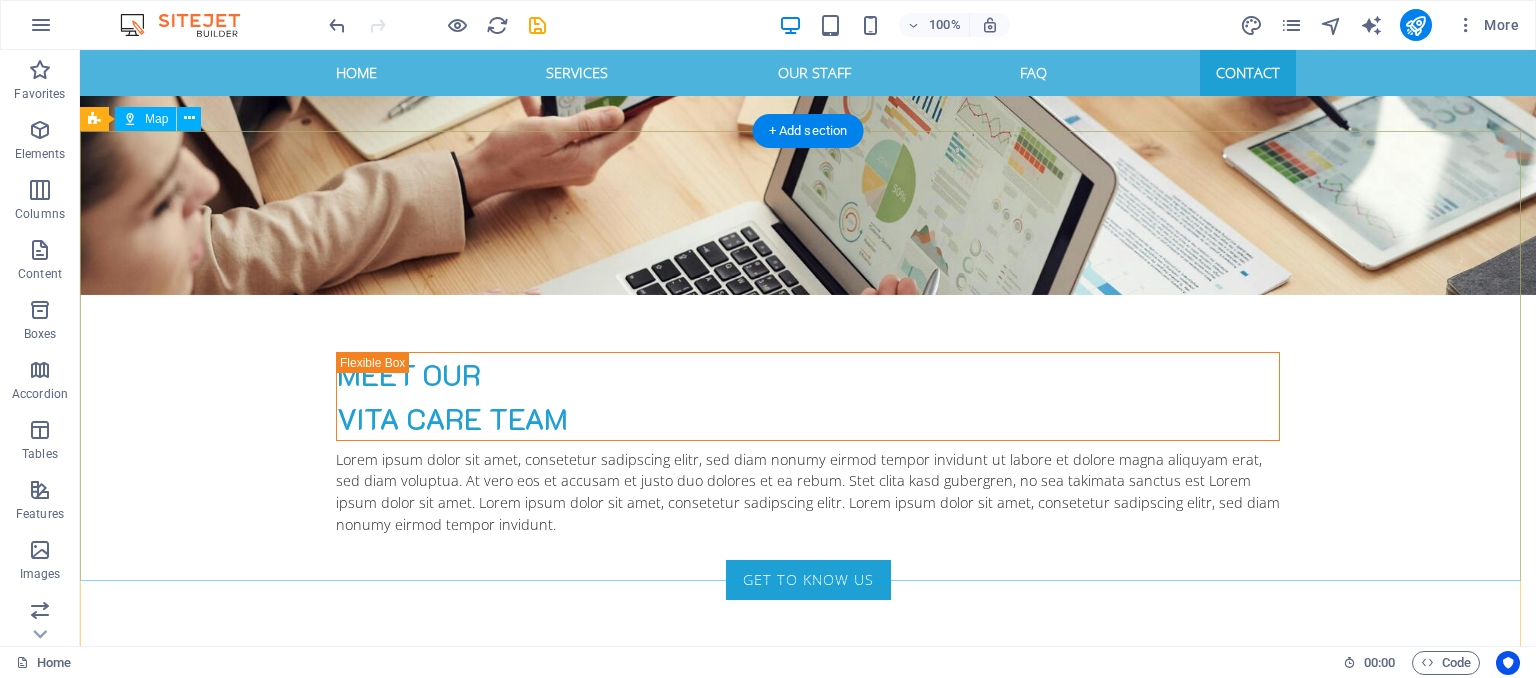 click on "← Move left → Move right ↑ Move up ↓ Move down + Zoom in - Zoom out Home Jump left by 75% End Jump right by 75% Page Up Jump up by 75% Page Down Jump down by 75% Map Terrain Satellite Labels Keyboard shortcuts Map Data Map data ©2025 Google Map data ©2025 Google 500 m Click to toggle between metric and imperial units Terms Report a map error" at bounding box center (808, 3647) 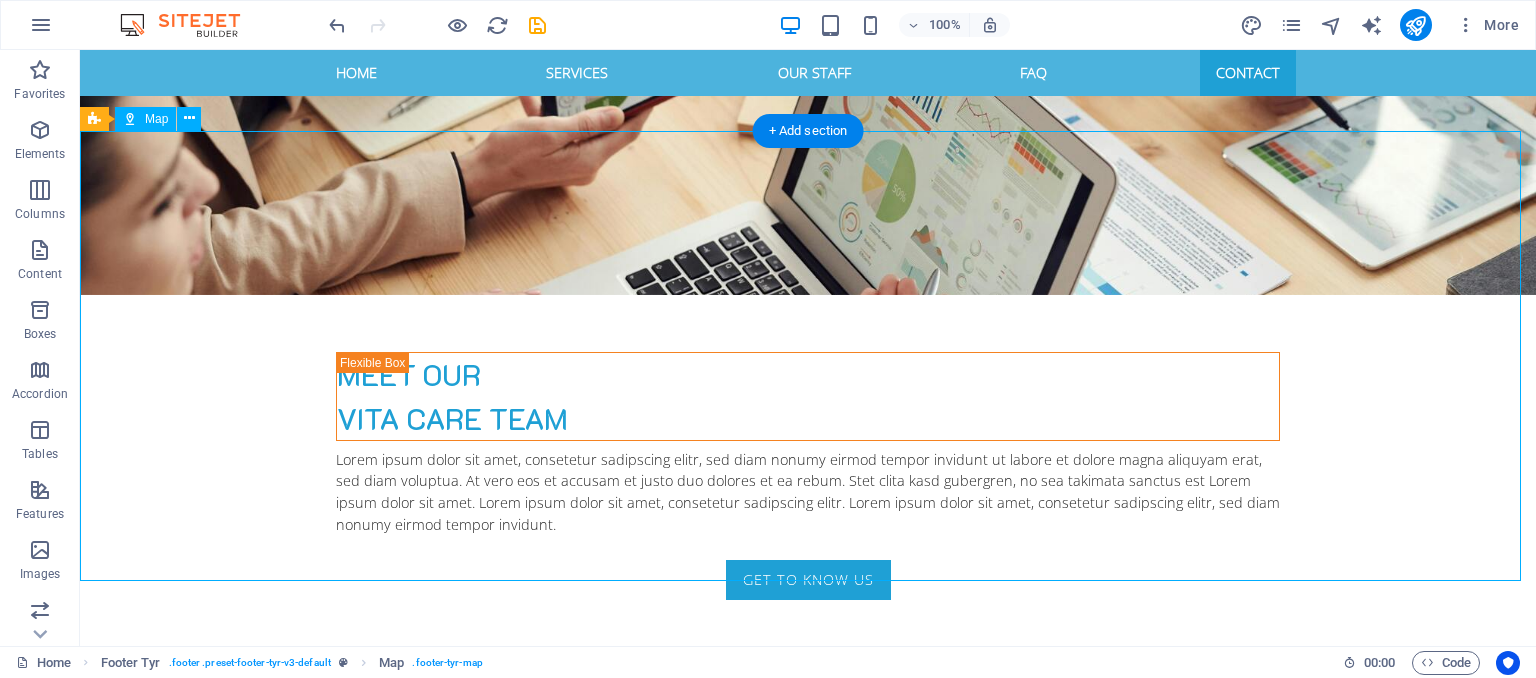 click on "← Move left → Move right ↑ Move up ↓ Move down + Zoom in - Zoom out Home Jump left by 75% End Jump right by 75% Page Up Jump up by 75% Page Down Jump down by 75% Map Terrain Satellite Labels Keyboard shortcuts Map Data Map data ©2025 Google Map data ©2025 Google 500 m Click to toggle between metric and imperial units Terms Report a map error" at bounding box center [808, 3647] 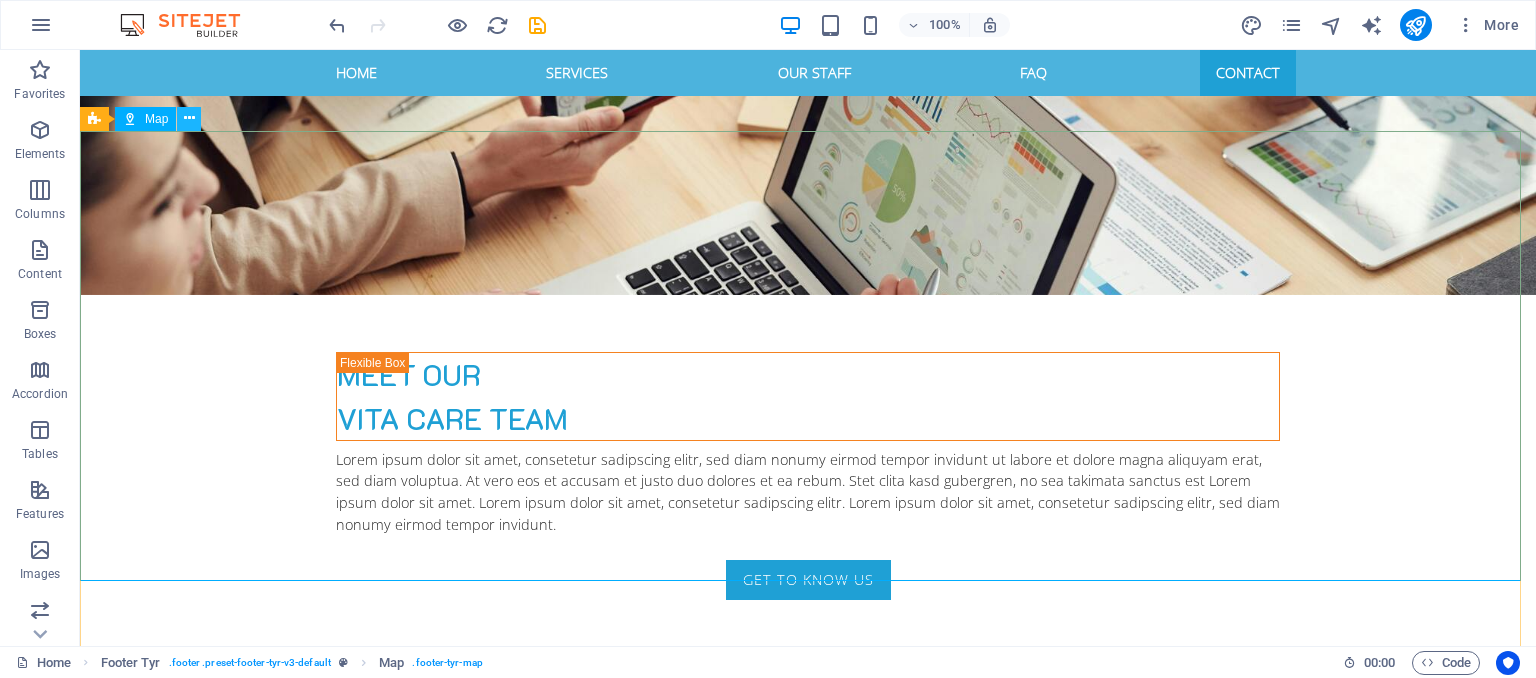 click at bounding box center (189, 118) 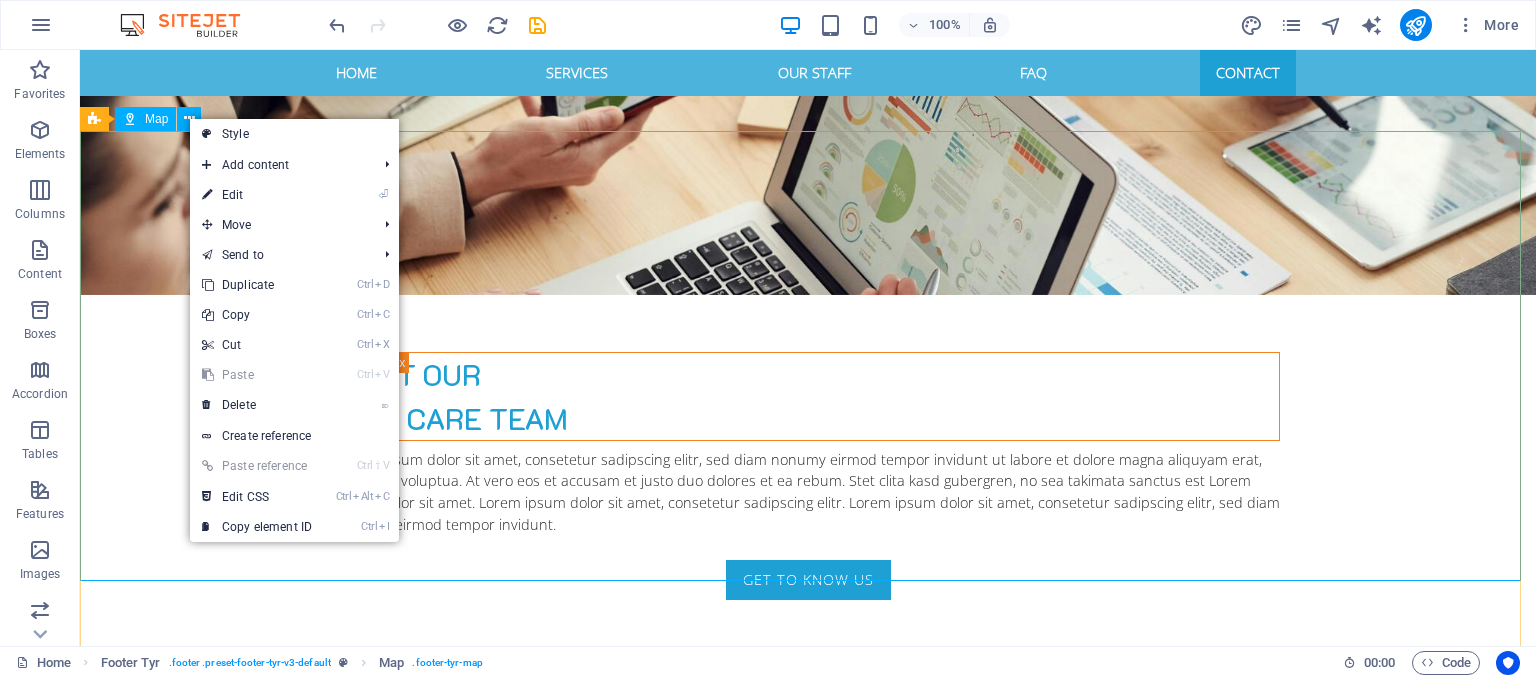 click on "Map" at bounding box center (145, 119) 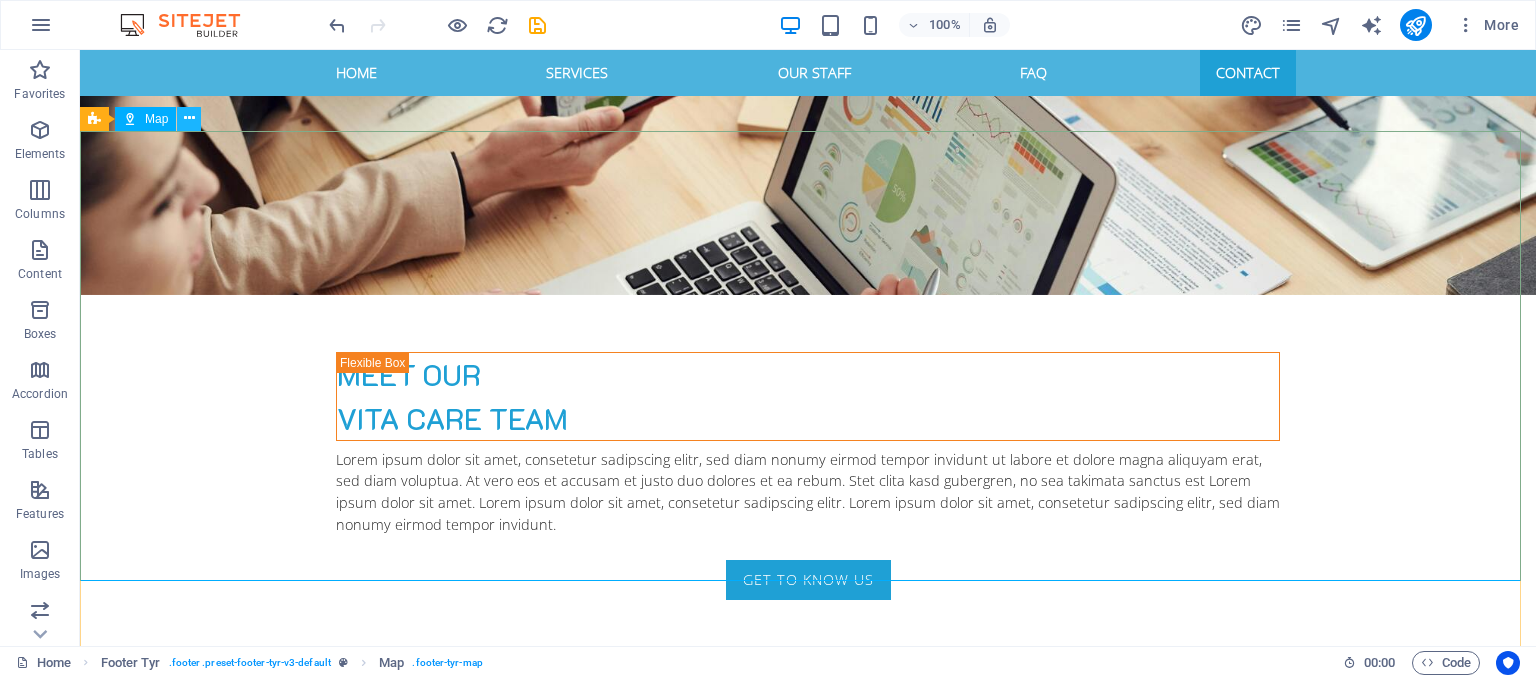 click at bounding box center (189, 119) 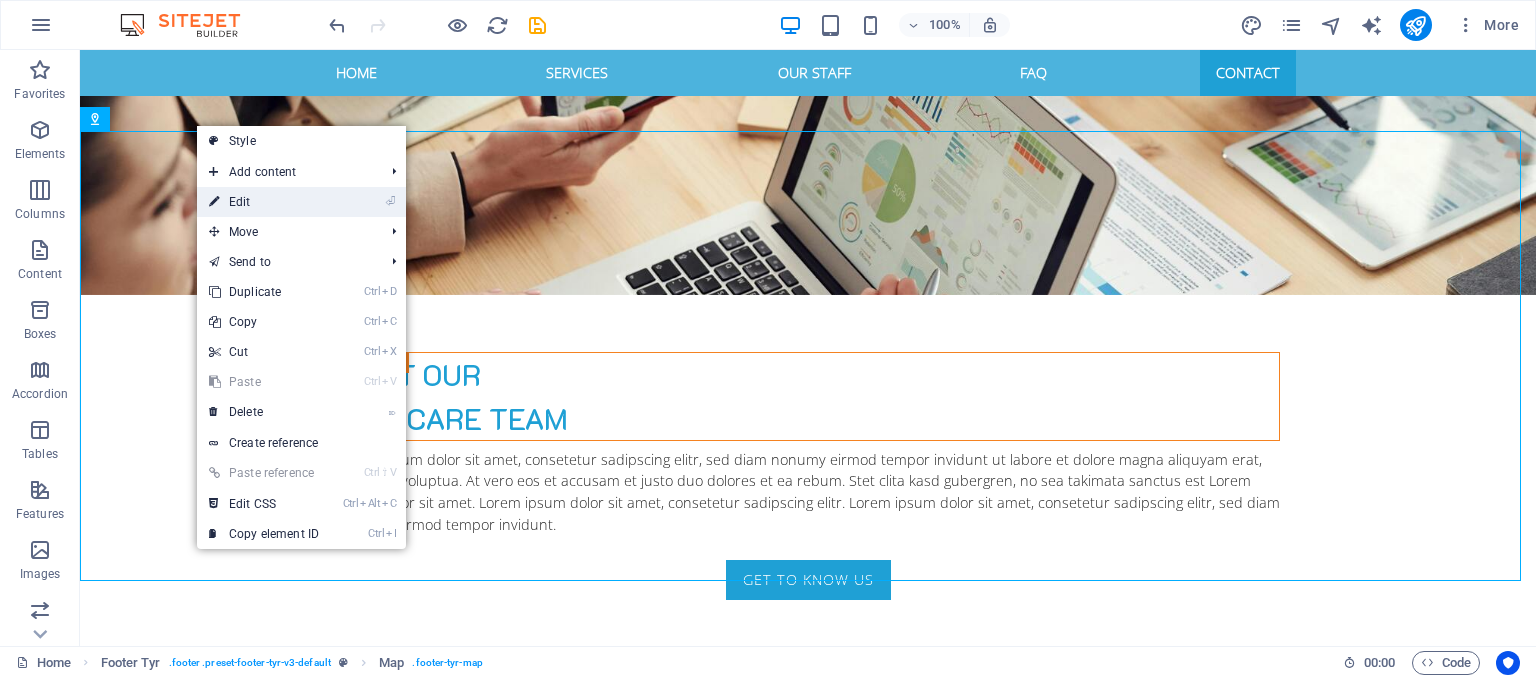click on "⏎  Edit" at bounding box center [264, 202] 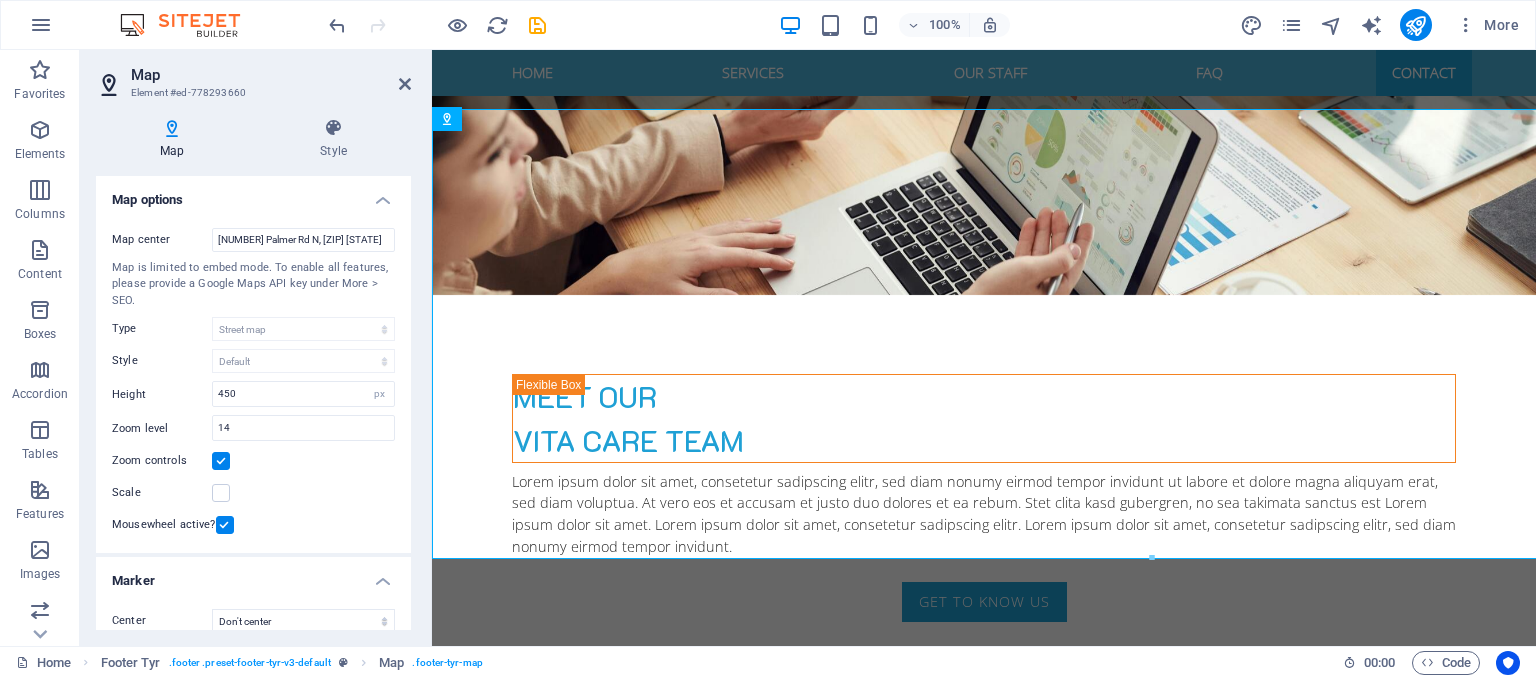 scroll, scrollTop: 3138, scrollLeft: 0, axis: vertical 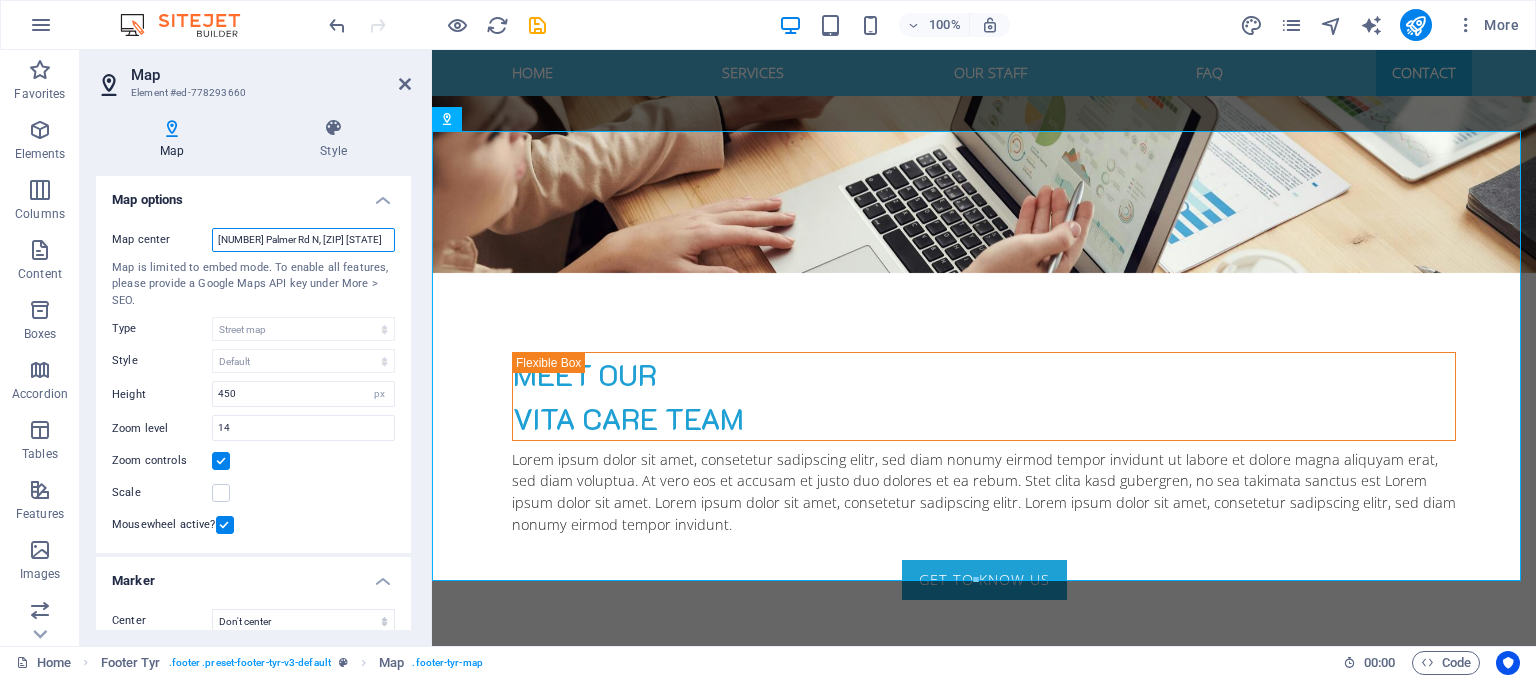click on "[NUMBER] Palmer Rd N, [ZIP] [STATE]" at bounding box center [303, 240] 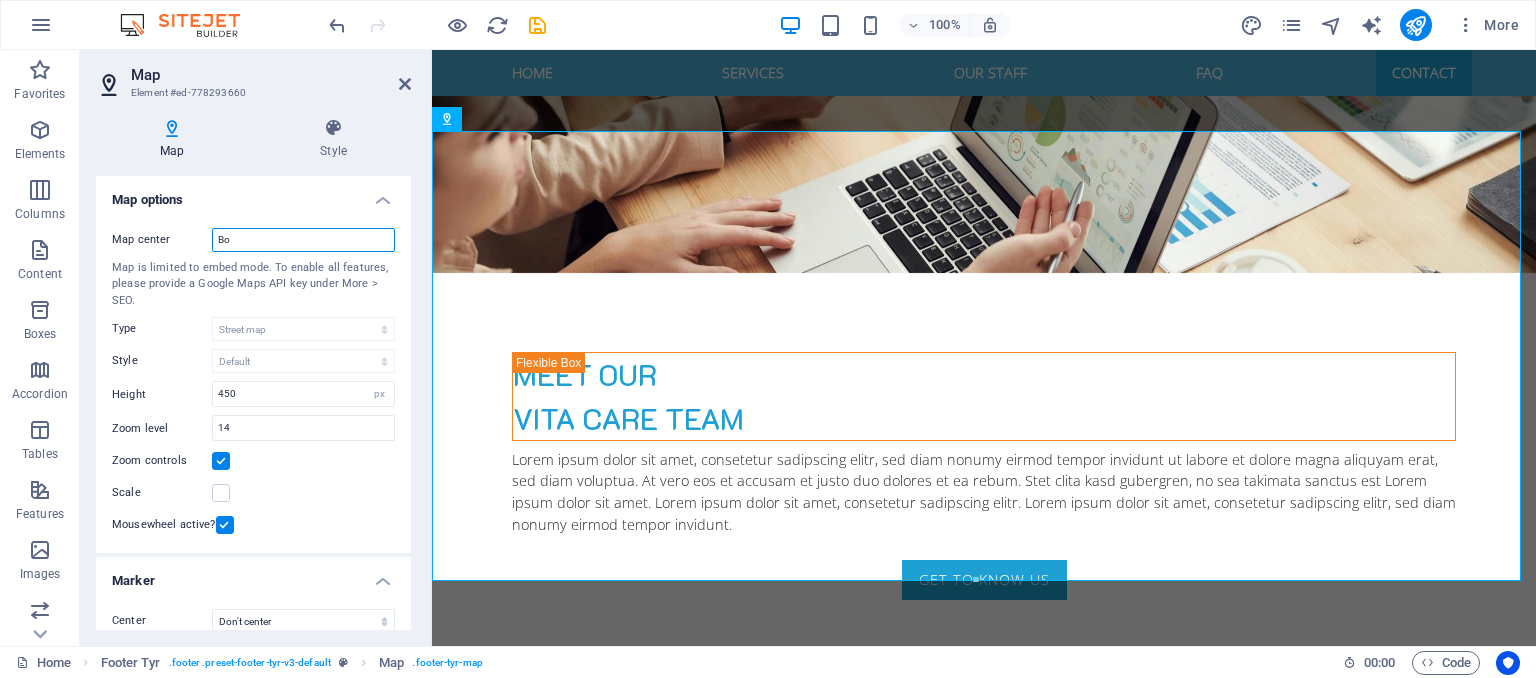 type on "B" 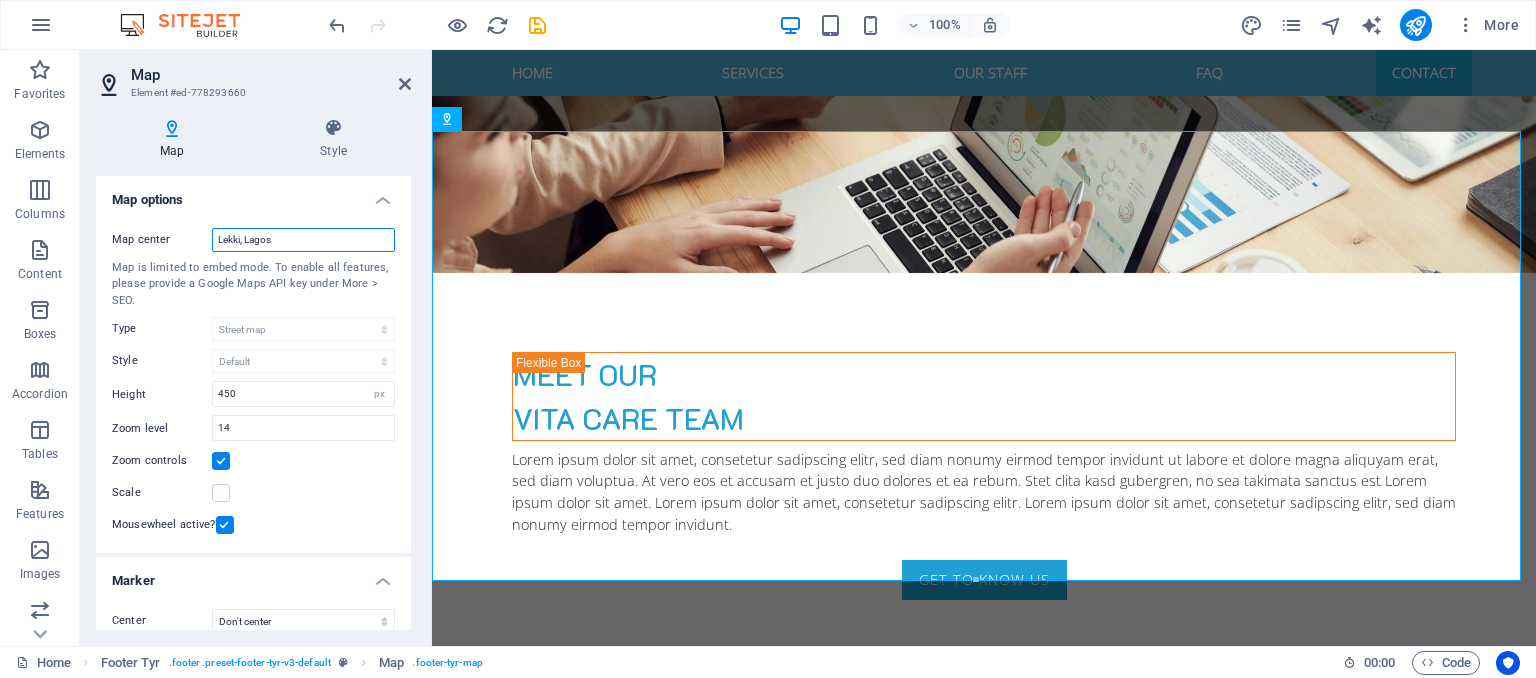 click on "Lekki, Lagos" at bounding box center (303, 240) 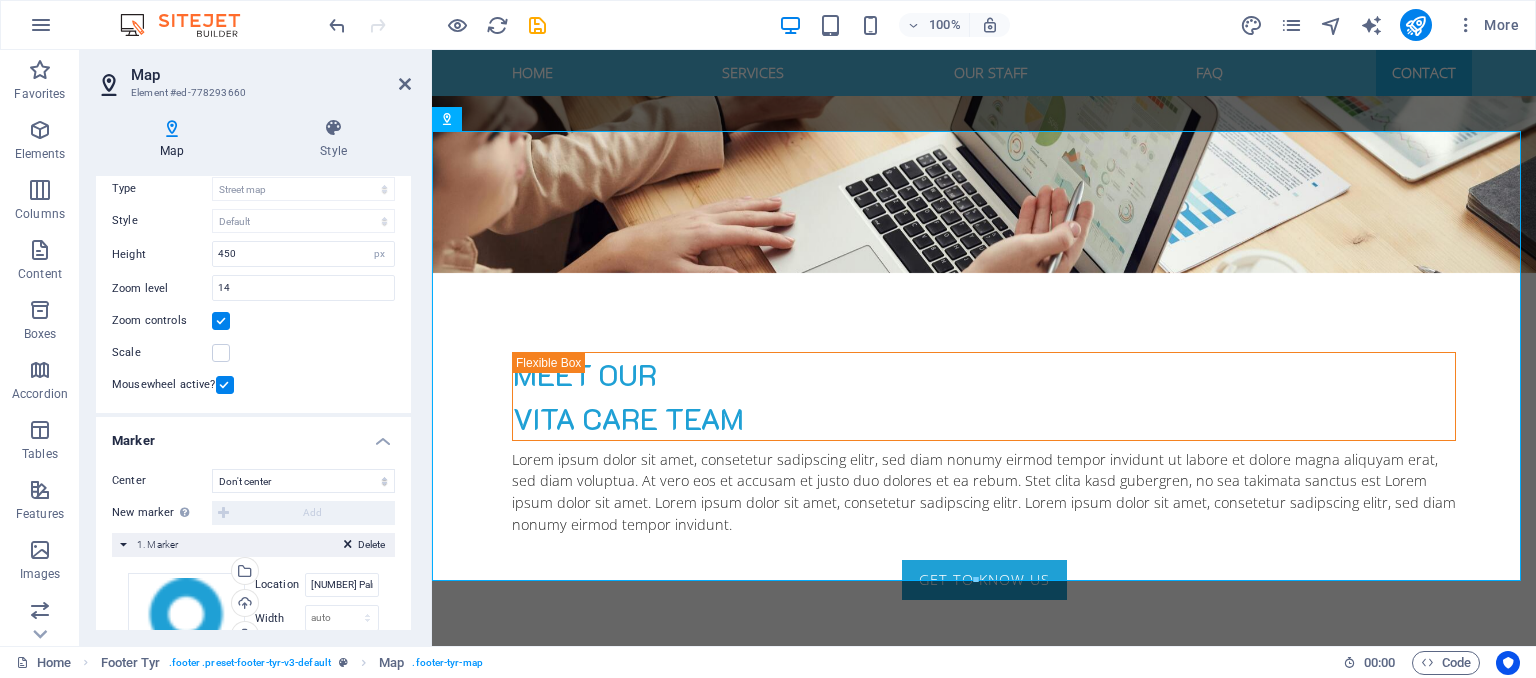 scroll, scrollTop: 228, scrollLeft: 0, axis: vertical 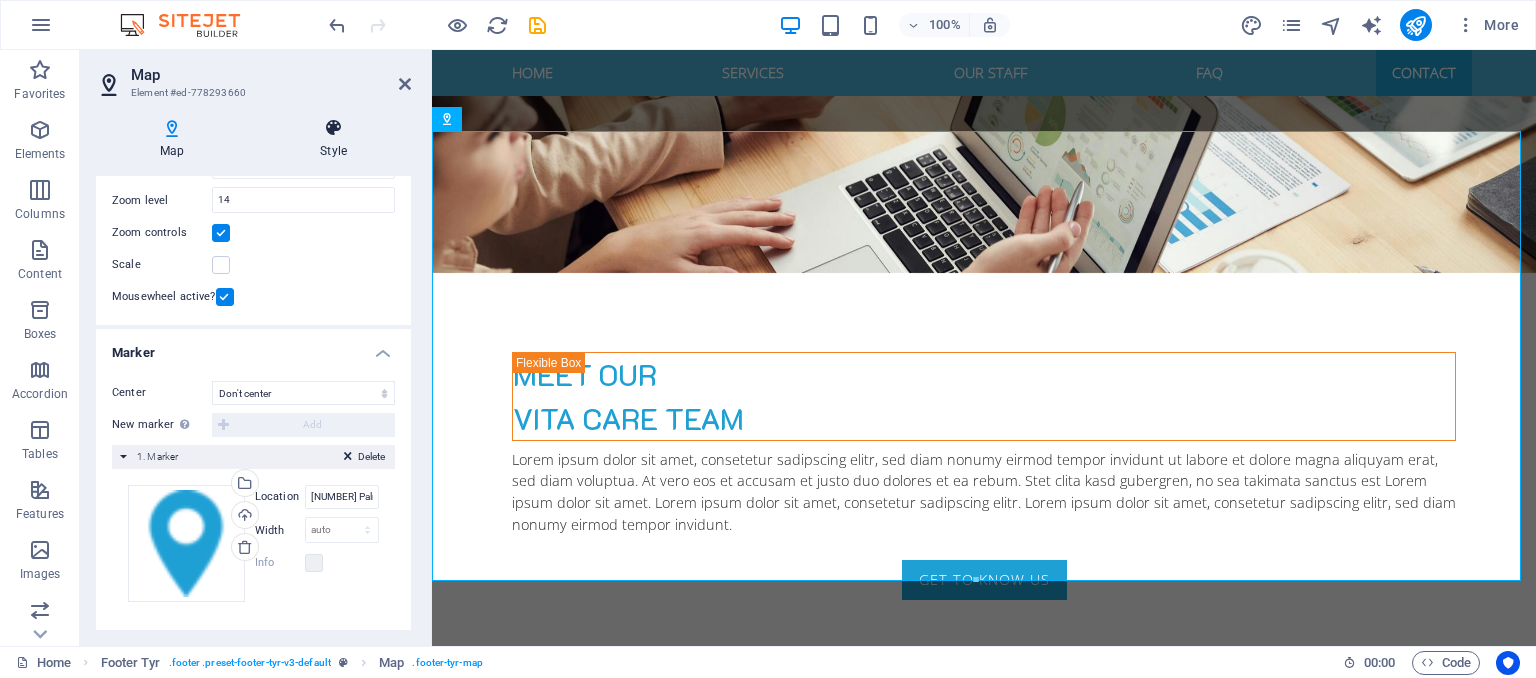 type on "[FIRST] [LAST] Street, [CITY], [STATE]" 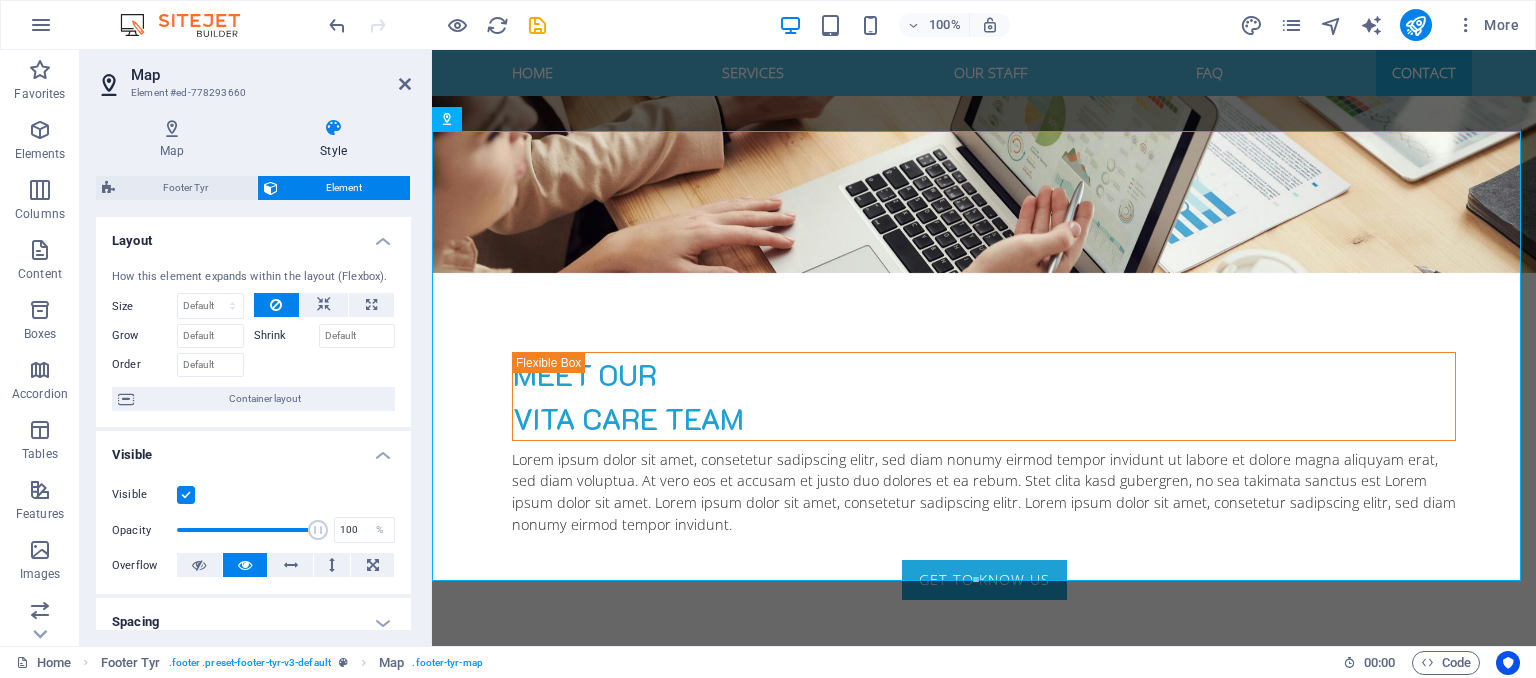click on "Map" at bounding box center (271, 75) 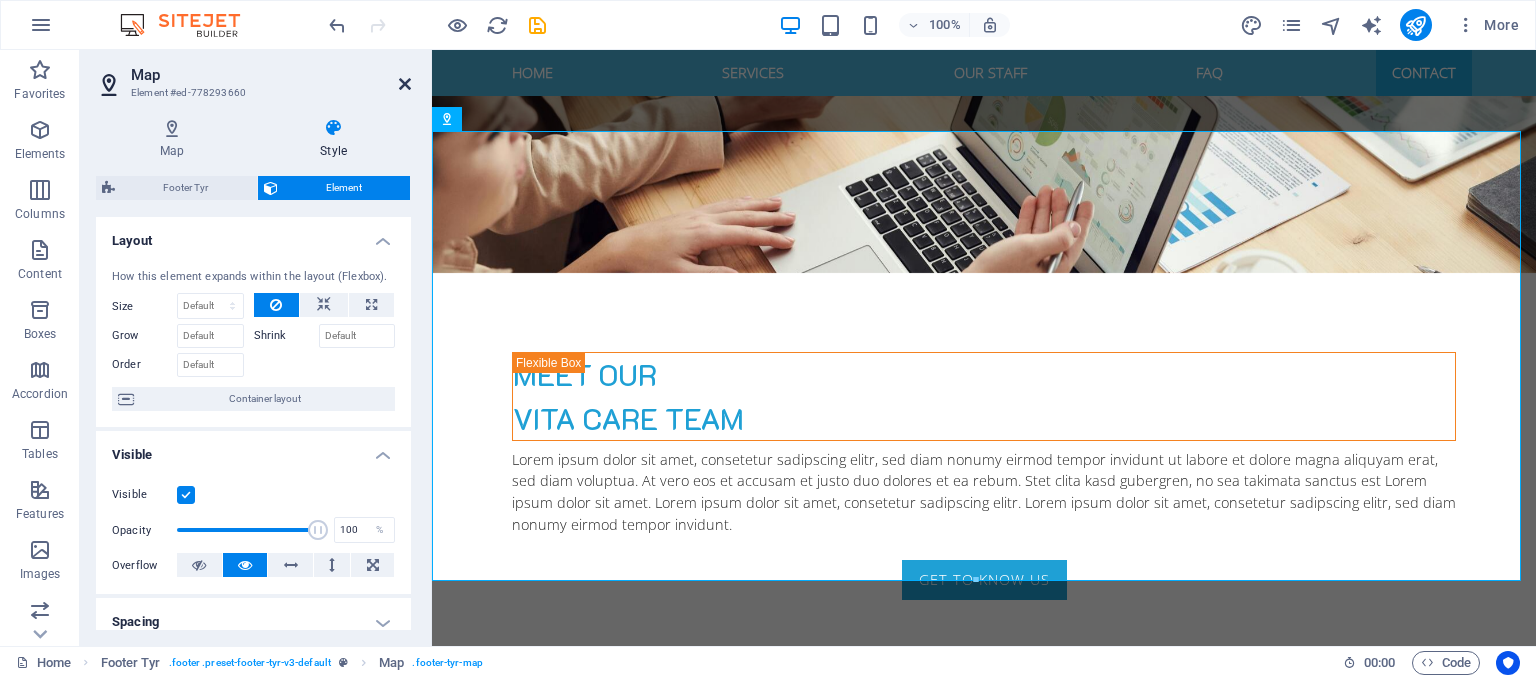 click at bounding box center (405, 84) 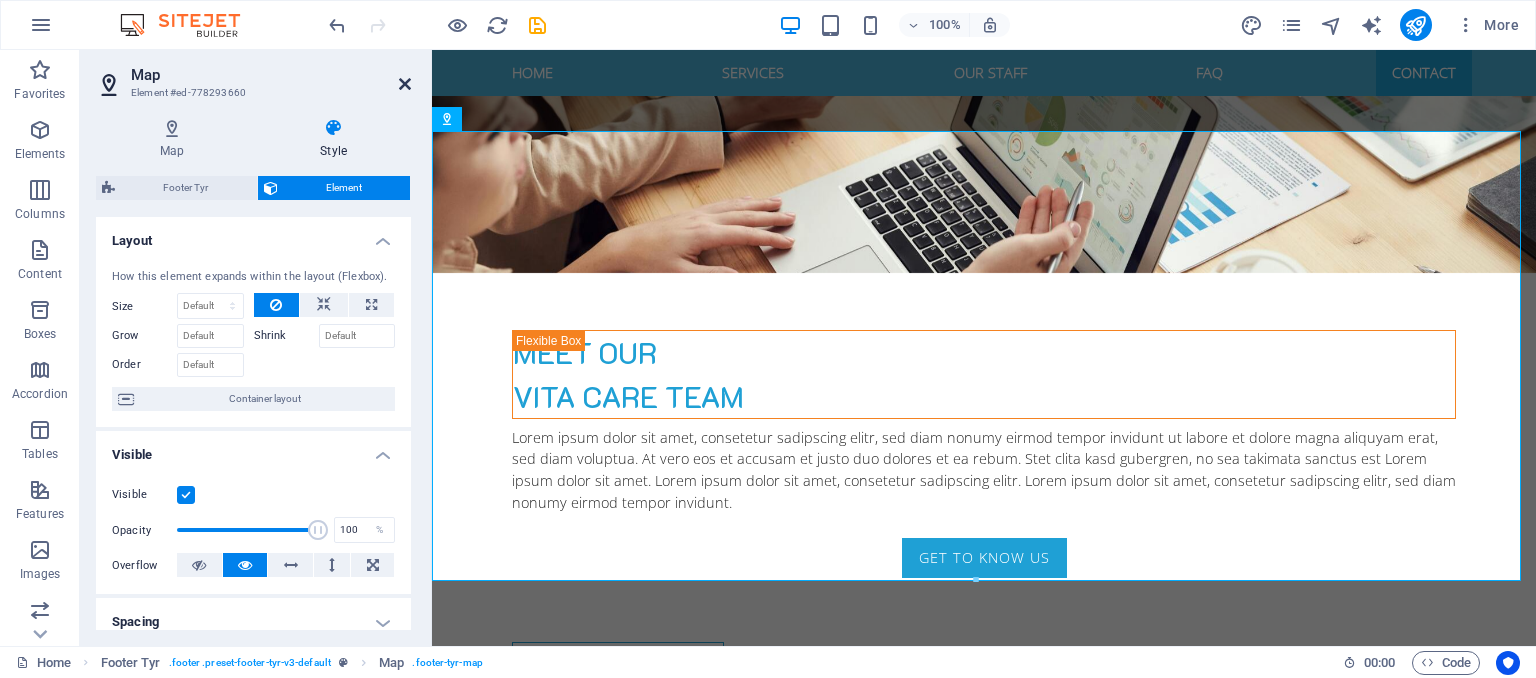 scroll, scrollTop: 3116, scrollLeft: 0, axis: vertical 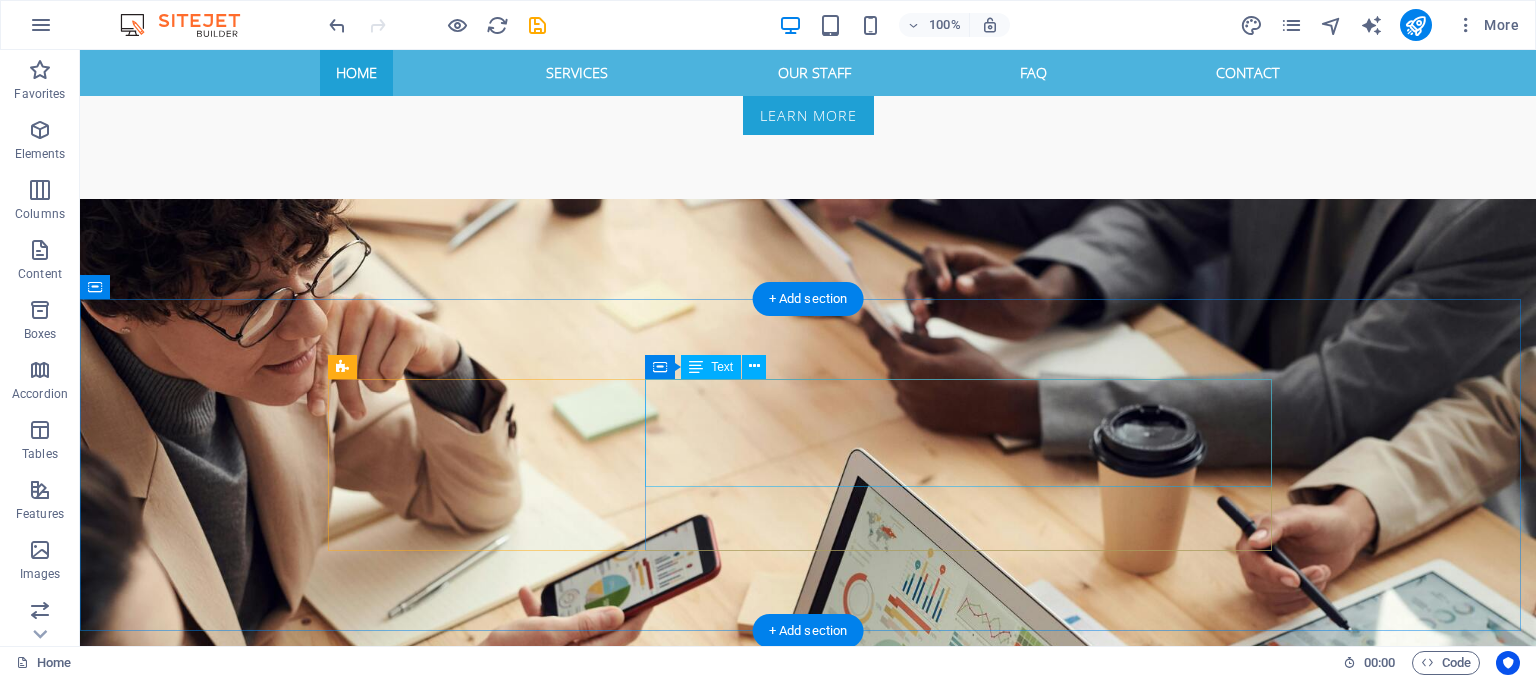 click on "Lorem ipsum dolor sit amet, consetetur sadipscing elitr, sed diam nonumy eirmod tempor invidunt ut labore et dolore magna aliquyam erat, sed diam voluptua. At vero eos et accusam et justo duo dolores et ea rebum. Stet clita kasd gubergren, no sea takimata sanctus est Lorem ipsum dolor sit amet. Lorem ipsum dolor sit amet, consetetur sadipscing elitr. Lorem ipsum dolor sit amet, consetetur sadipscing elitr, sed diam nonumy eirmod tempor invidunt." at bounding box center (808, 3734) 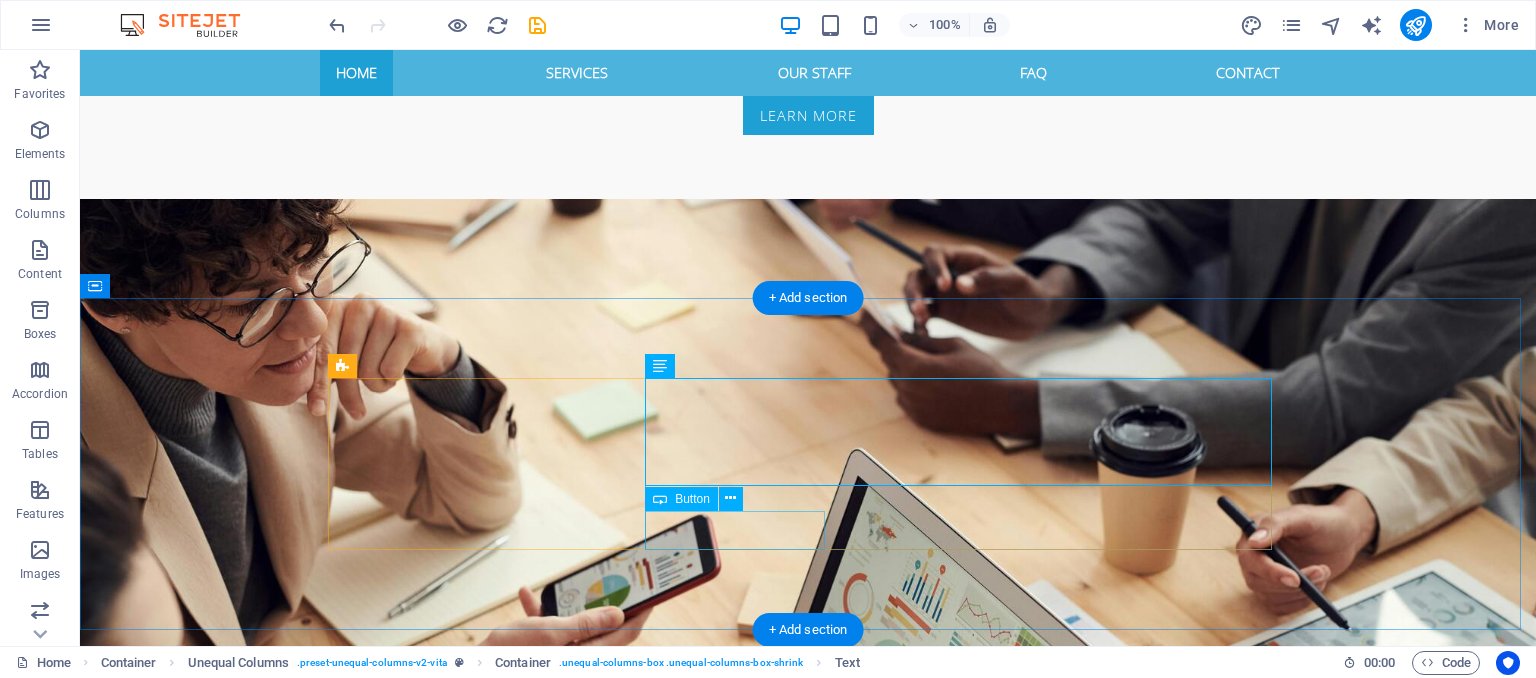 click on "Look at Our Faqs" at bounding box center (808, 3821) 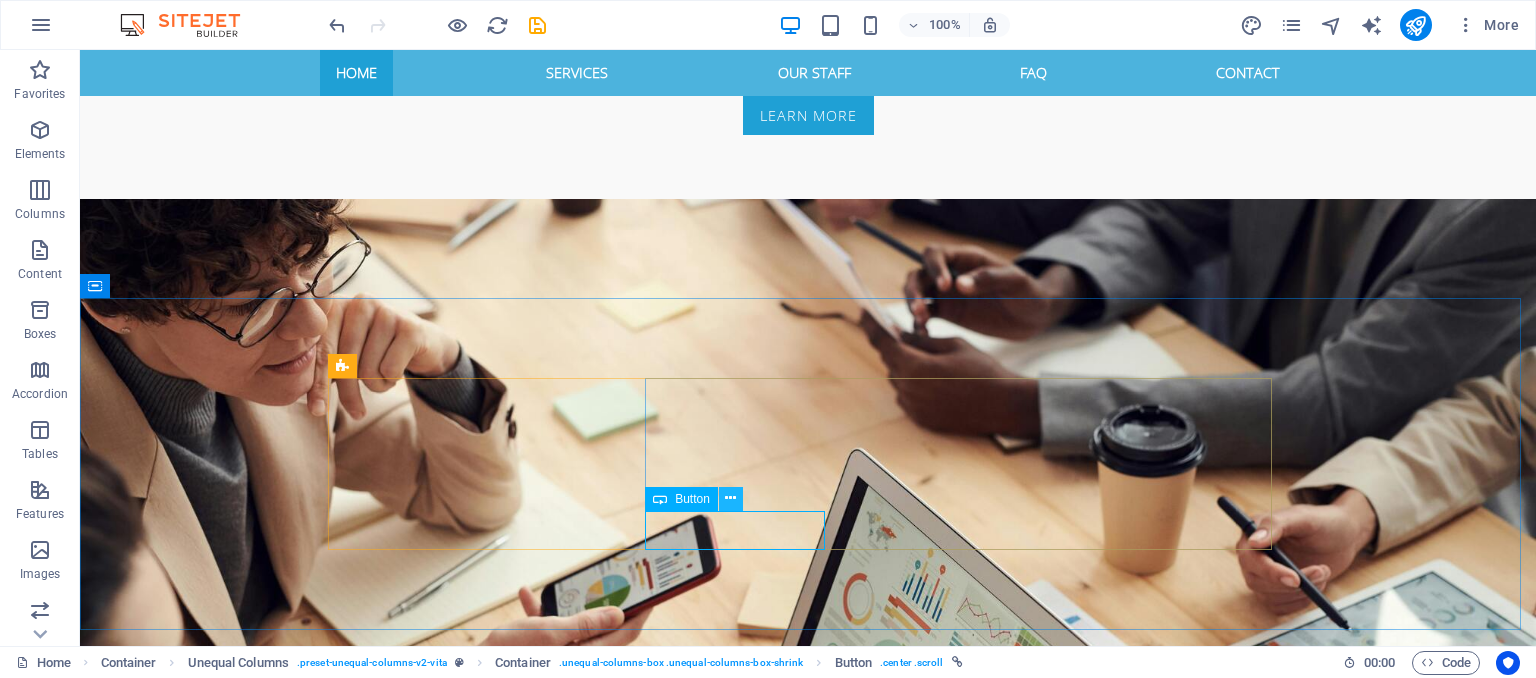 click at bounding box center (731, 499) 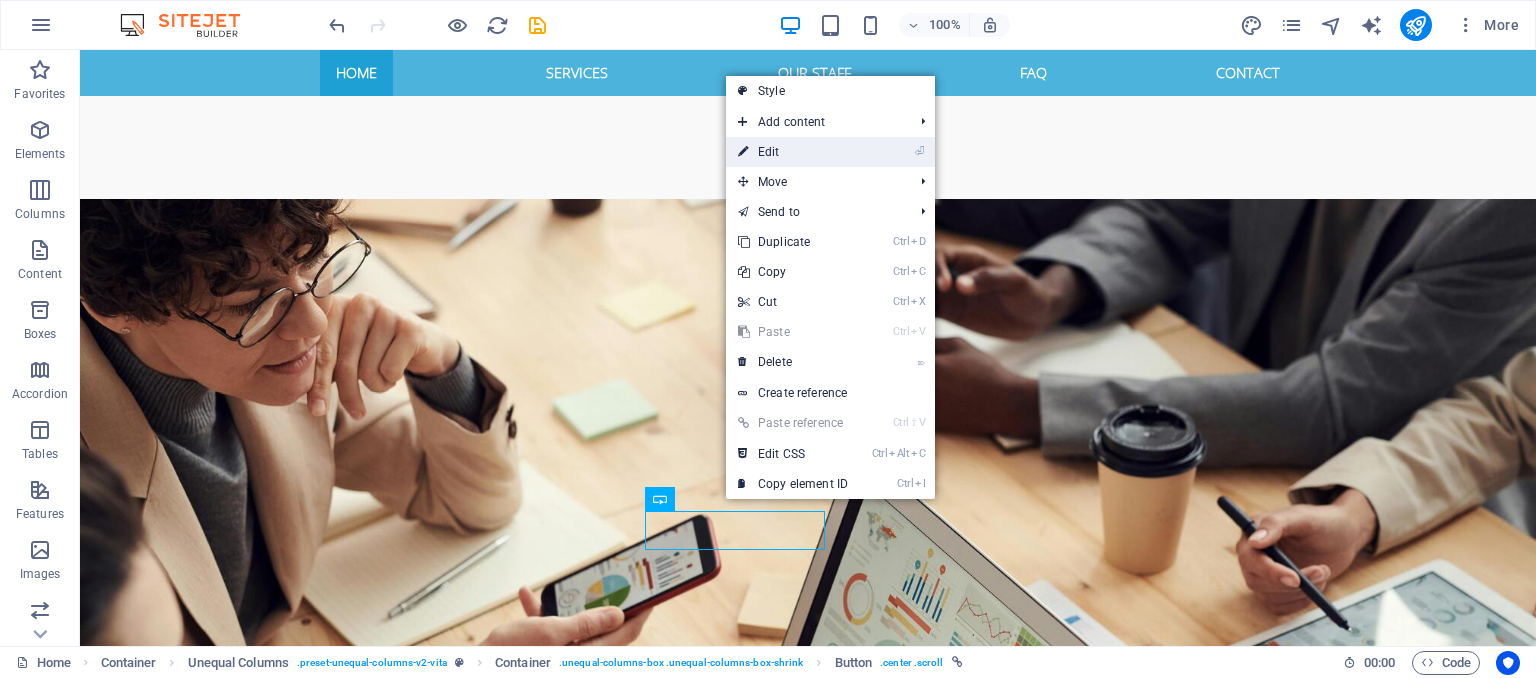 click on "⏎  Edit" at bounding box center [793, 152] 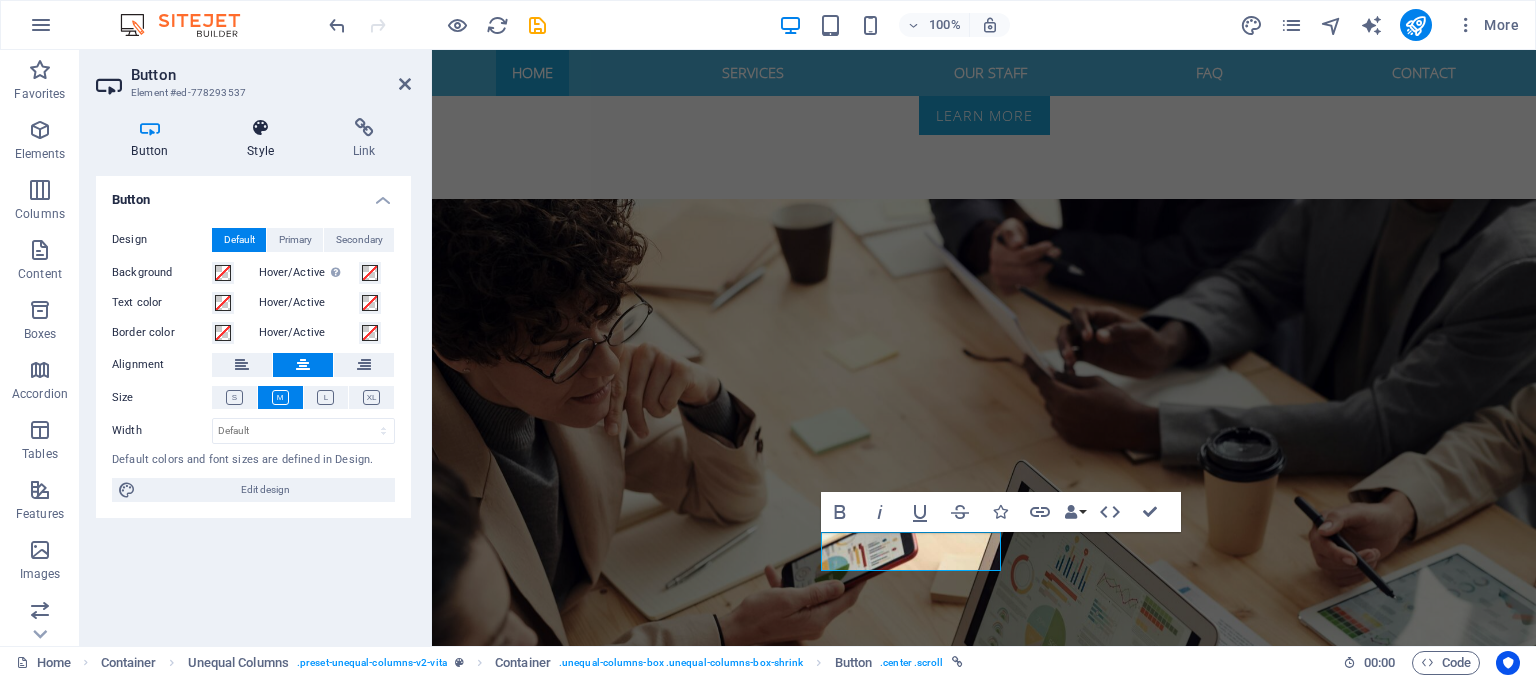 scroll, scrollTop: 2617, scrollLeft: 0, axis: vertical 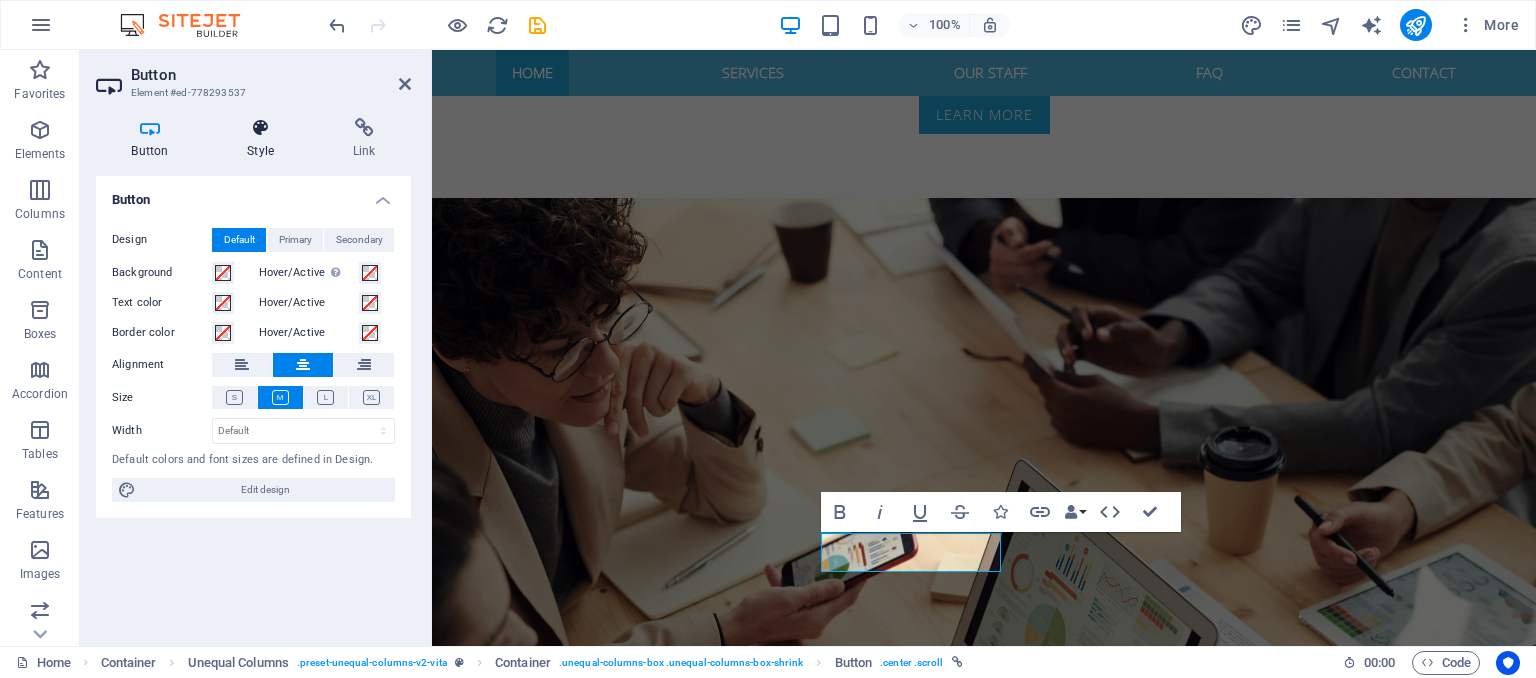 click on "Style" at bounding box center (265, 139) 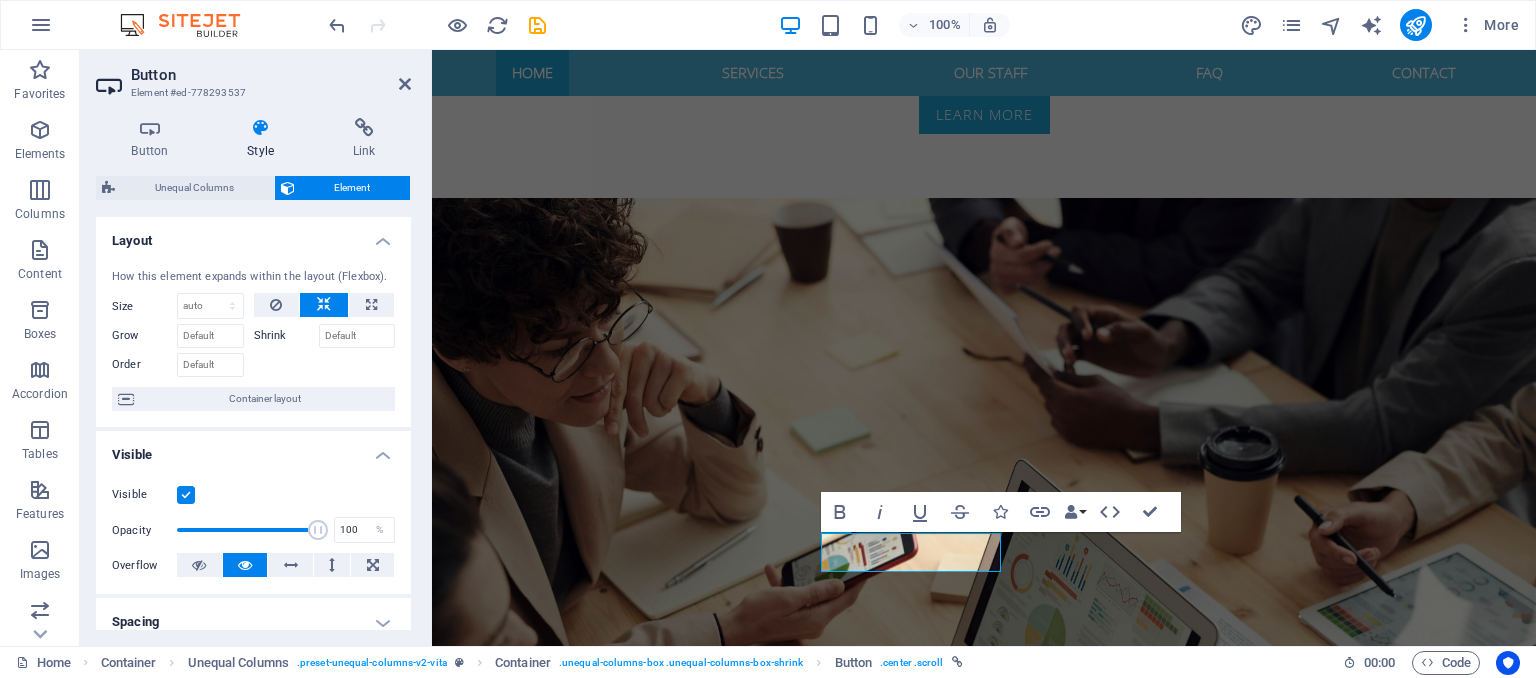 drag, startPoint x: 405, startPoint y: 328, endPoint x: 408, endPoint y: 371, distance: 43.104523 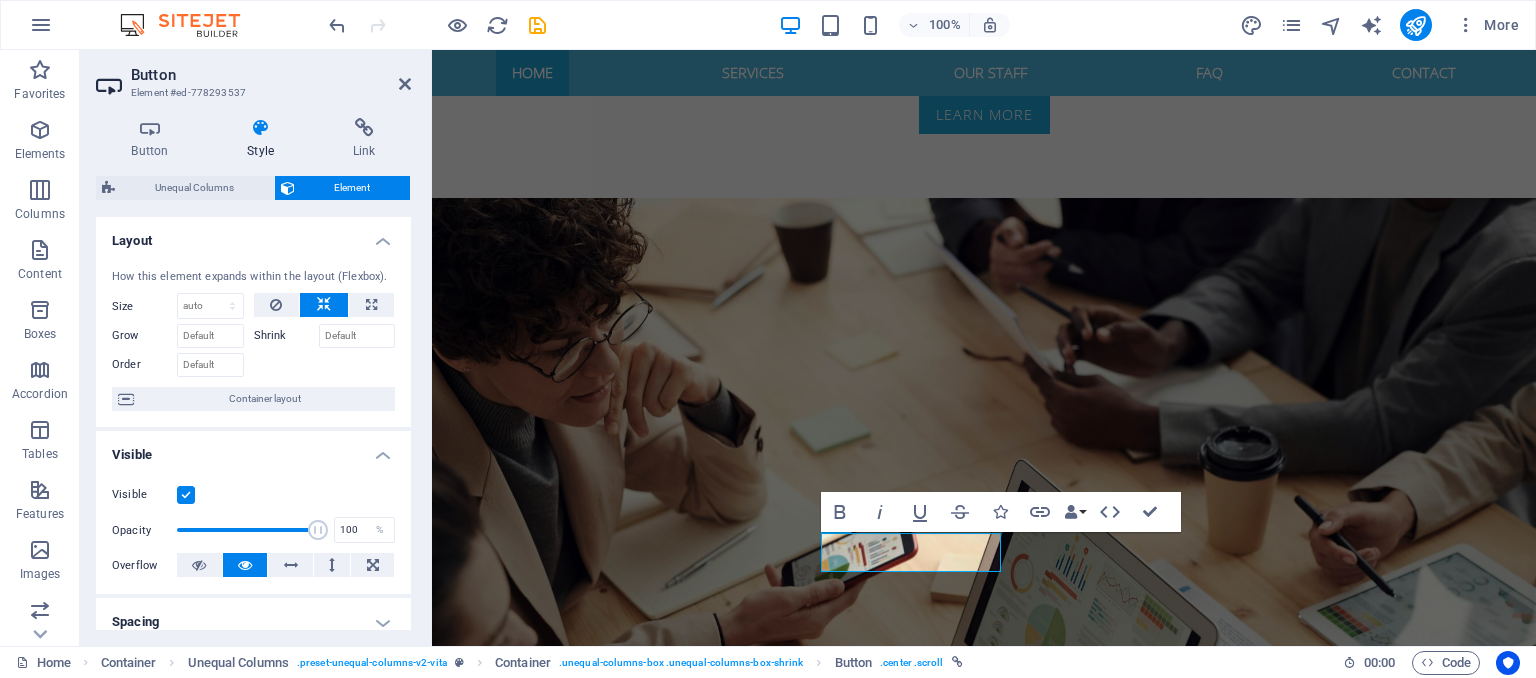 click on "Layout How this element expands within the layout (Flexbox). Size Default auto px % 1/1 1/2 1/3 1/4 1/5 1/6 1/7 1/8 1/9 1/10 Grow Shrink Order Container layout Visible Visible Opacity 100 % Overflow Spacing Margin Default auto px % rem vw vh Custom Custom auto px % rem vw vh auto px % rem vw vh auto px % rem vw vh auto px % rem vw vh Padding Default px rem % vh vw Custom Custom px rem % vh vw px rem % vh vw px rem % vh vw px rem % vh vw Border Style              - Width 1 auto px rem % vh vw Custom Custom 1 auto px rem % vh vw 1 auto px rem % vh vw 1 auto px rem % vh vw 1 auto px rem % vh vw  - Color Round corners Default px rem % vh vw Custom Custom px rem % vh vw px rem % vh vw px rem % vh vw px rem % vh vw Shadow Default None Outside Inside Color X offset 0 px rem vh vw Y offset 0 px rem vh vw Blur 0 px rem % vh vw Spread 0 px rem vh vw Text Shadow Default None Outside Color X offset 0 px rem vh vw Y offset 0 px rem vh vw Blur 0 px rem % vh vw Positioning Default Static Relative Absolute Fixed px" at bounding box center (253, 423) 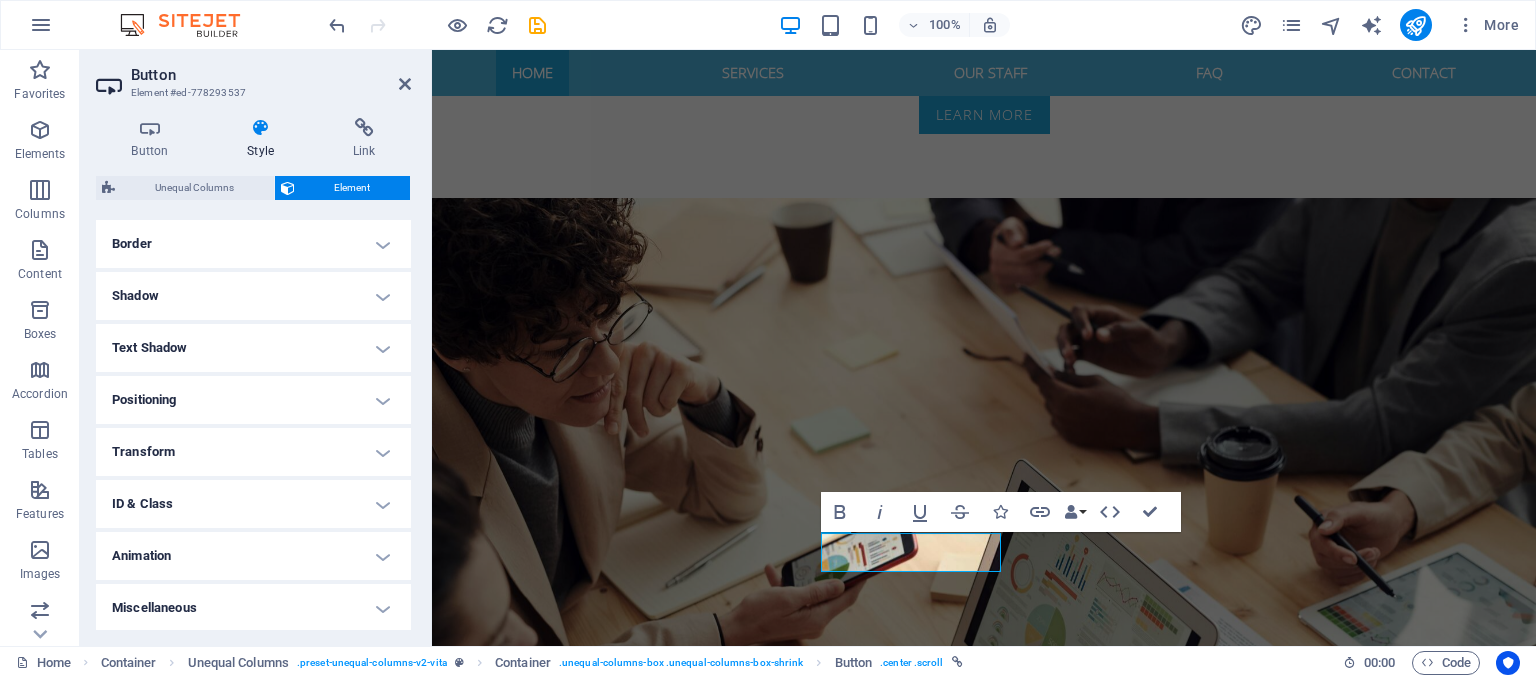 scroll, scrollTop: 432, scrollLeft: 0, axis: vertical 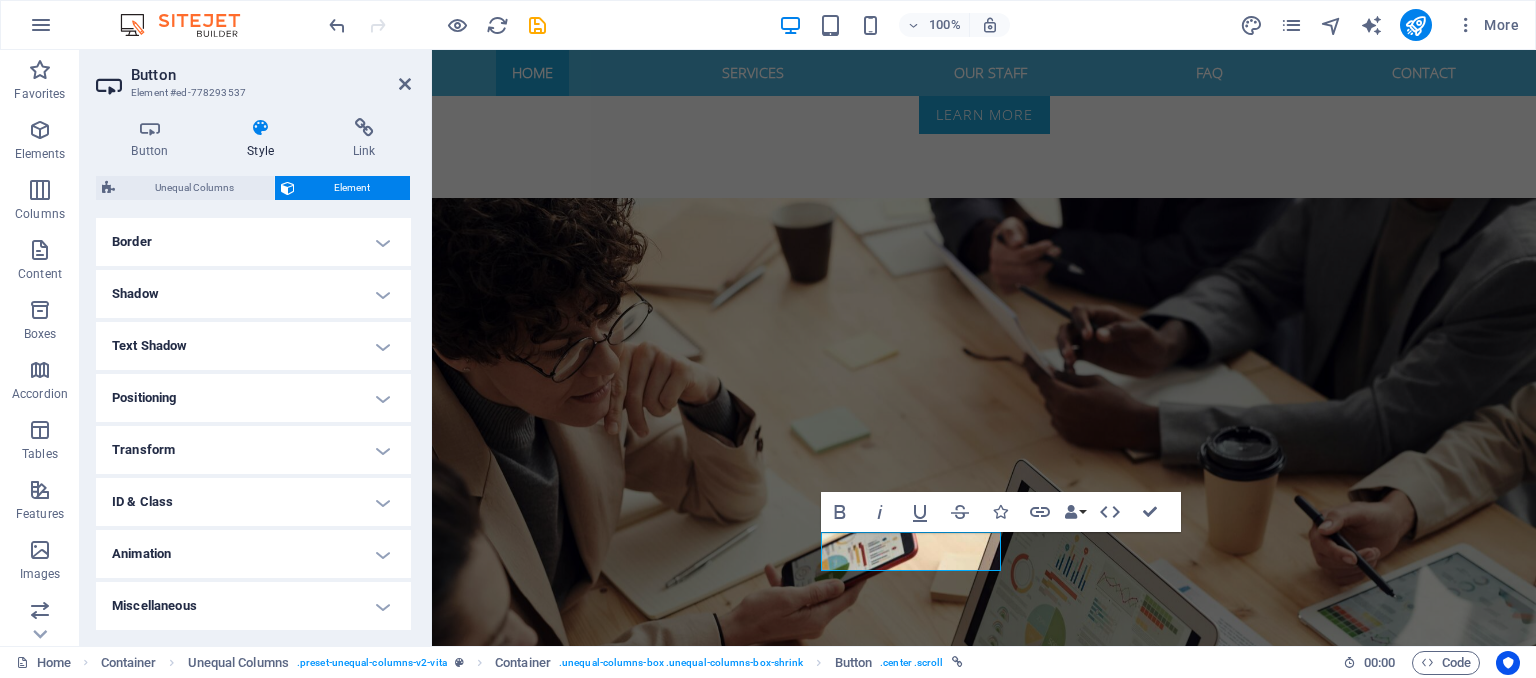 drag, startPoint x: 406, startPoint y: 517, endPoint x: 404, endPoint y: 545, distance: 28.071337 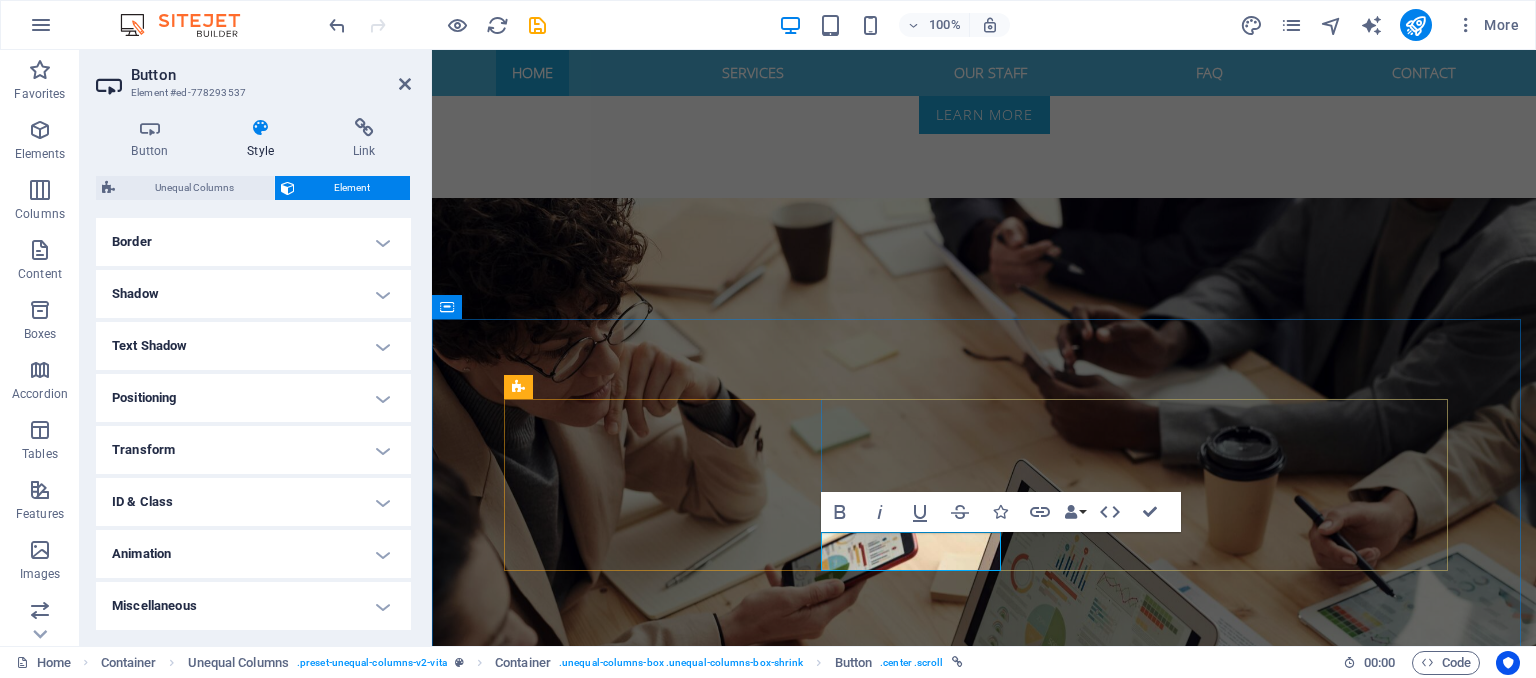 click on "Look at Our Faqs" at bounding box center [984, 3841] 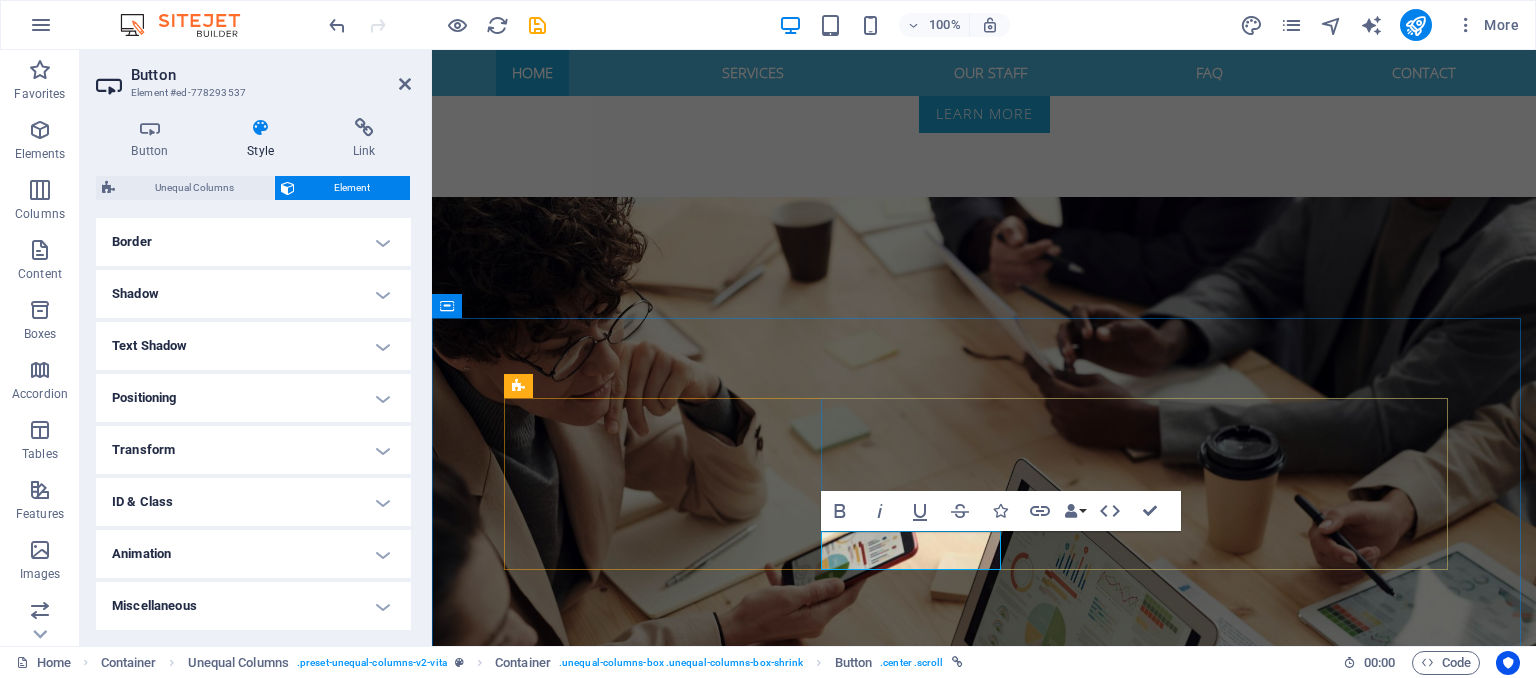 copy on "Look at Our Faqs" 